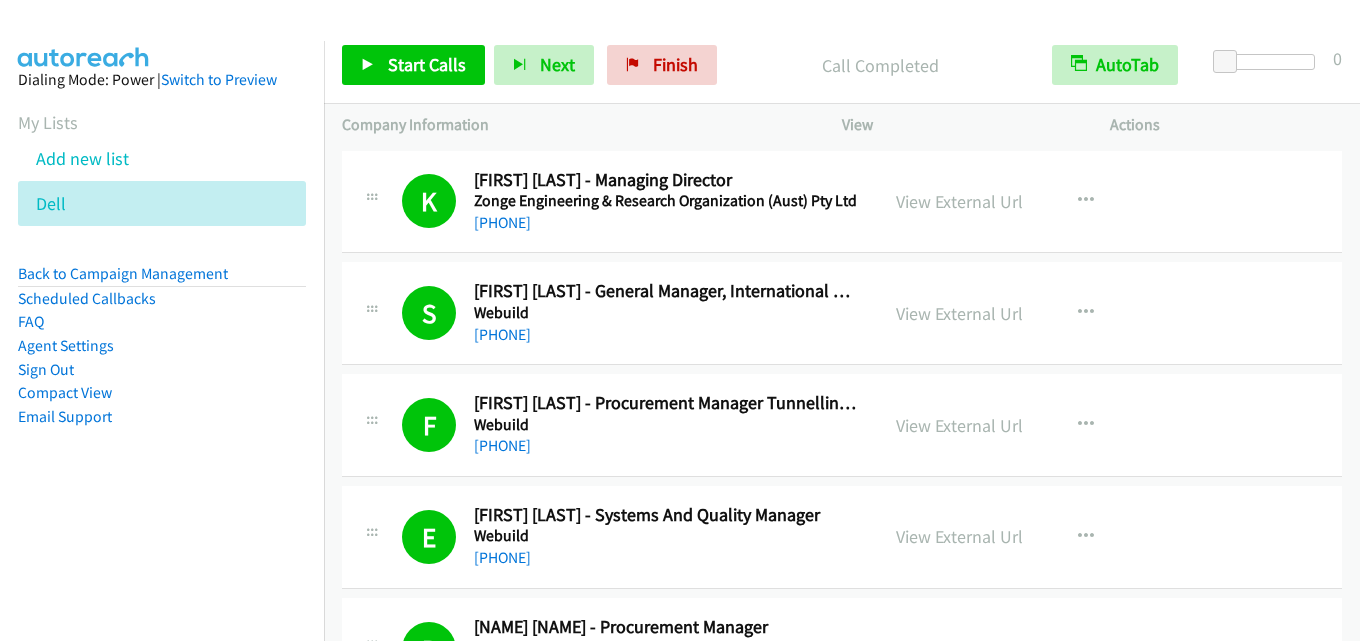 click on "Start Calls" at bounding box center (427, 64) 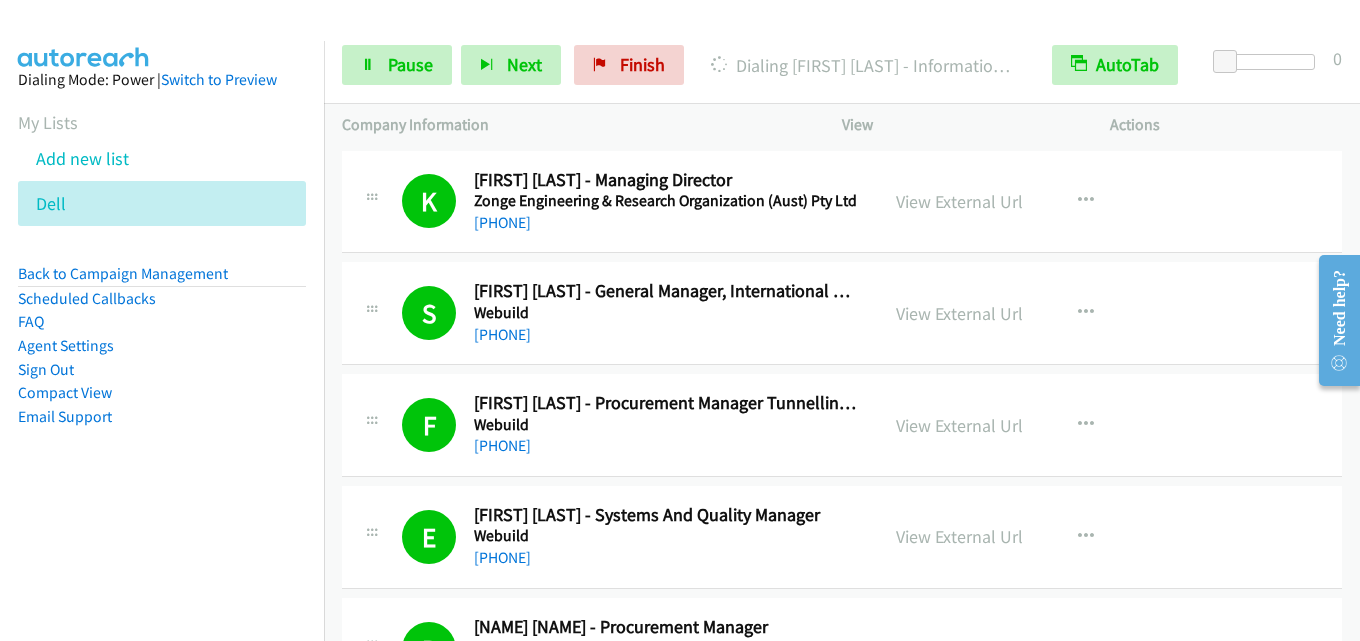 scroll, scrollTop: 800, scrollLeft: 0, axis: vertical 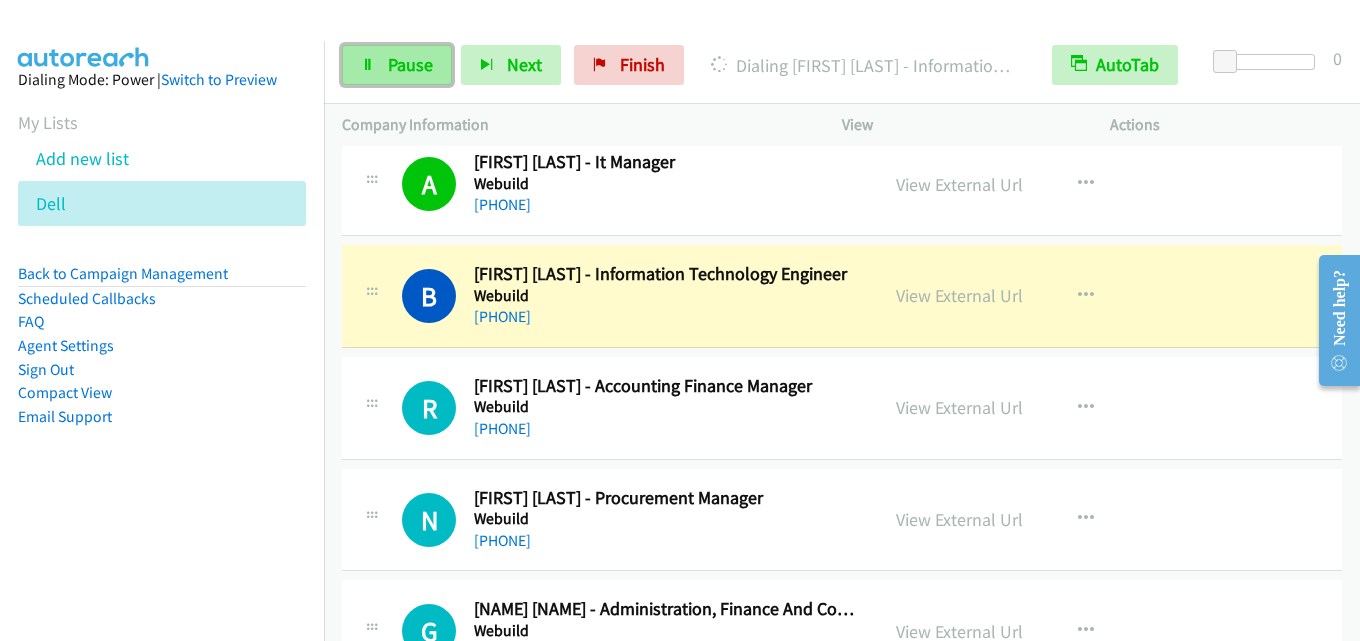 click on "Pause" at bounding box center [410, 64] 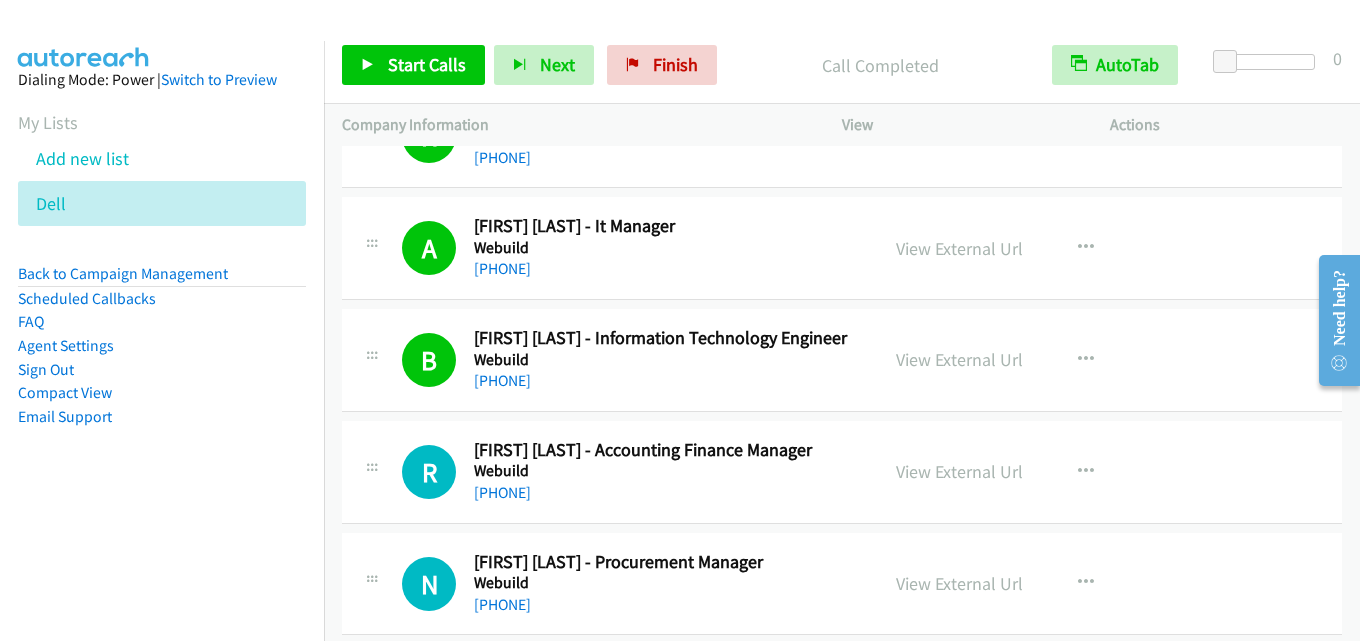 scroll, scrollTop: 700, scrollLeft: 0, axis: vertical 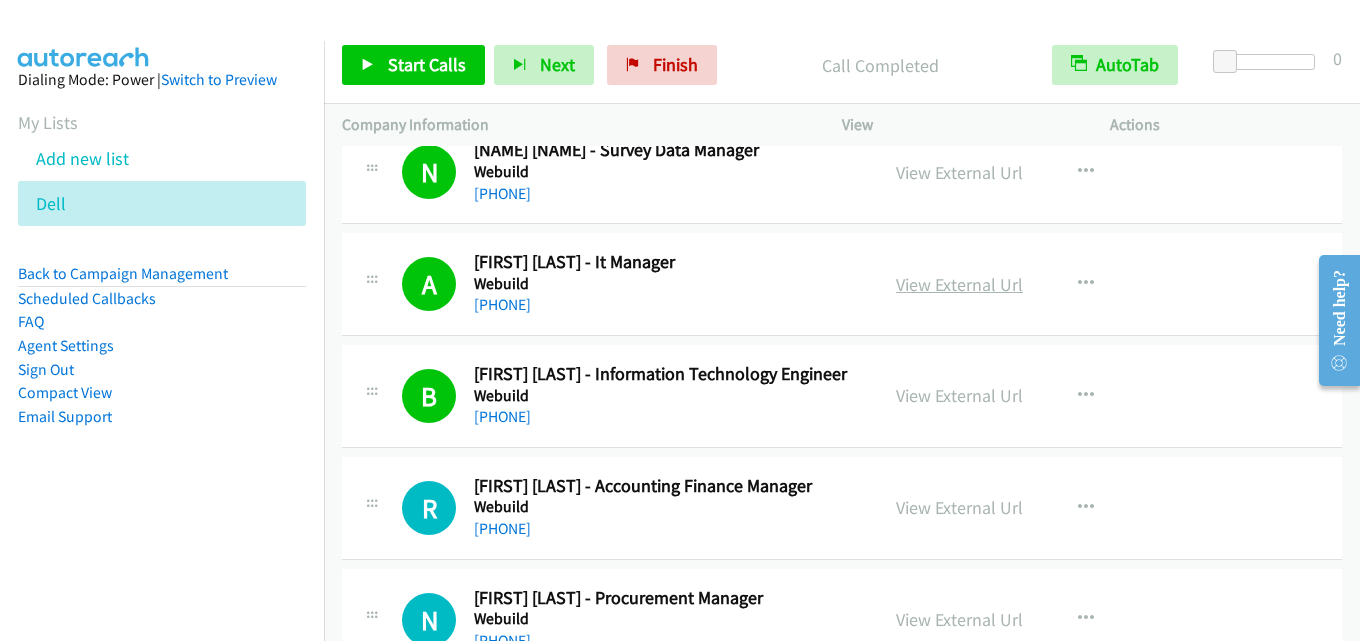 click on "View External Url" at bounding box center [959, 284] 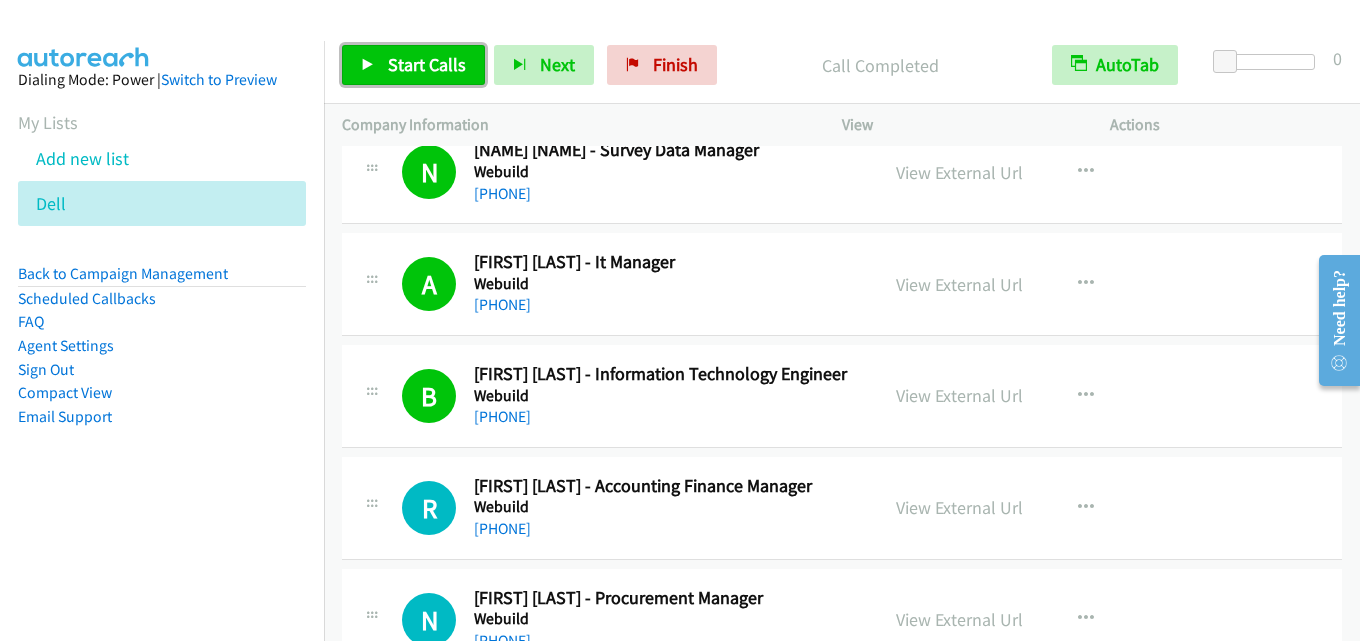 click on "Start Calls" at bounding box center (427, 64) 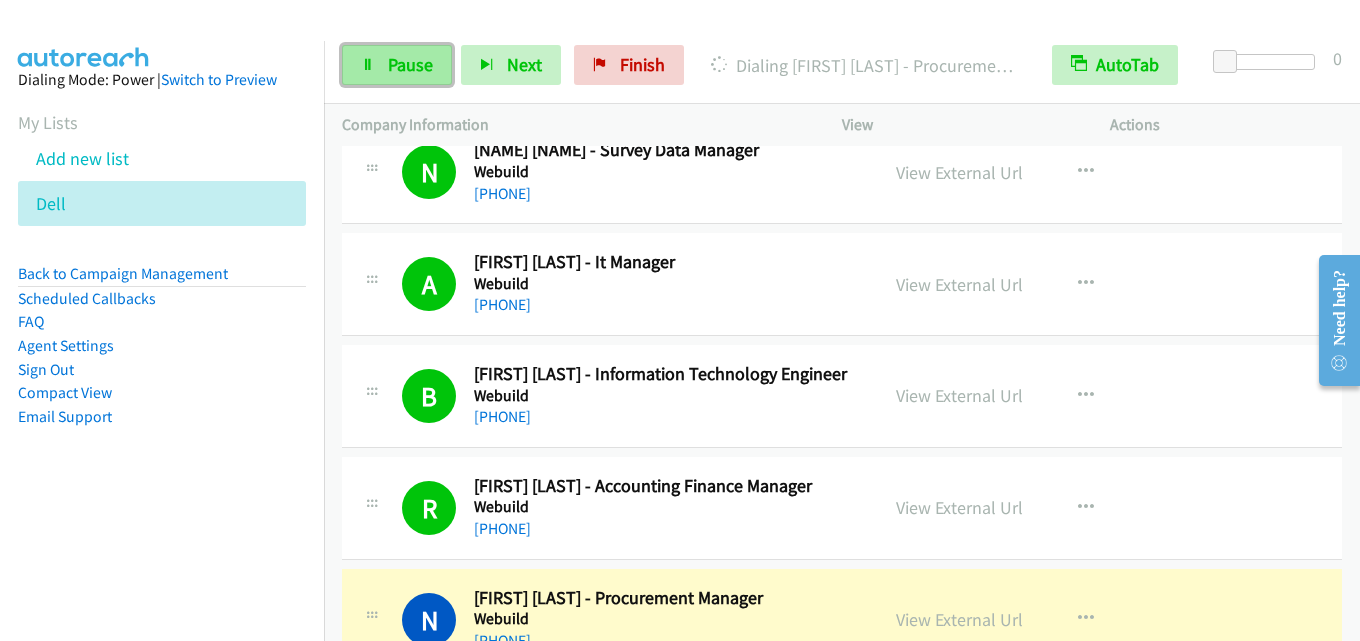 click on "Pause" at bounding box center (410, 64) 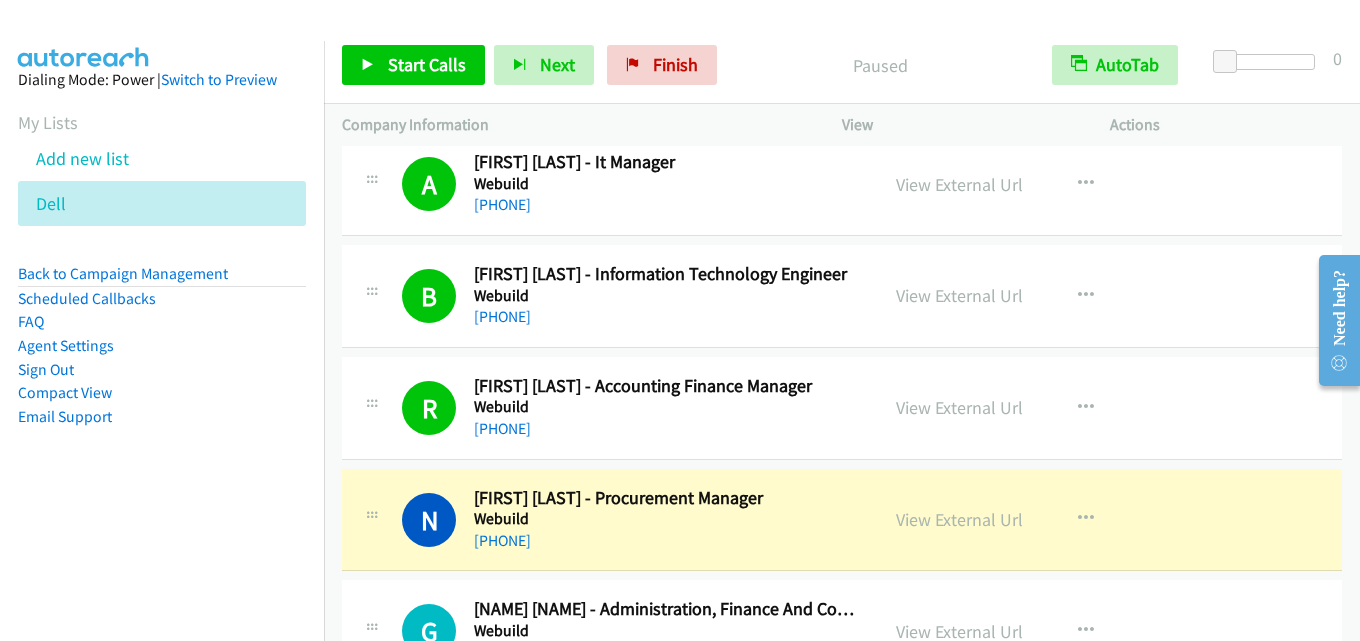 scroll, scrollTop: 900, scrollLeft: 0, axis: vertical 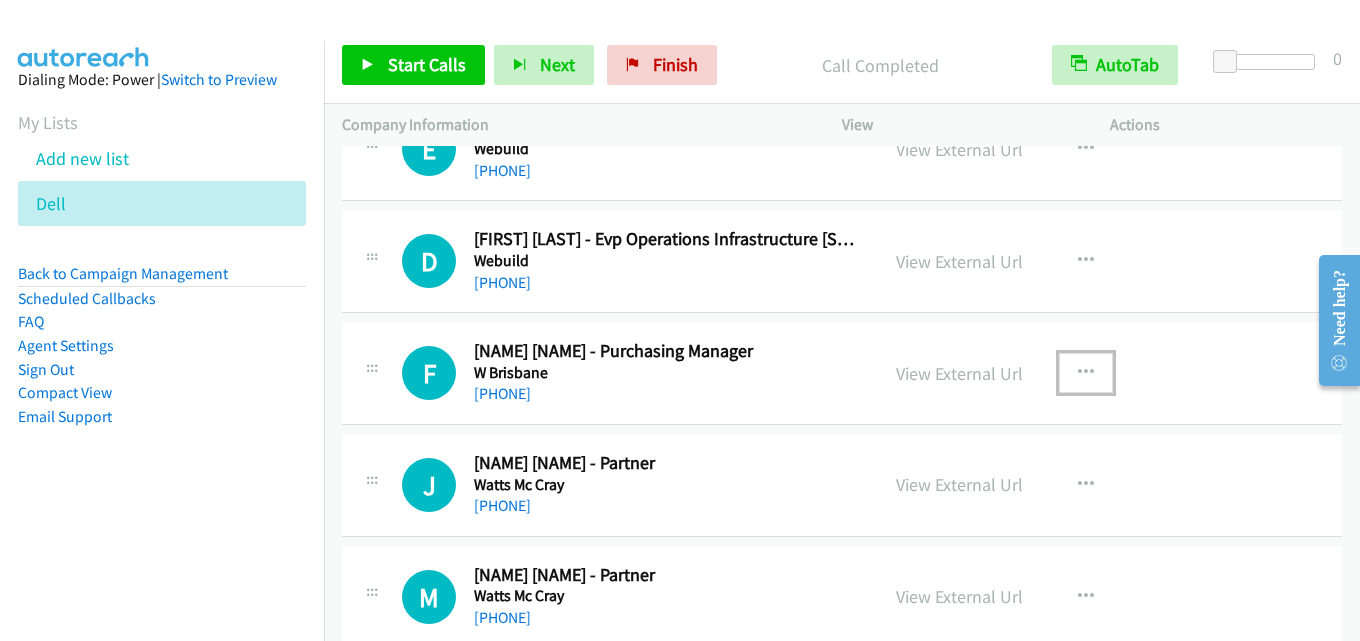 click at bounding box center (1086, 373) 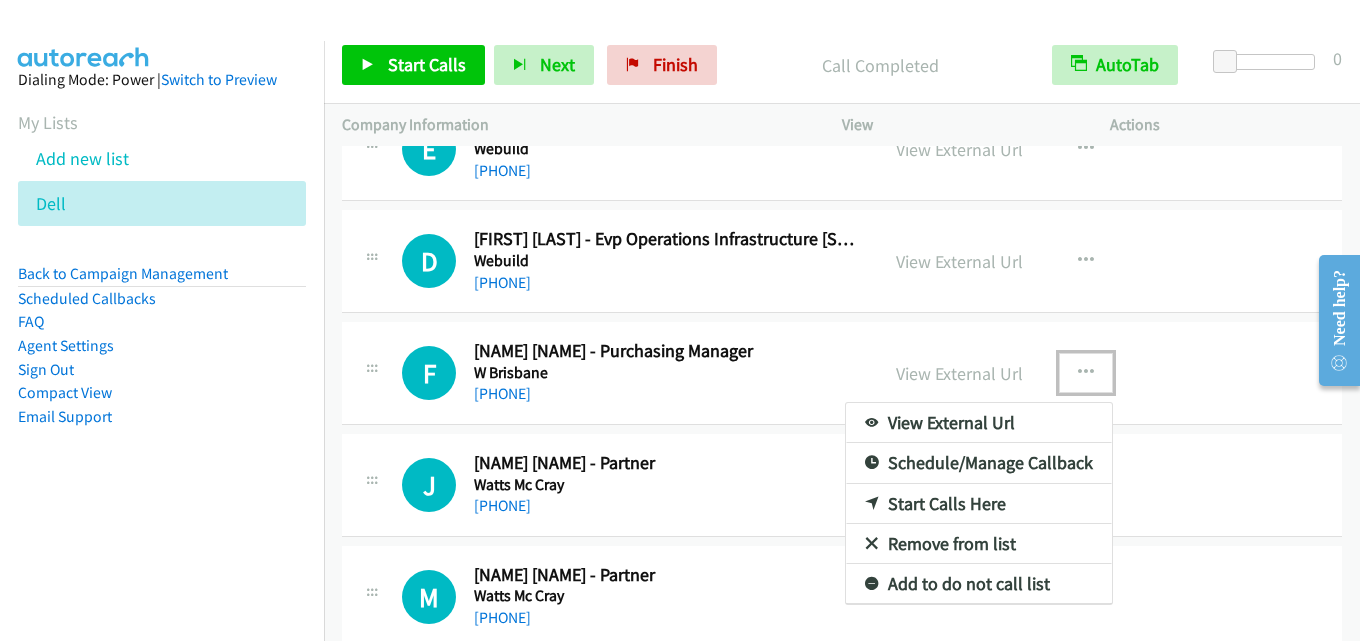click on "Start Calls Here" at bounding box center (979, 504) 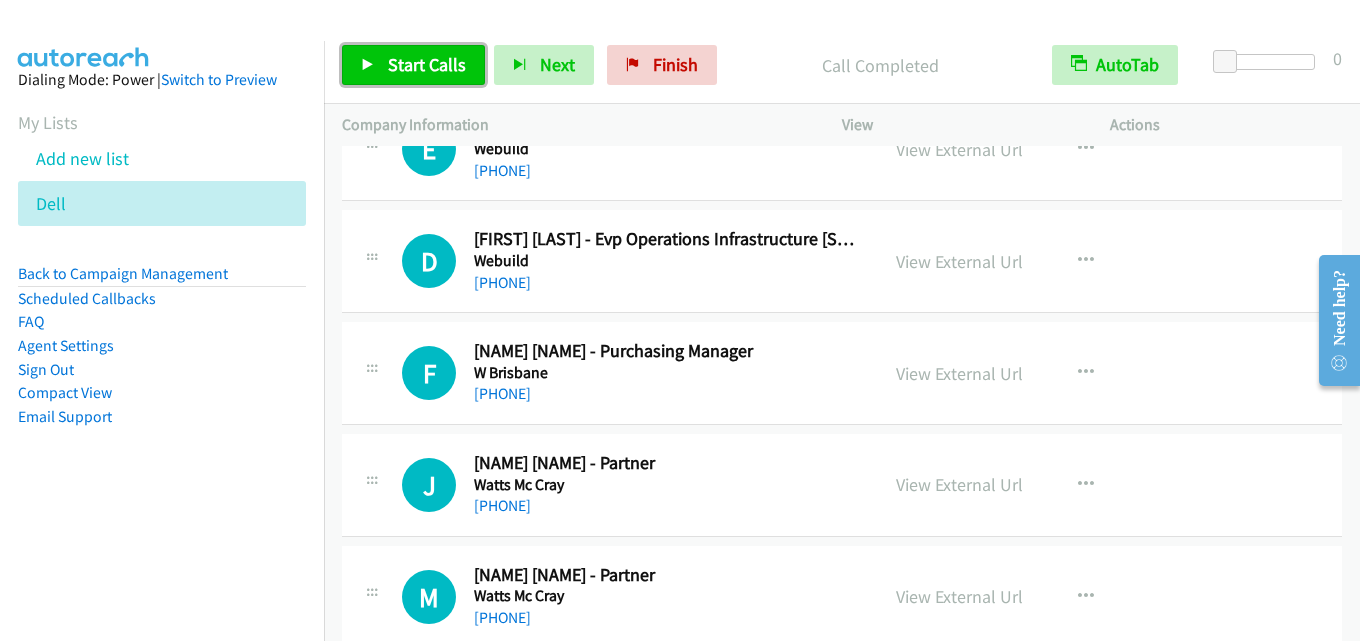 click on "Start Calls" at bounding box center (427, 64) 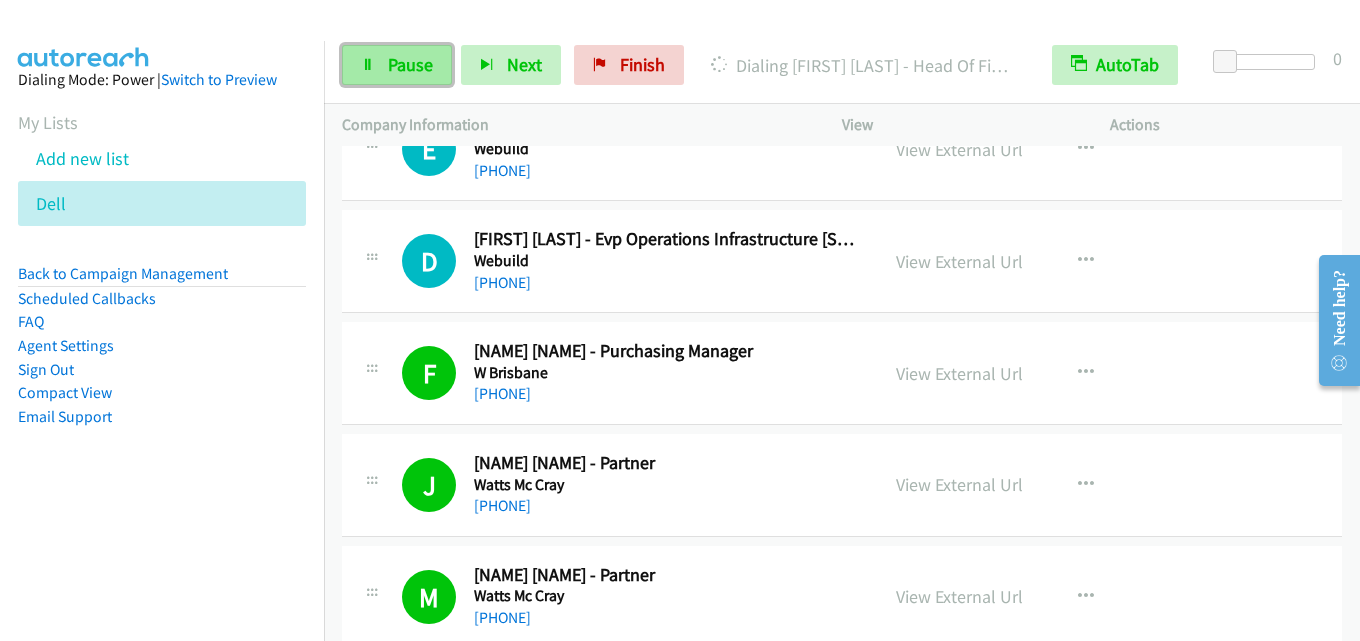 click on "Pause" at bounding box center [410, 64] 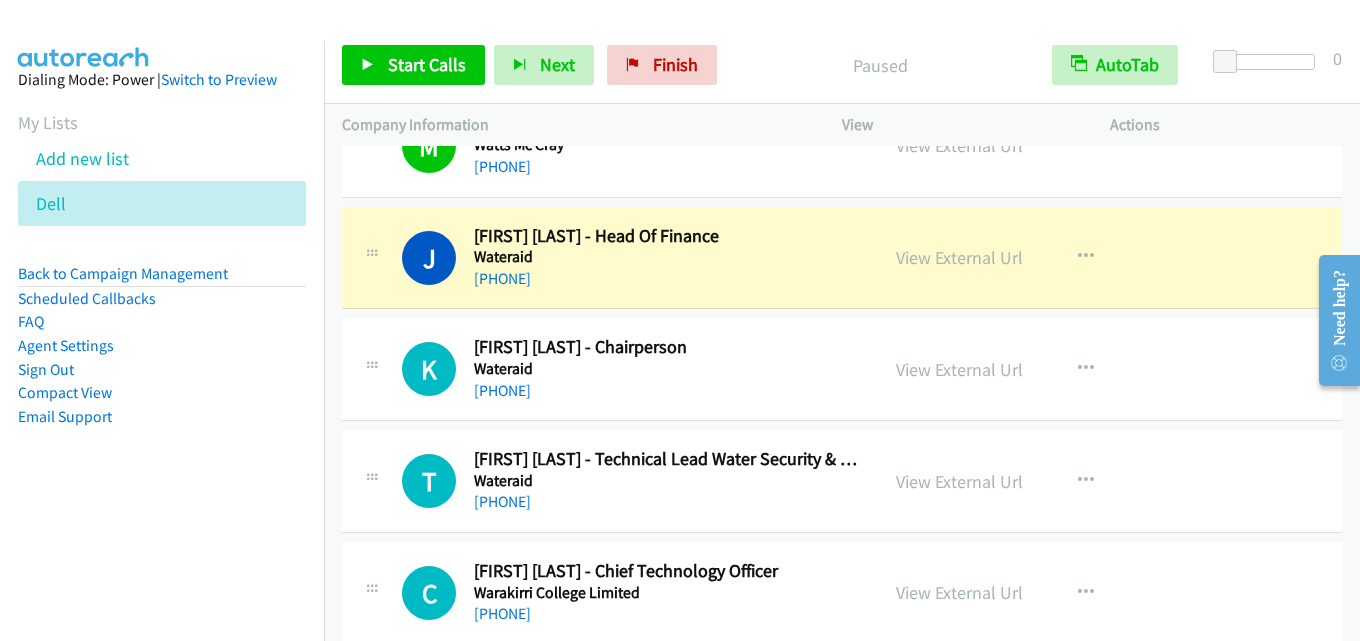 scroll, scrollTop: 2900, scrollLeft: 0, axis: vertical 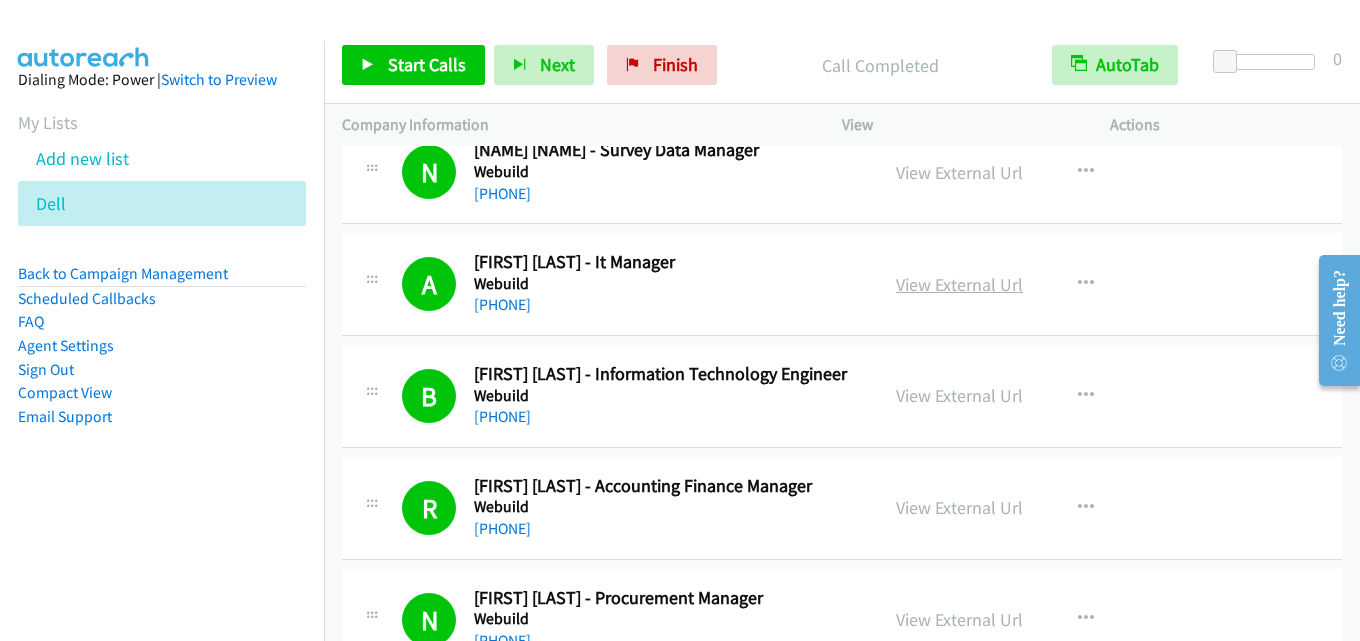 click on "View External Url" at bounding box center (959, 284) 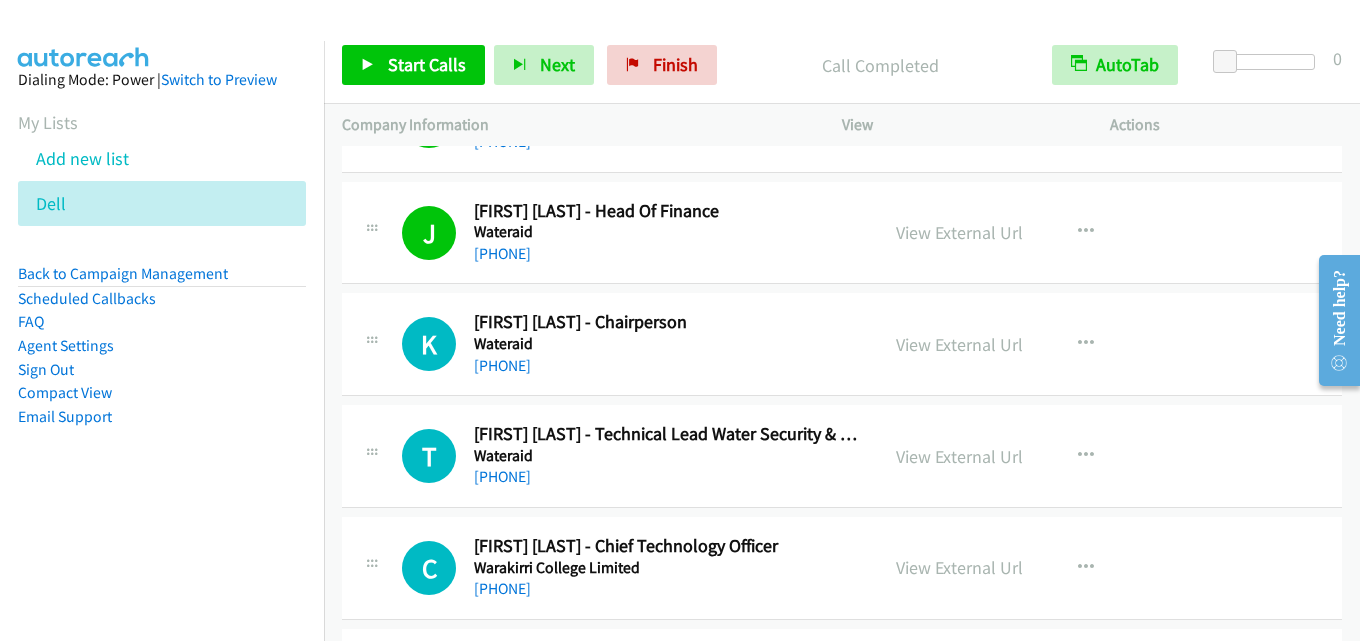 scroll, scrollTop: 2800, scrollLeft: 0, axis: vertical 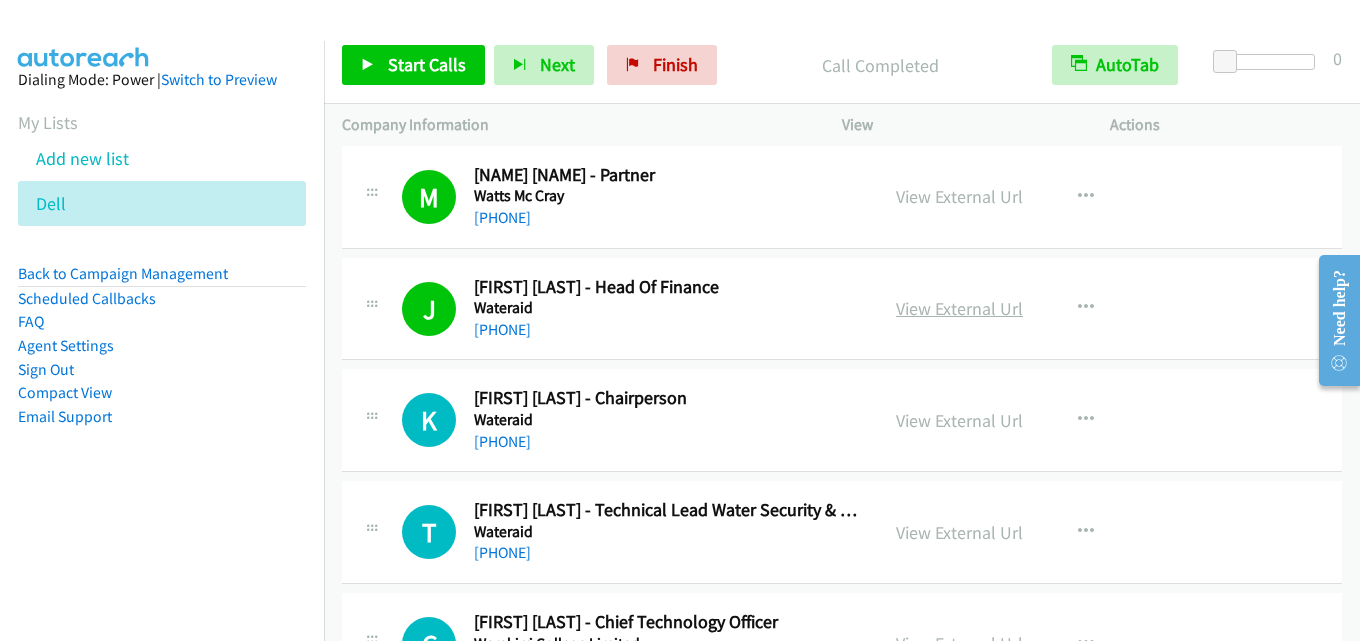 click on "View External Url" at bounding box center (959, 308) 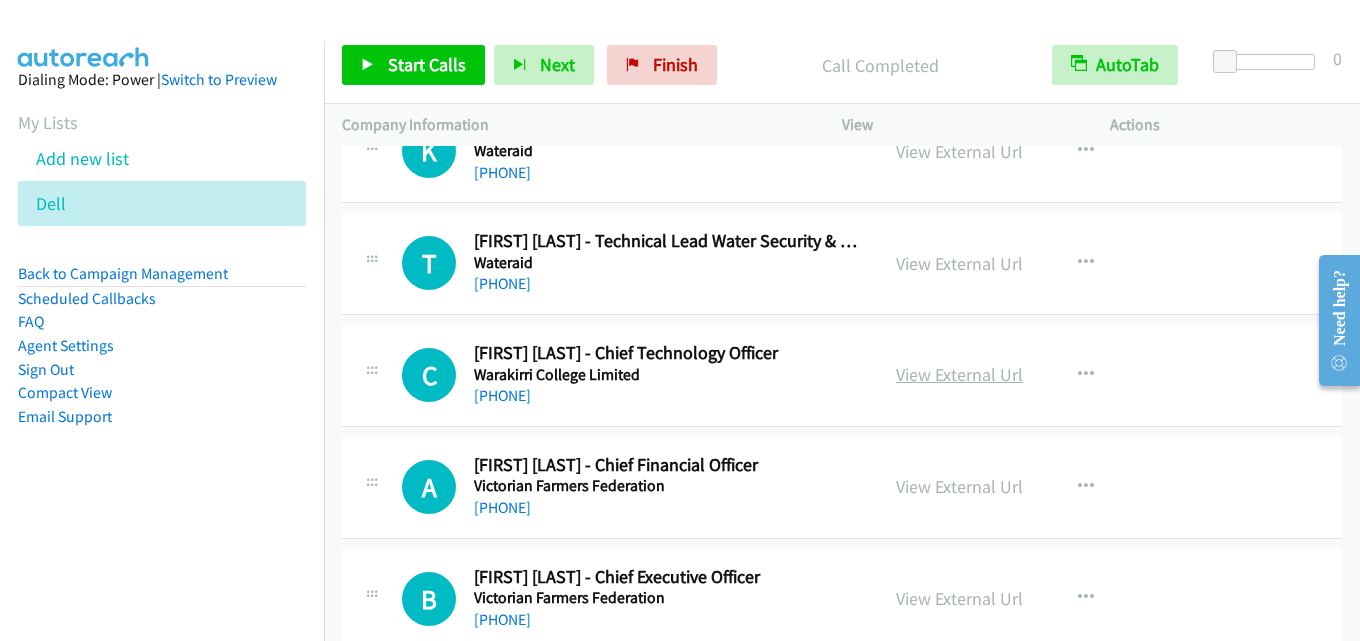 scroll, scrollTop: 3100, scrollLeft: 0, axis: vertical 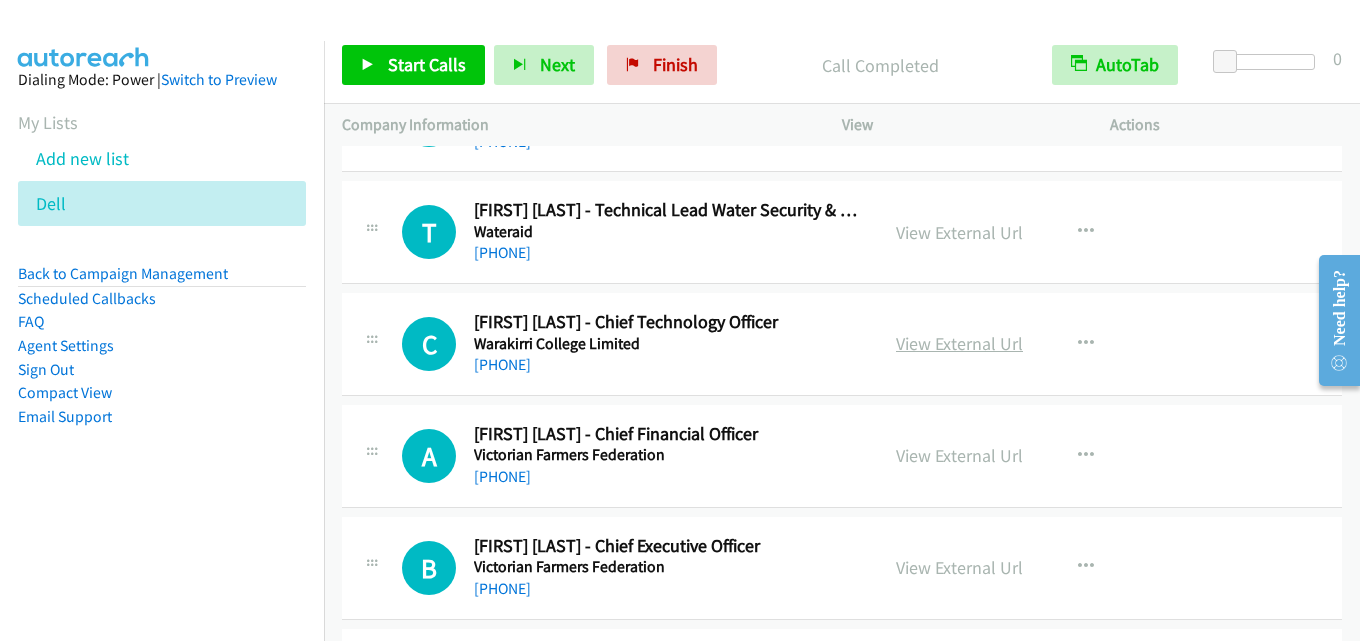 click on "View External Url" at bounding box center [959, 343] 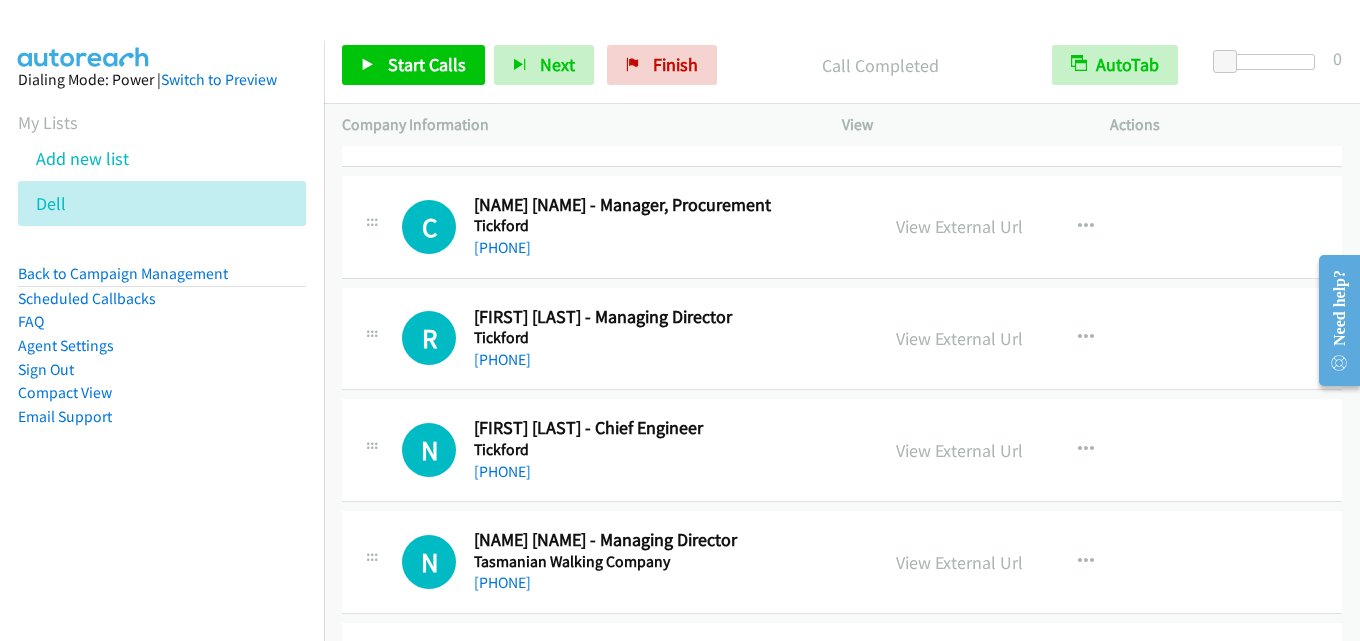 scroll, scrollTop: 3900, scrollLeft: 0, axis: vertical 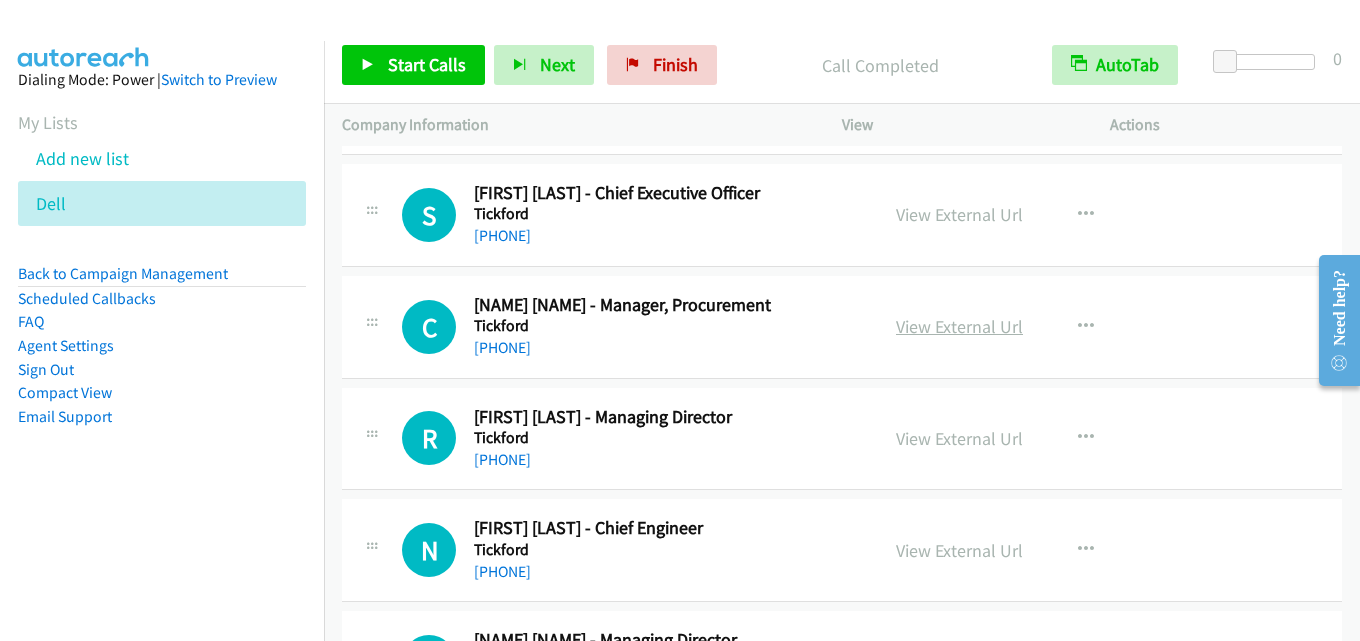 click on "View External Url" at bounding box center [959, 326] 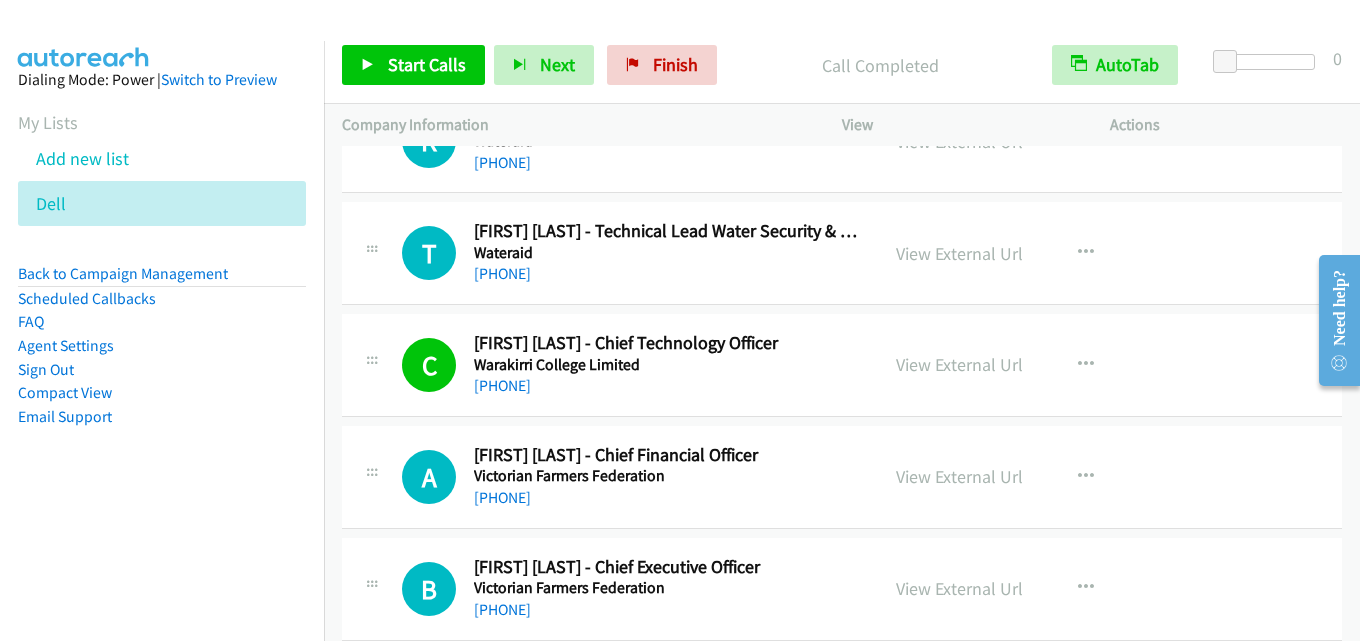 scroll, scrollTop: 3000, scrollLeft: 0, axis: vertical 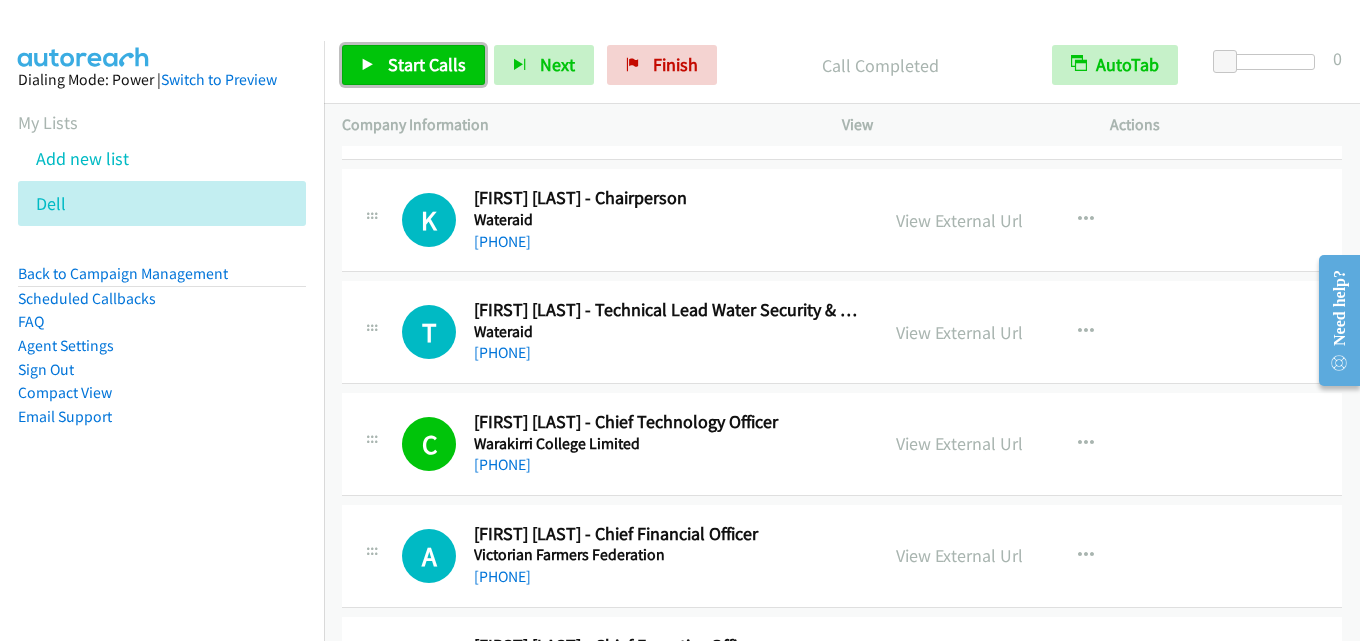 click on "Start Calls" at bounding box center [427, 64] 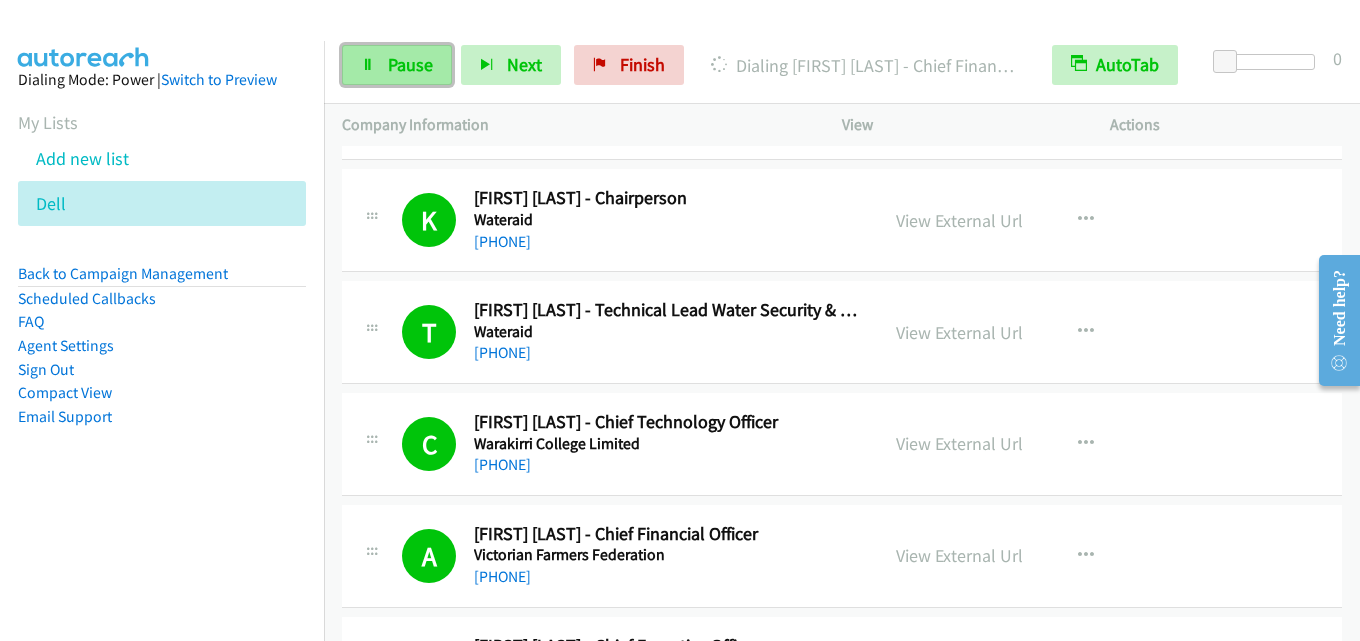 click on "Pause" at bounding box center [410, 64] 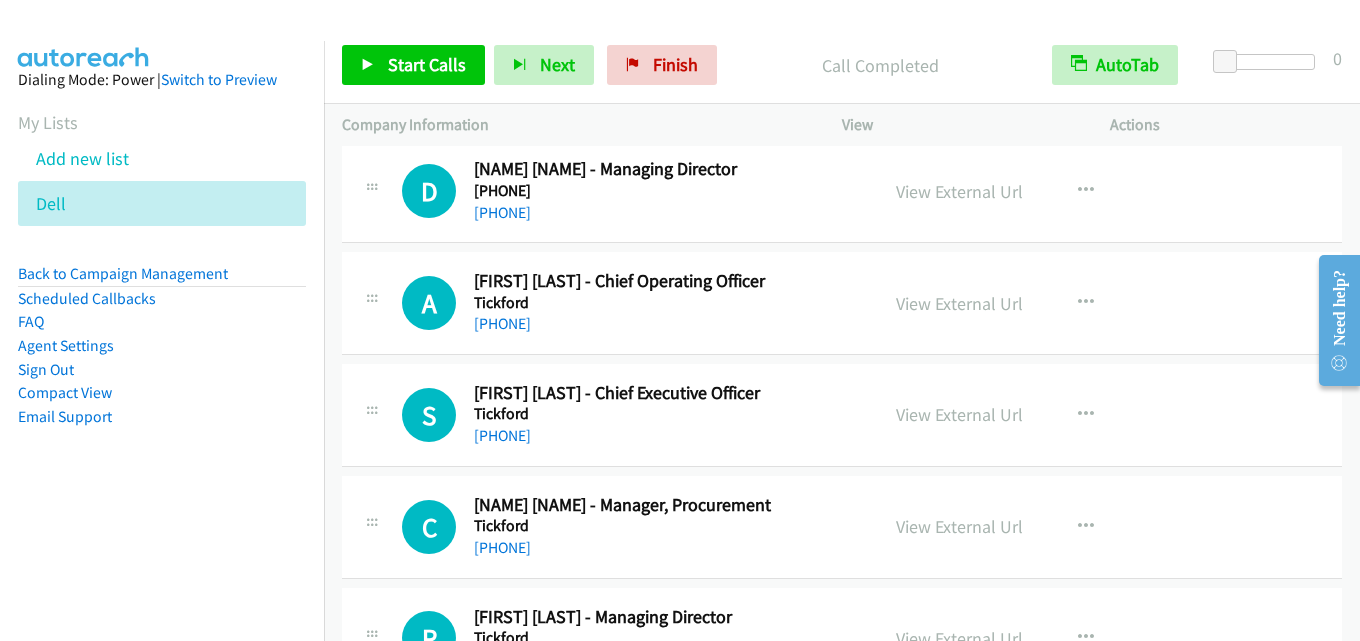 scroll, scrollTop: 3600, scrollLeft: 0, axis: vertical 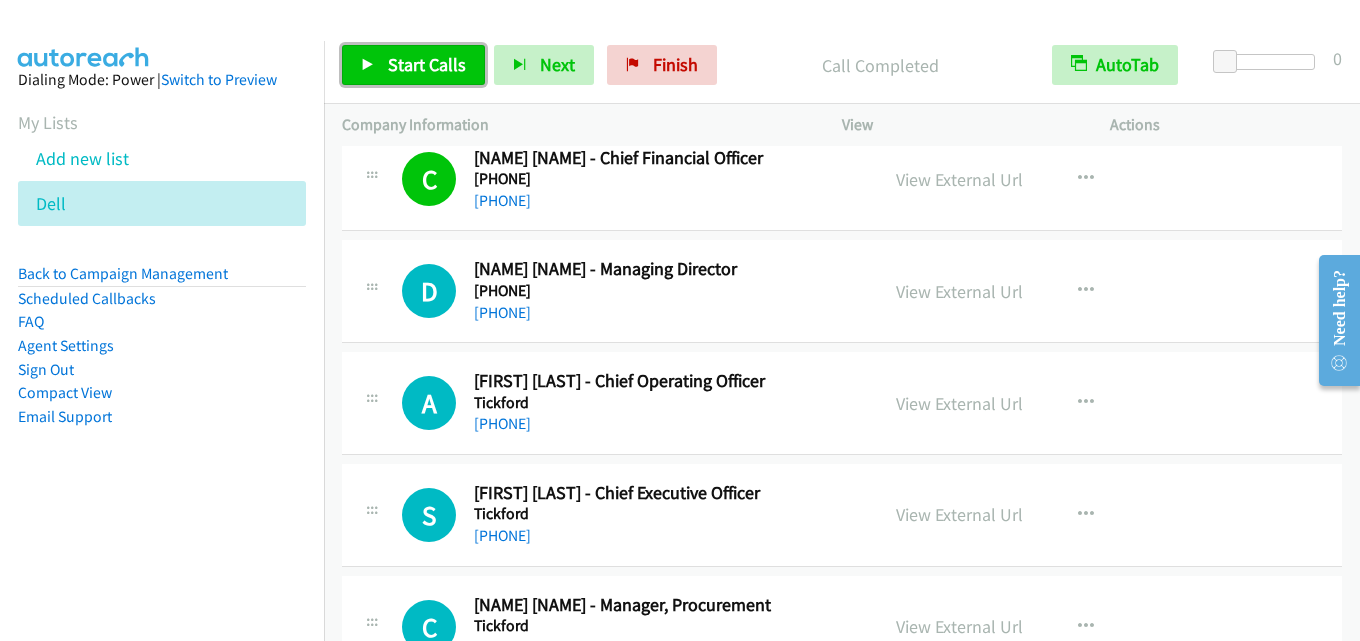 click on "Start Calls" at bounding box center [427, 64] 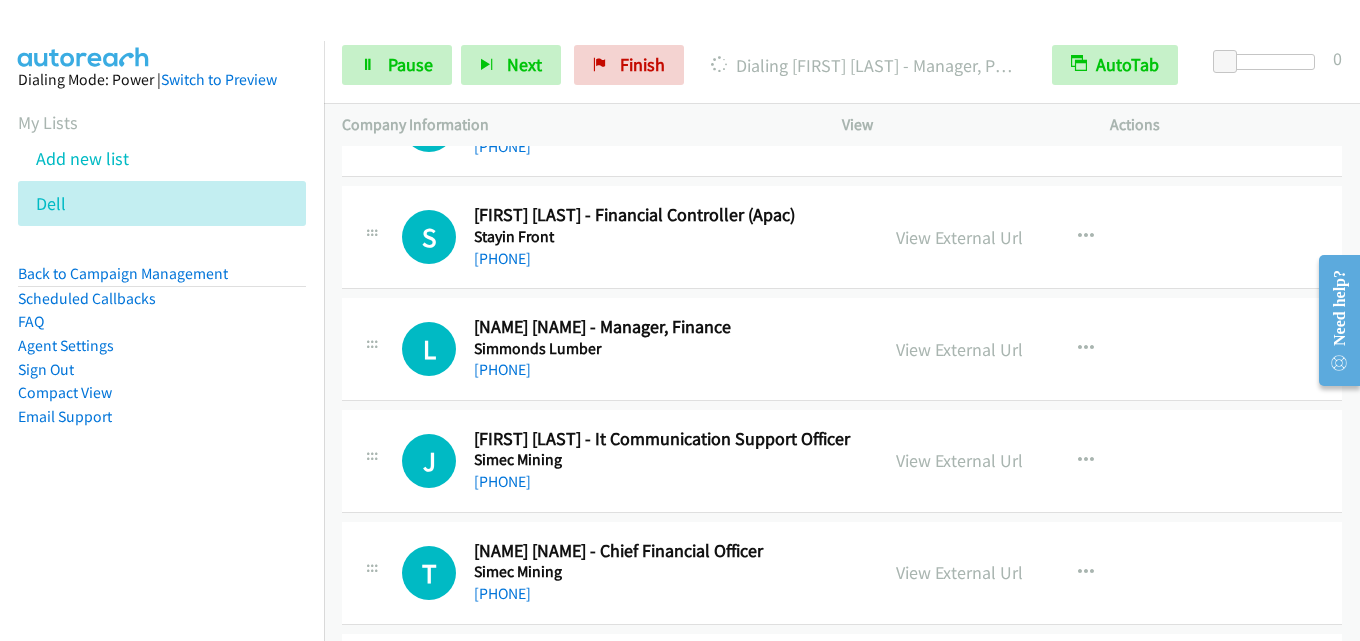 scroll, scrollTop: 5200, scrollLeft: 0, axis: vertical 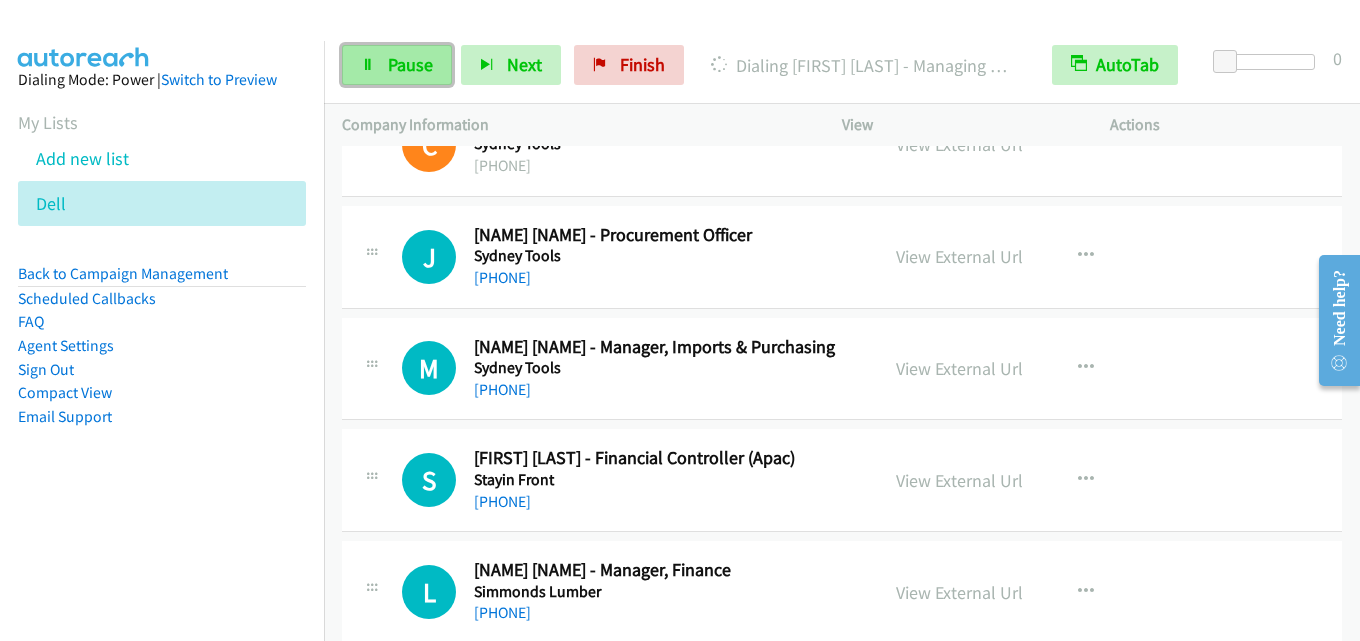 click on "Pause" at bounding box center [410, 64] 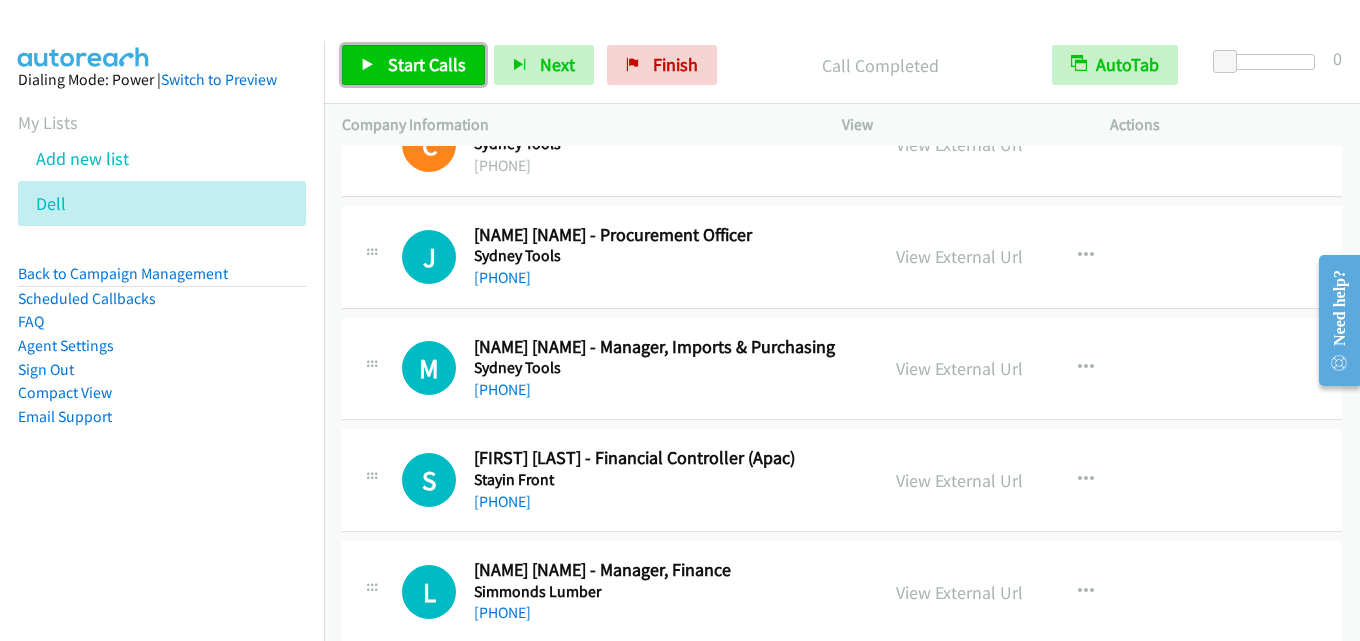 click on "Start Calls" at bounding box center (427, 64) 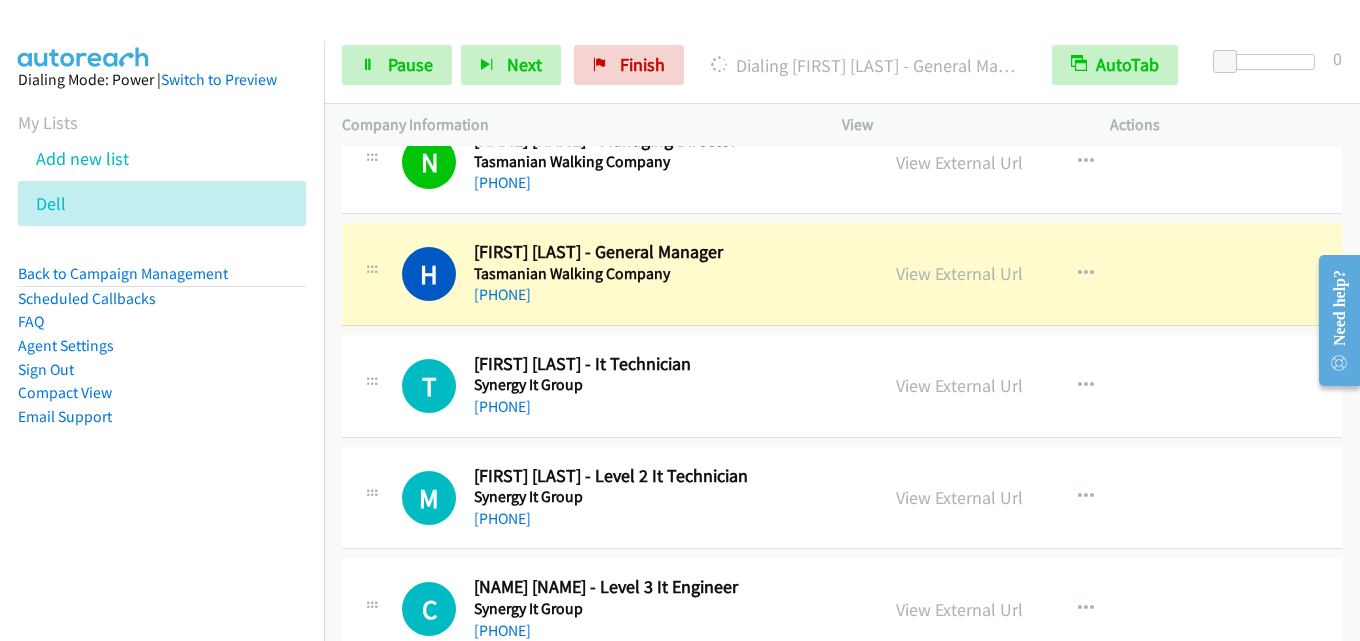 scroll, scrollTop: 4500, scrollLeft: 0, axis: vertical 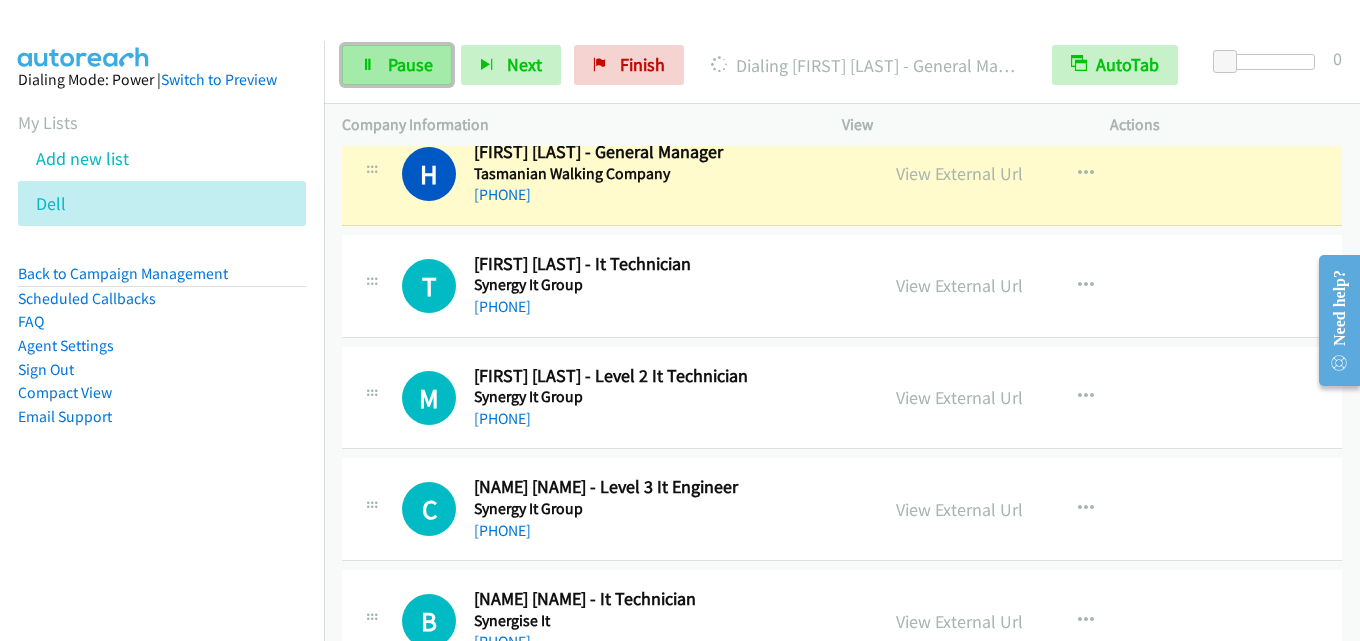 click on "Pause" at bounding box center [410, 64] 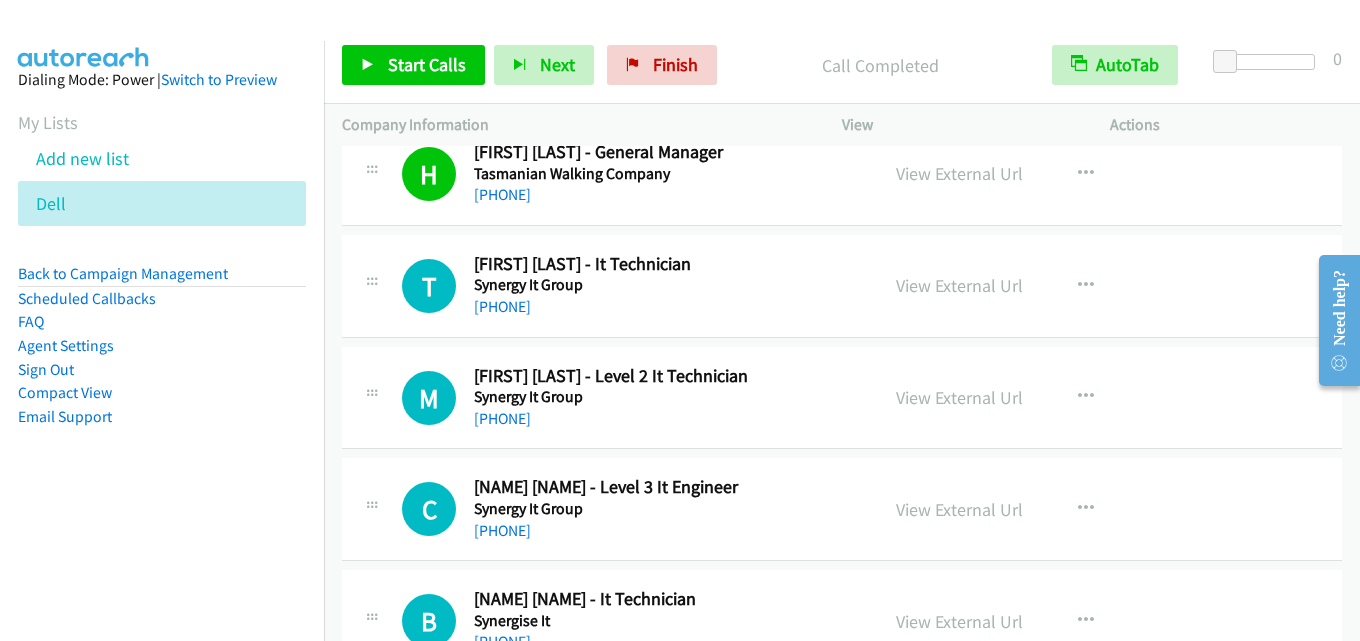 scroll, scrollTop: 4400, scrollLeft: 0, axis: vertical 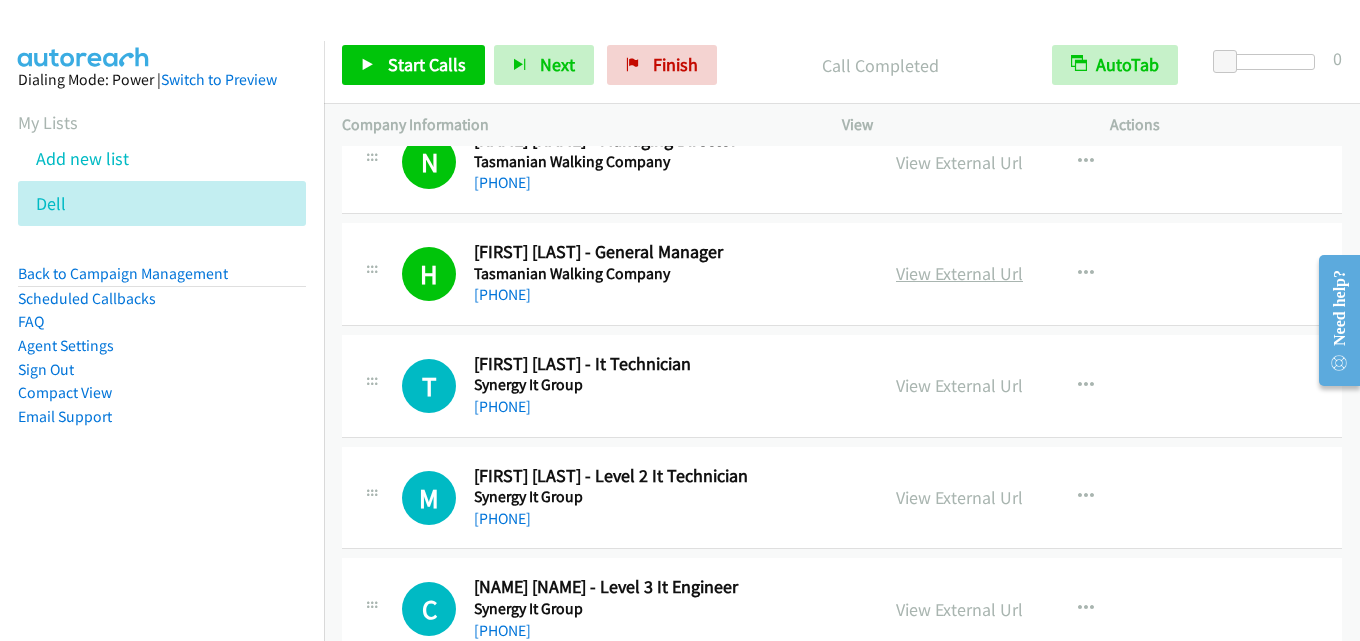 click on "View External Url" at bounding box center [959, 273] 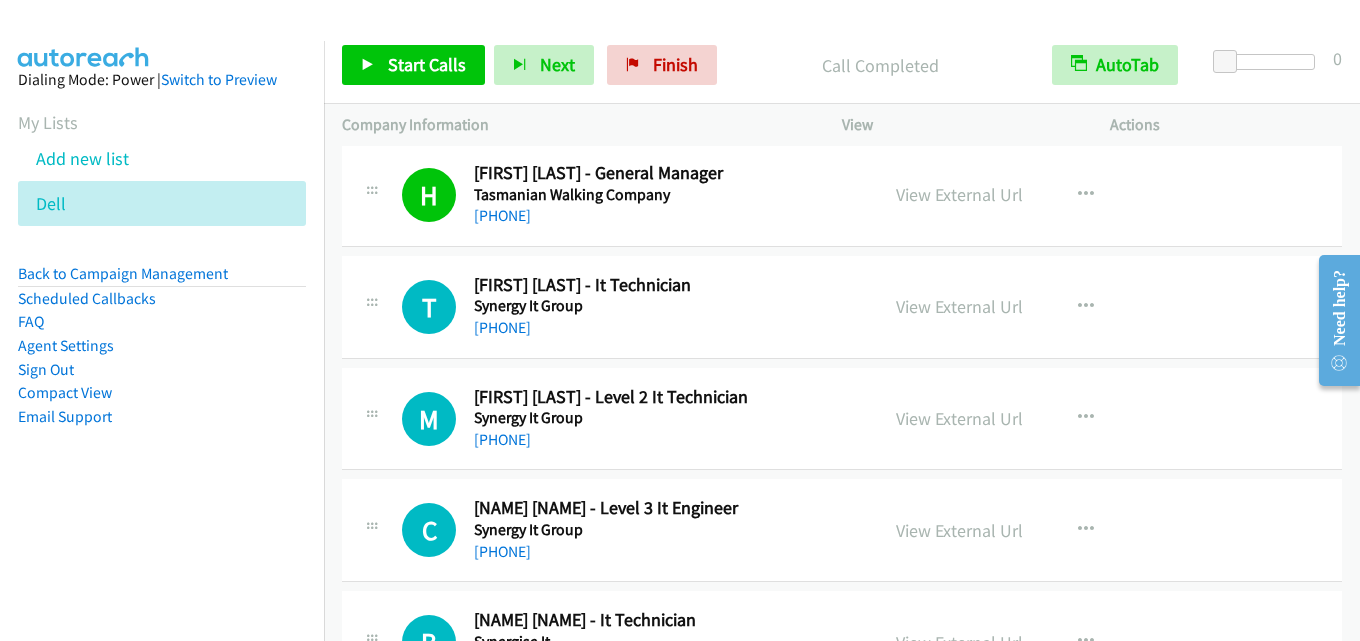 scroll, scrollTop: 4500, scrollLeft: 0, axis: vertical 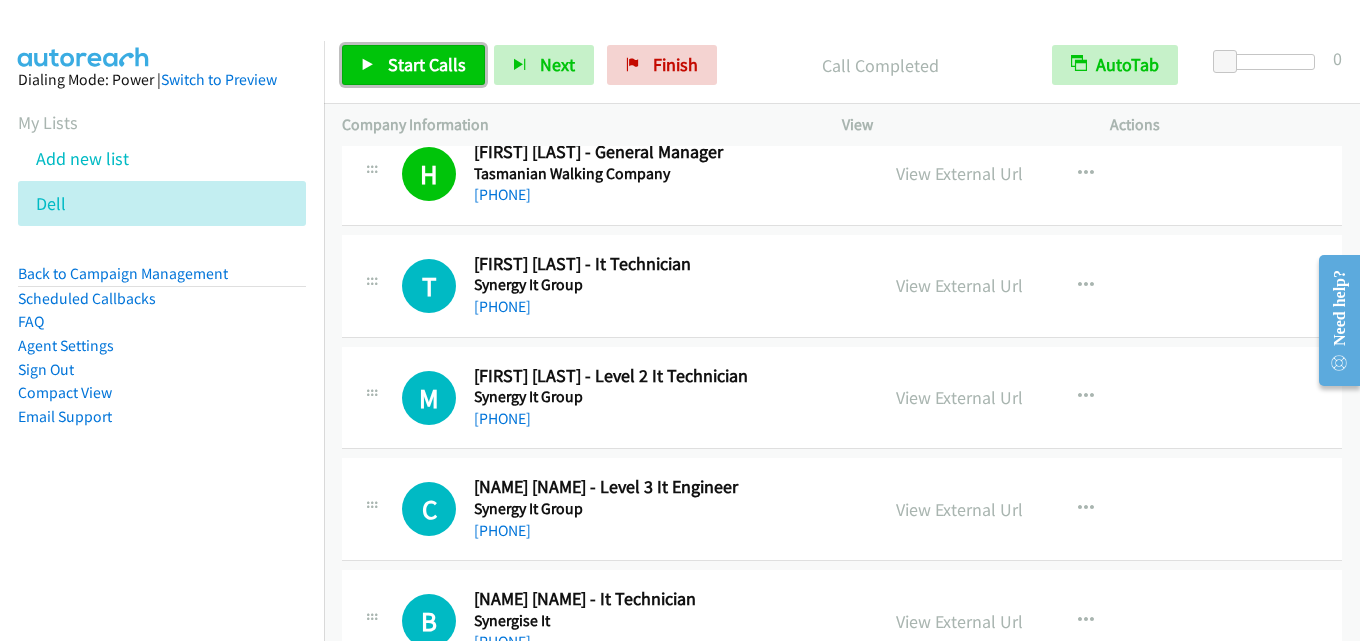 click on "Start Calls" at bounding box center [427, 64] 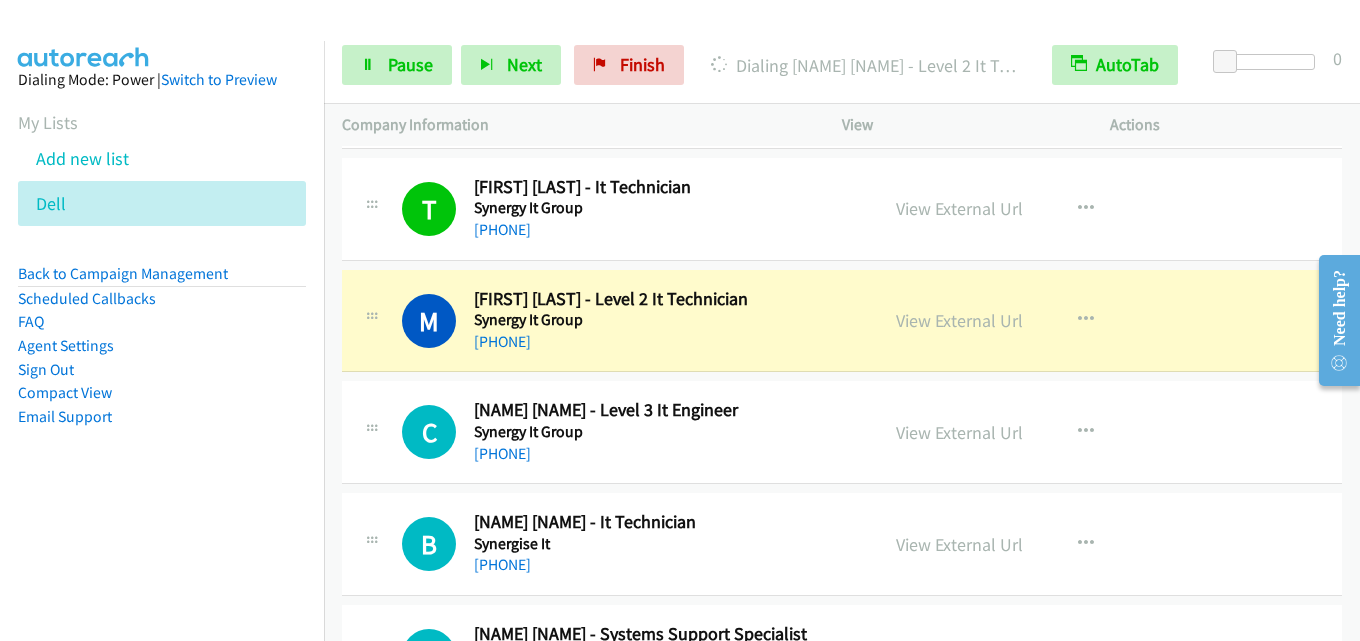 scroll, scrollTop: 4700, scrollLeft: 0, axis: vertical 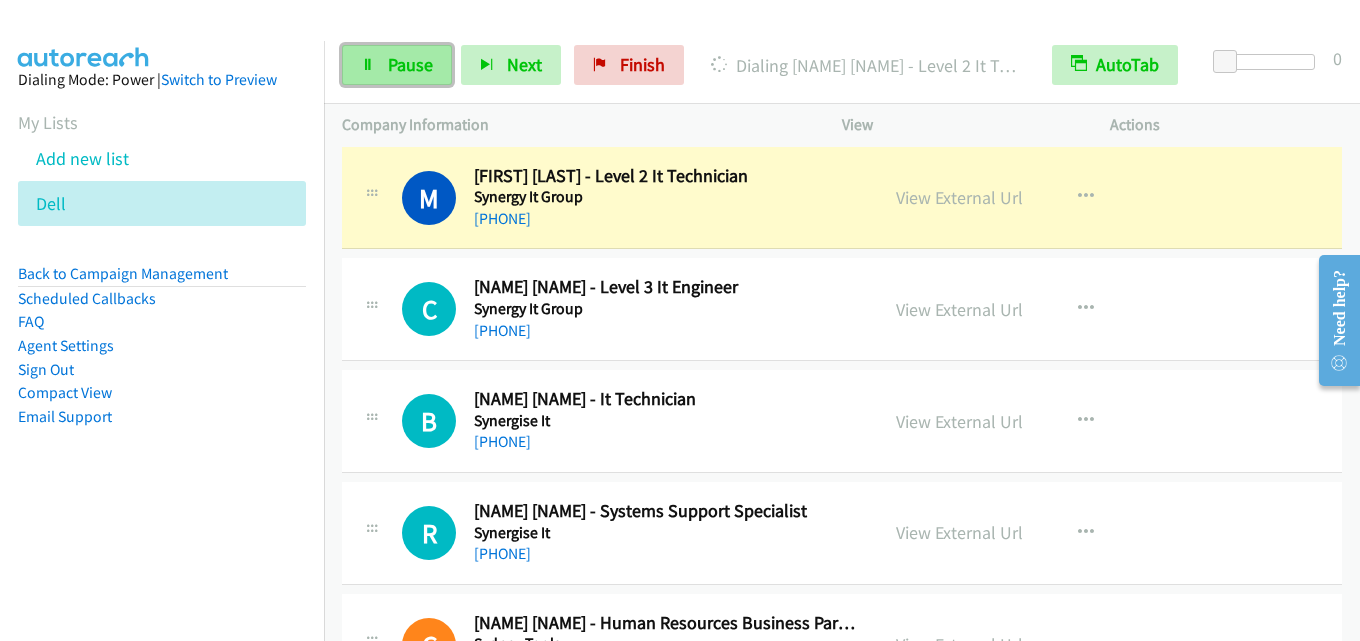 click on "Pause" at bounding box center (410, 64) 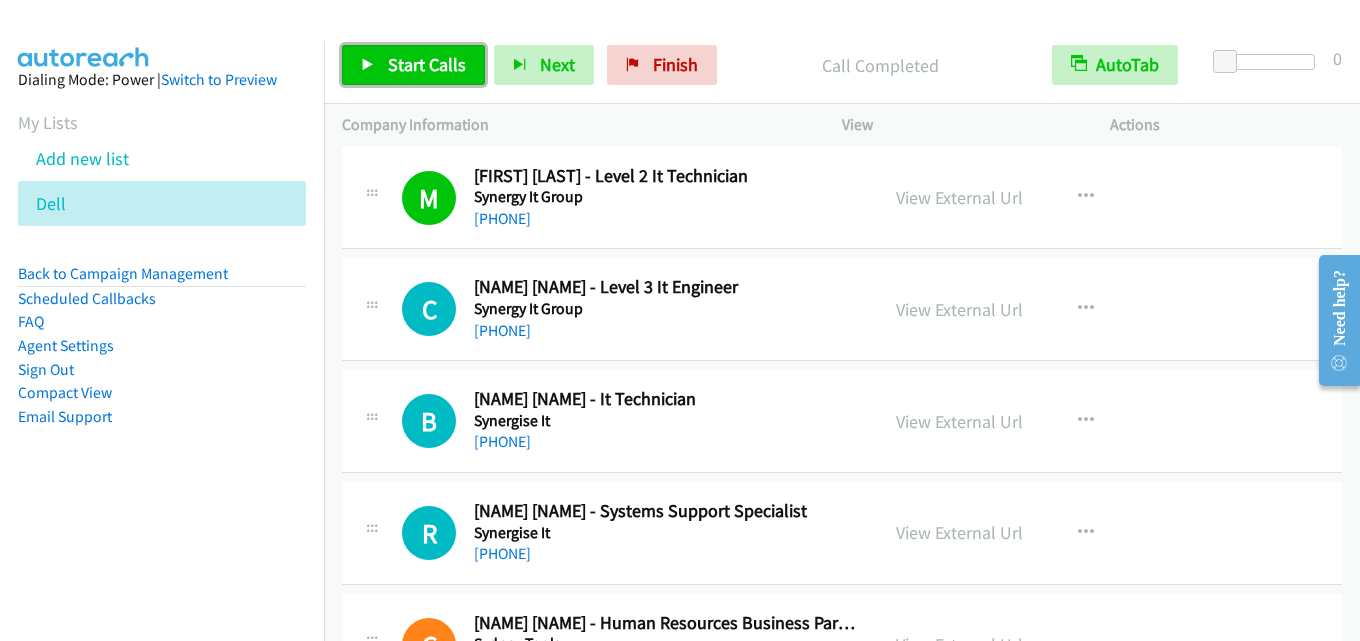 click on "Start Calls" at bounding box center (427, 64) 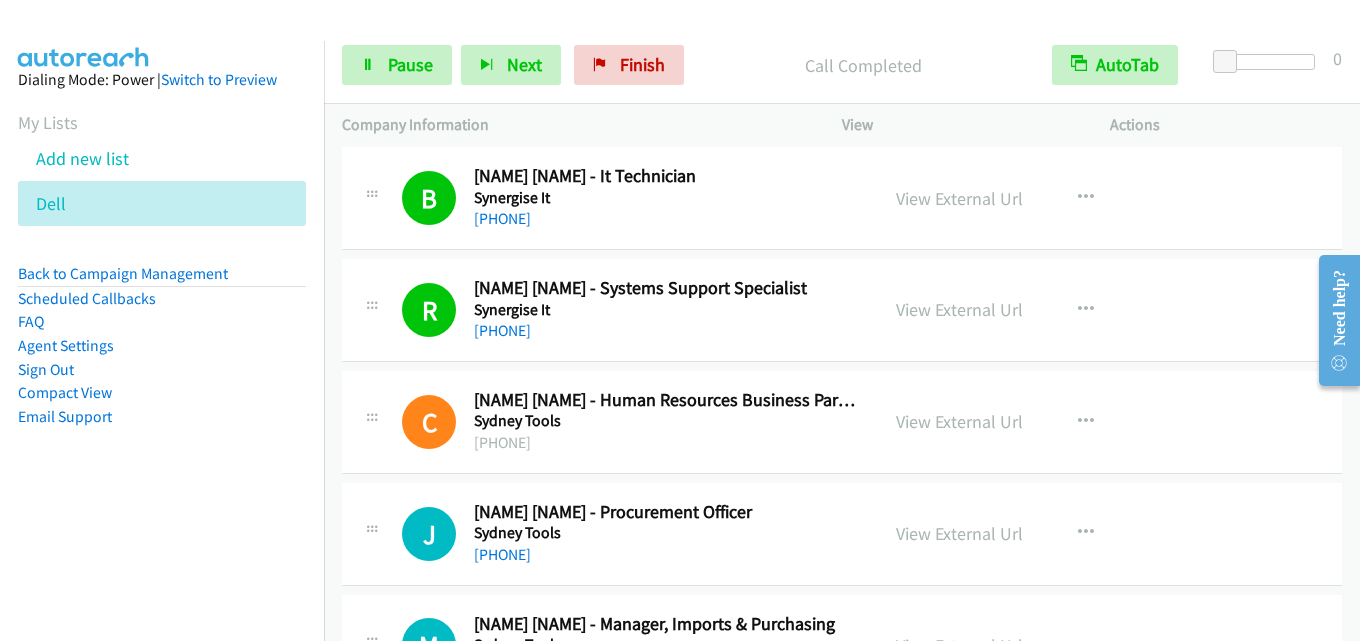 scroll, scrollTop: 5000, scrollLeft: 0, axis: vertical 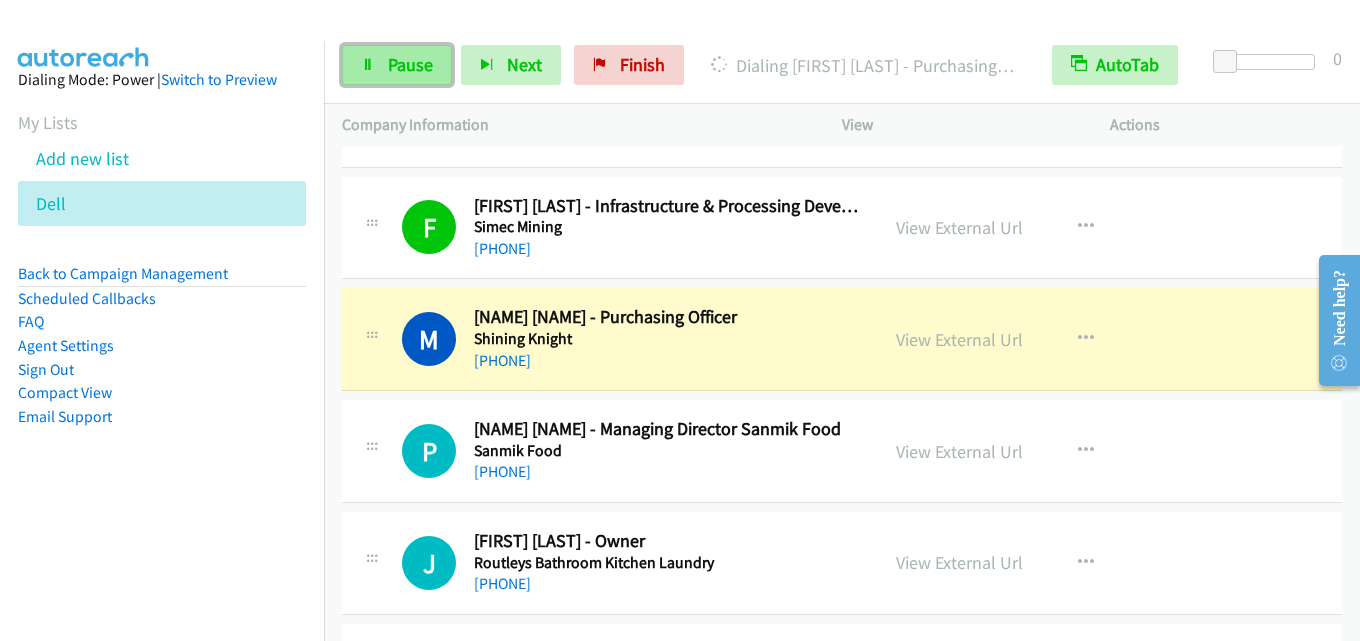click on "Pause" at bounding box center [410, 64] 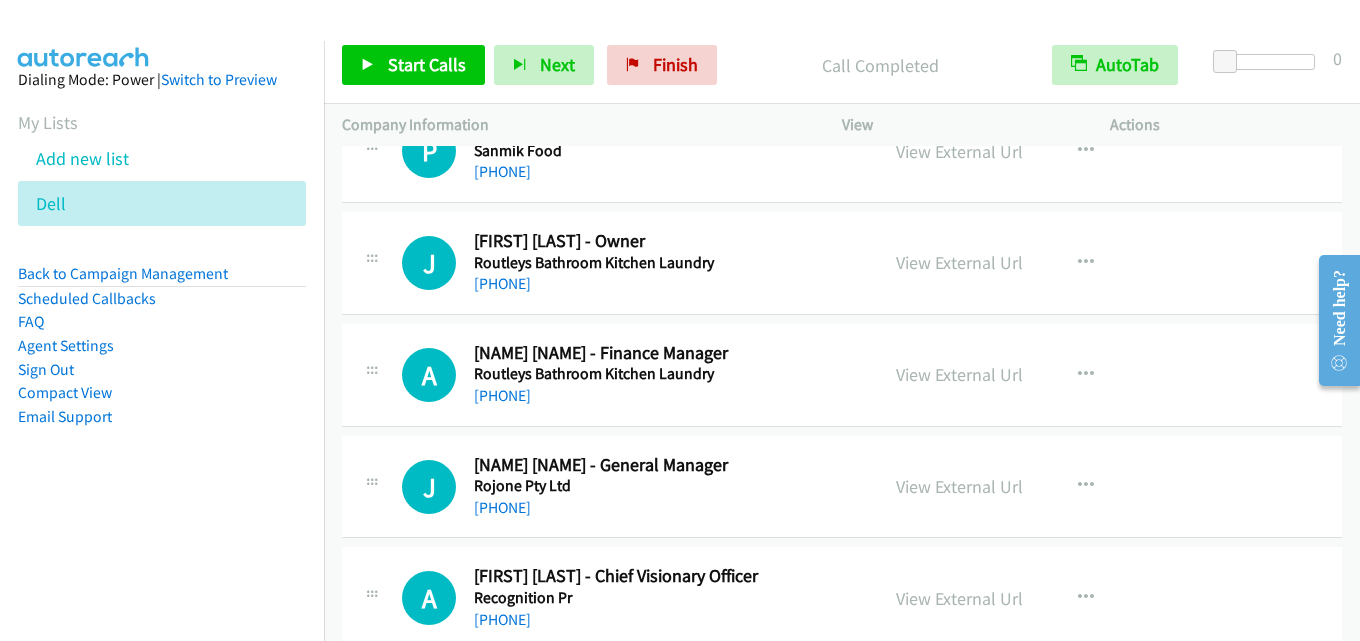 scroll, scrollTop: 6100, scrollLeft: 0, axis: vertical 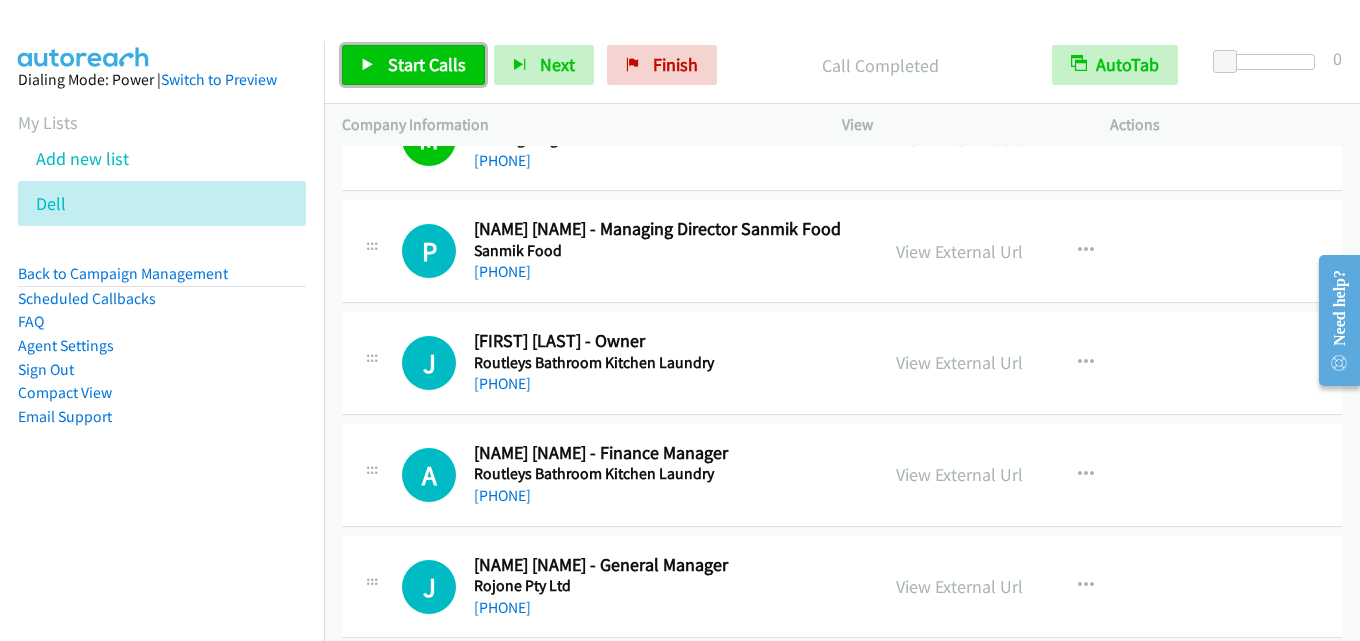 click on "Start Calls" at bounding box center [427, 64] 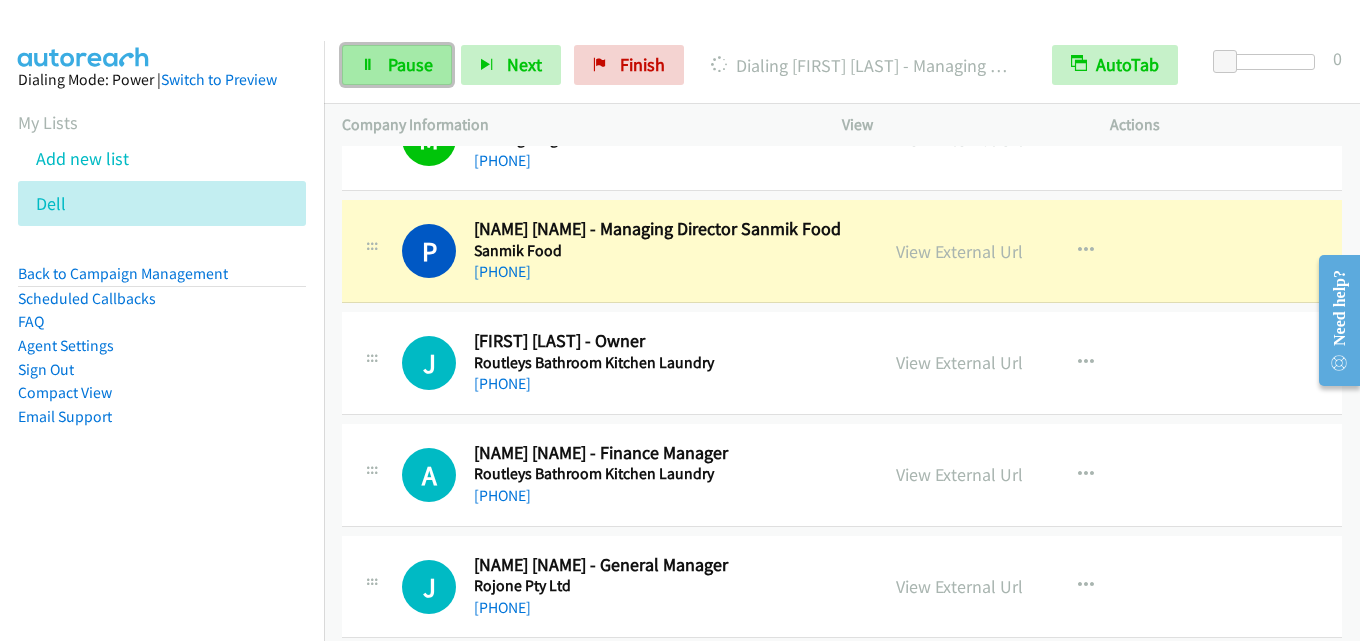 click on "Pause" at bounding box center [410, 64] 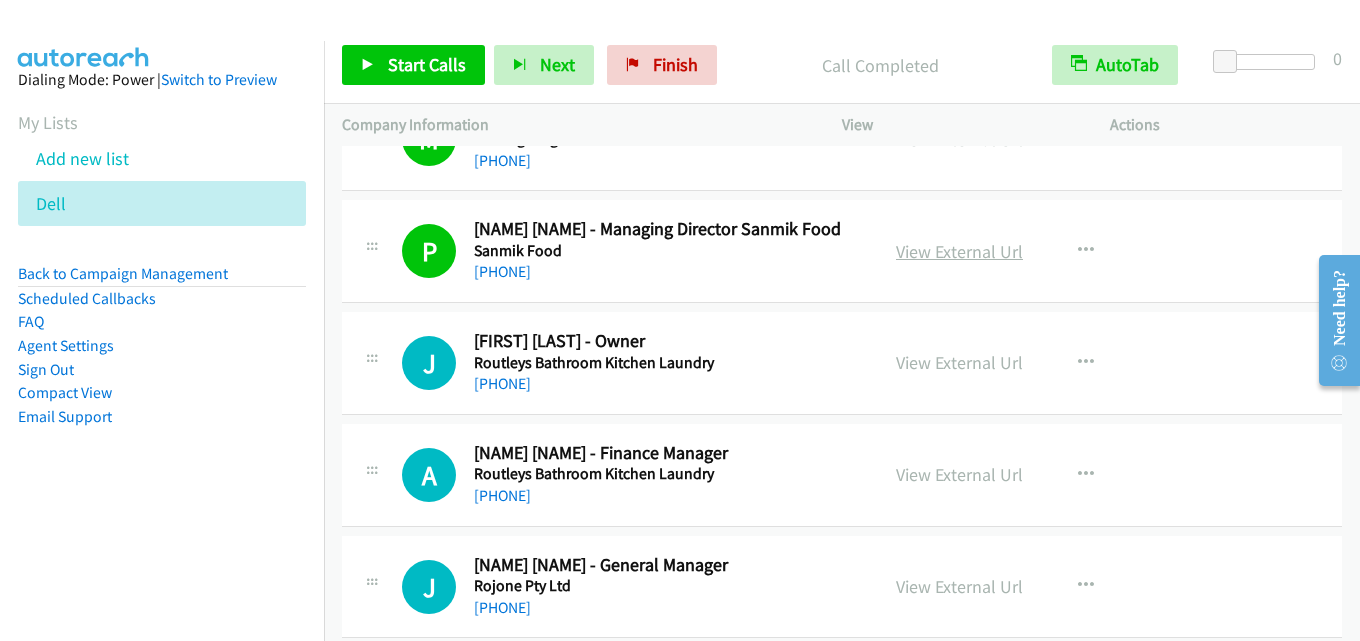 click on "View External Url" at bounding box center (959, 251) 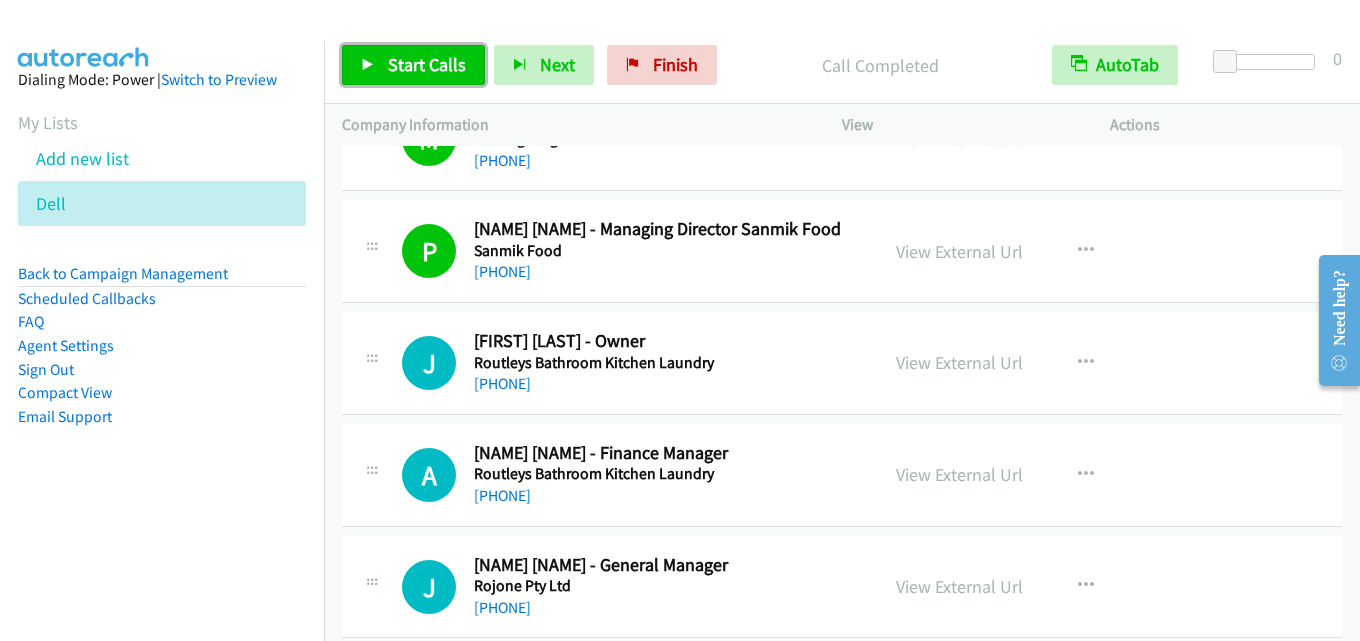 click on "Start Calls" at bounding box center (427, 64) 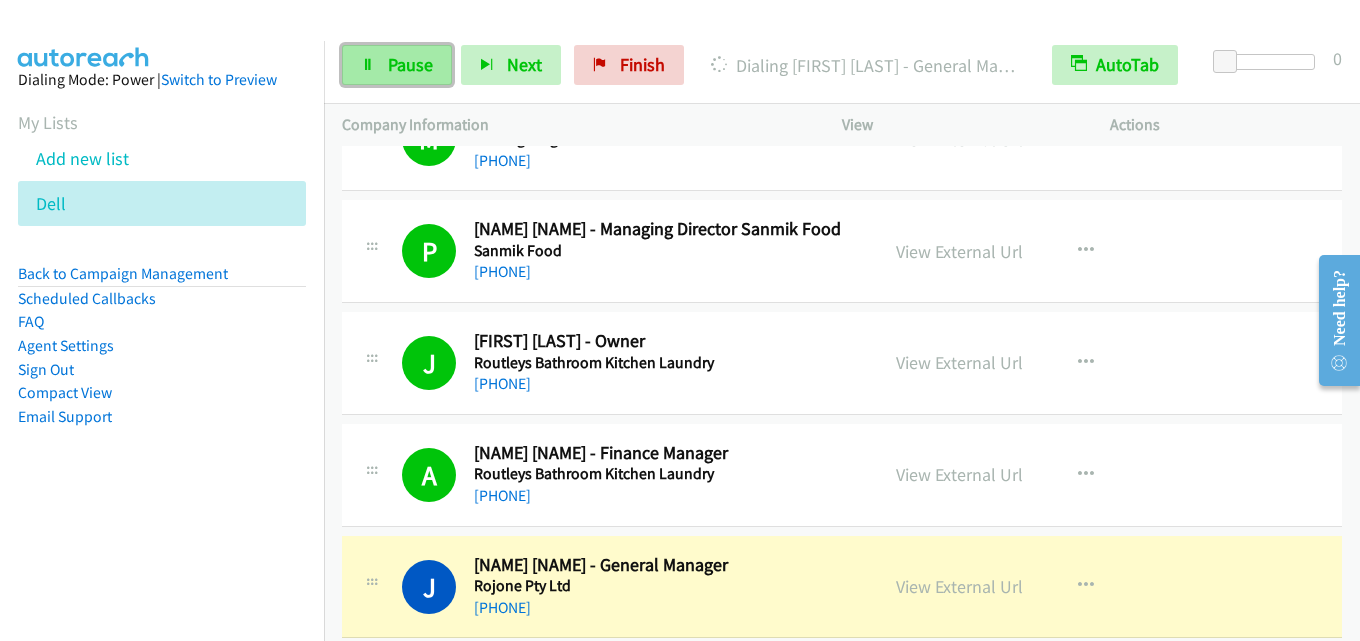 click on "Pause" at bounding box center [410, 64] 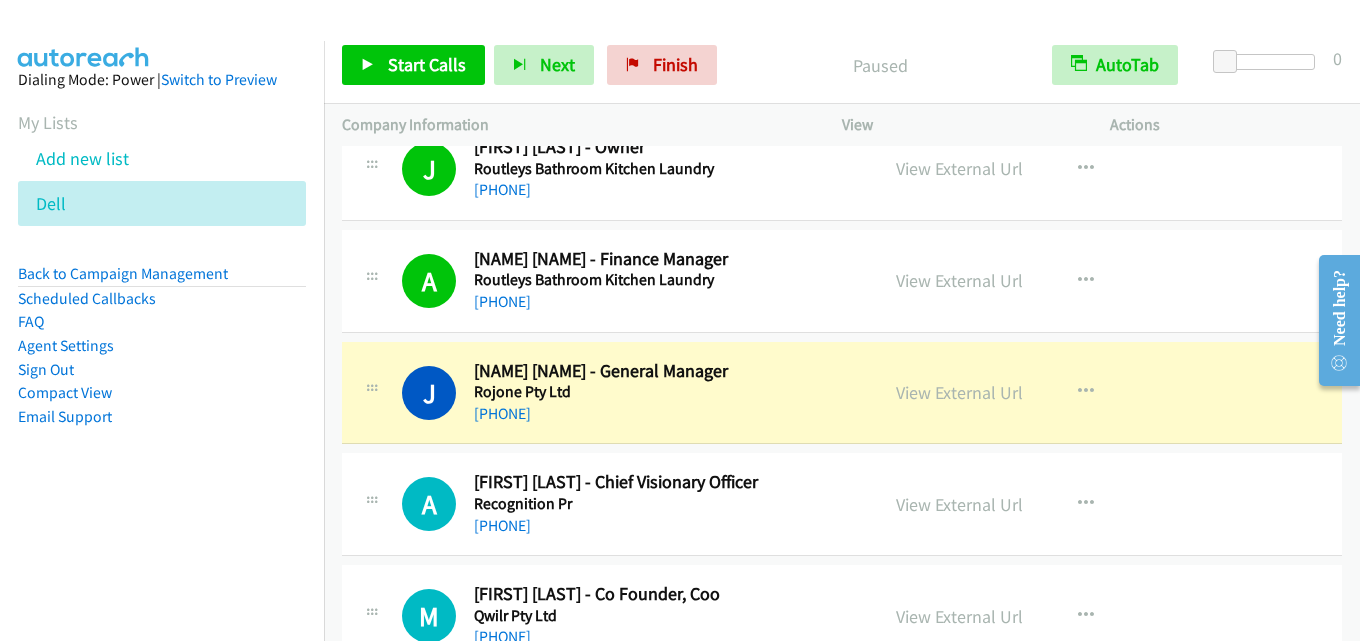 scroll, scrollTop: 6300, scrollLeft: 0, axis: vertical 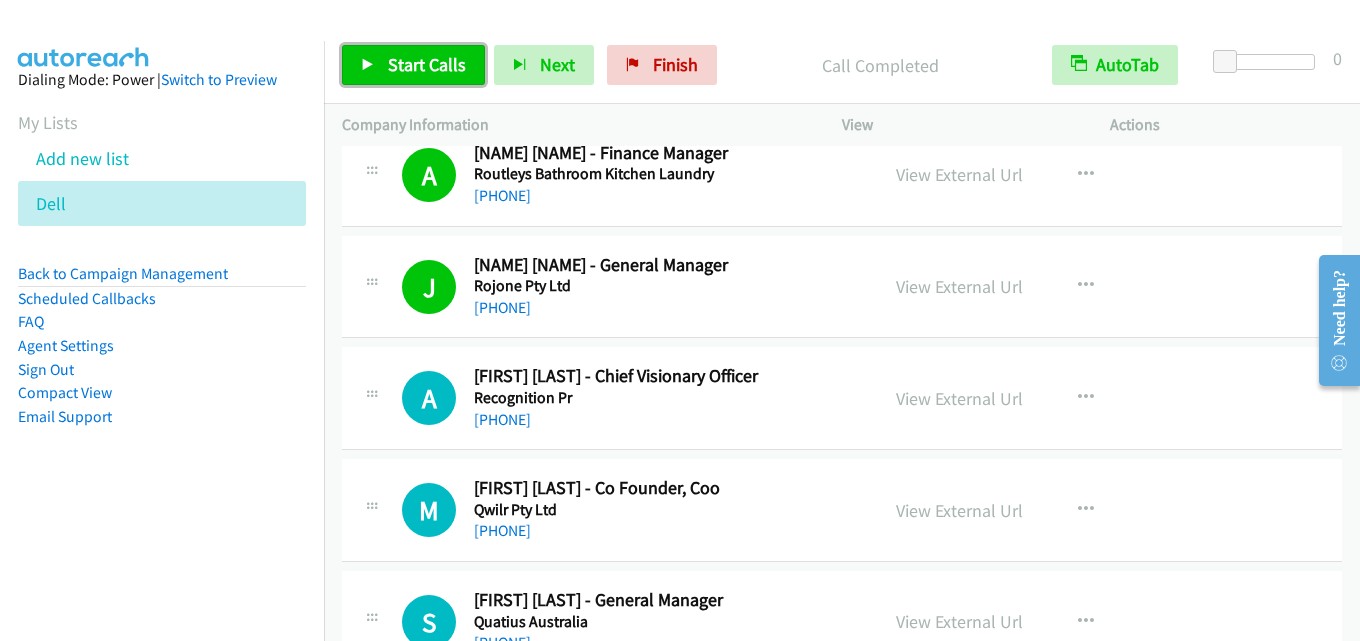 click on "Start Calls" at bounding box center (427, 64) 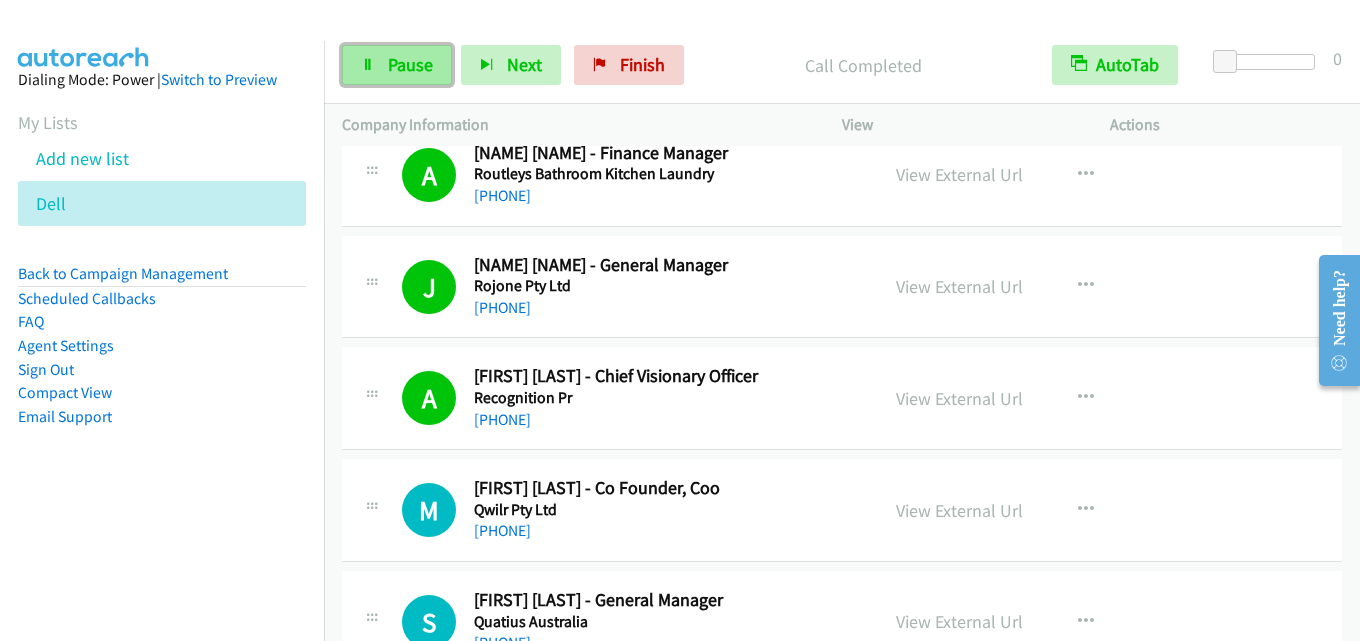 click on "Pause" at bounding box center (410, 64) 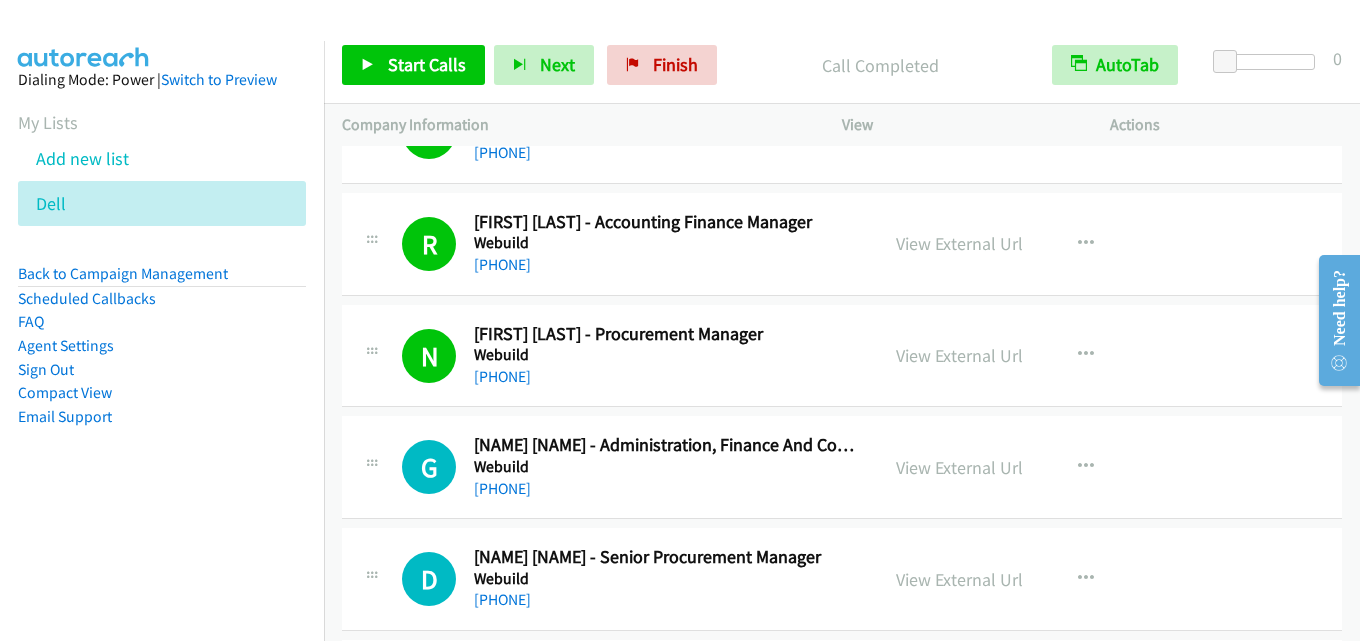 scroll, scrollTop: 1000, scrollLeft: 0, axis: vertical 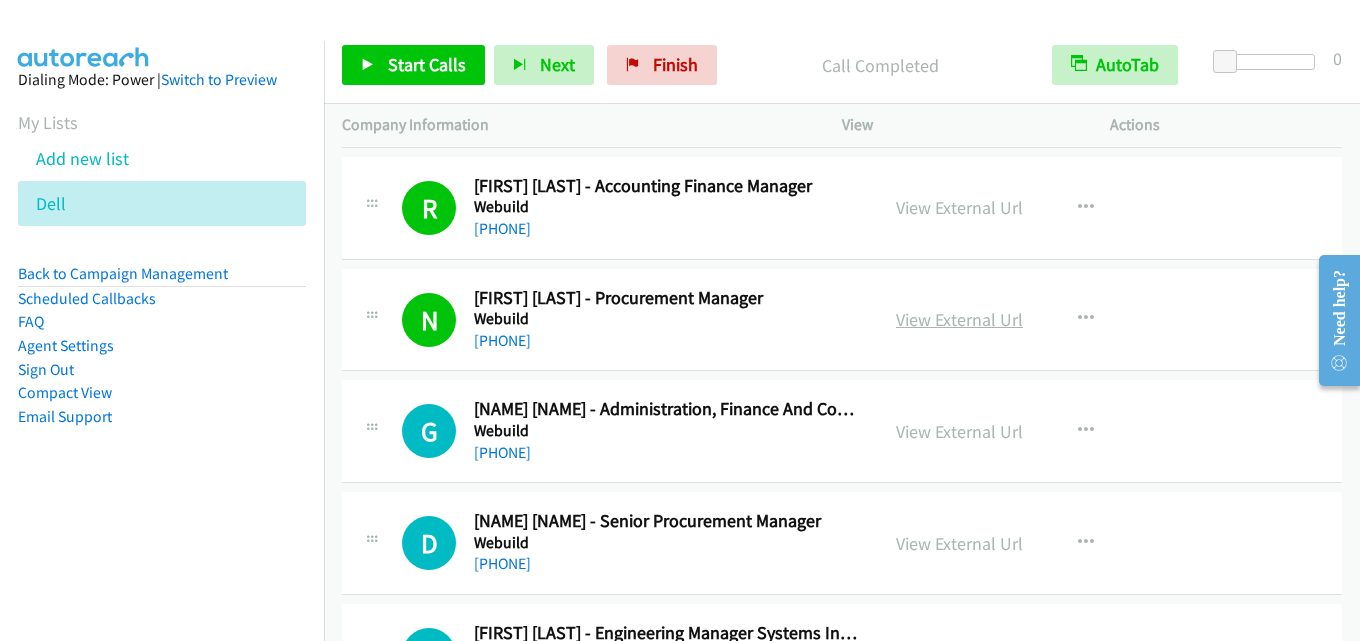 click on "View External Url" at bounding box center [959, 319] 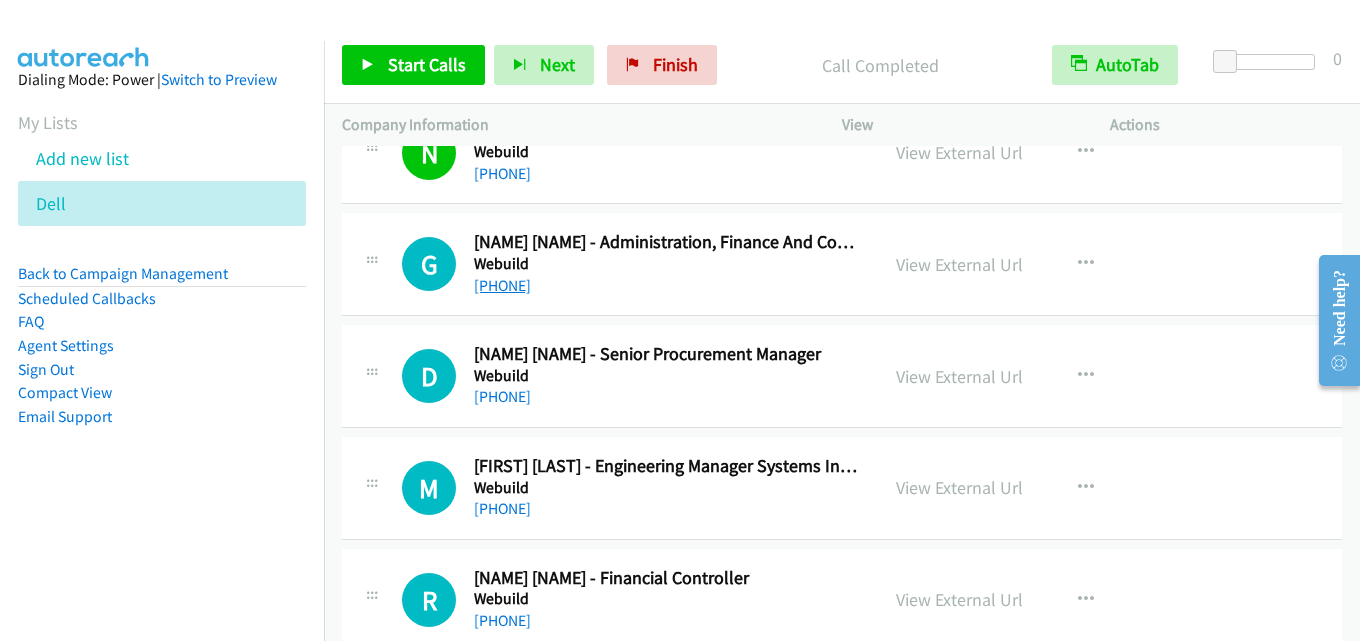 scroll, scrollTop: 1200, scrollLeft: 0, axis: vertical 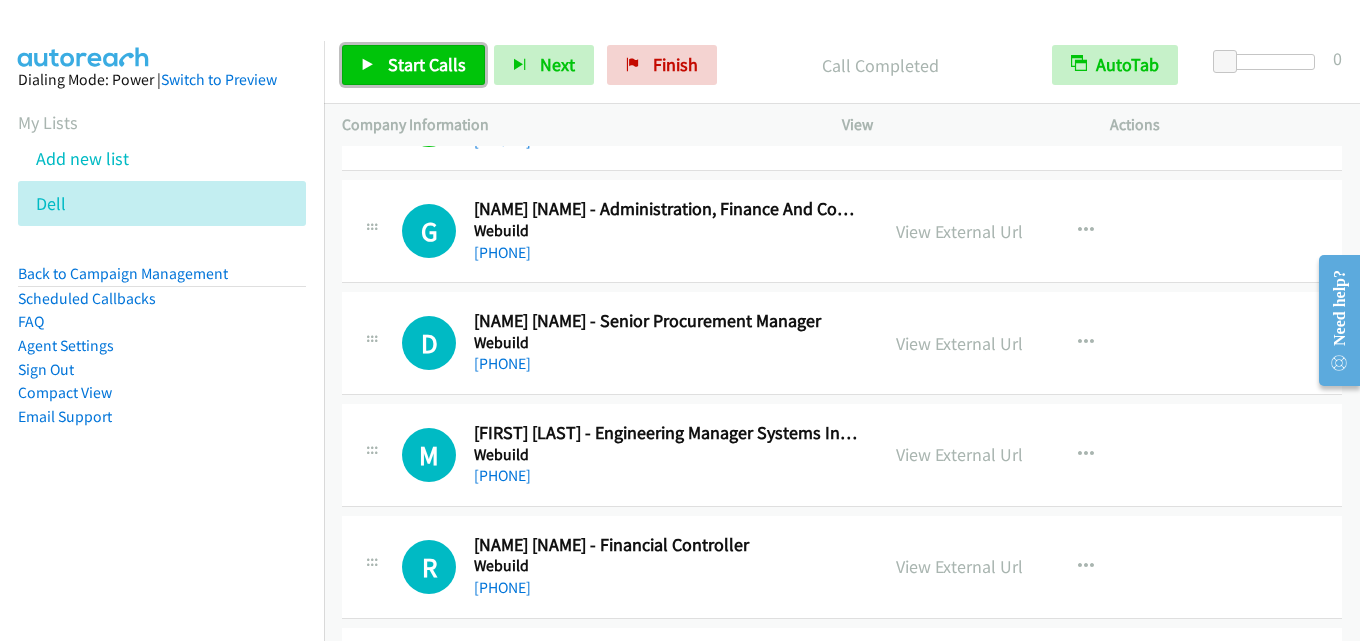 click on "Start Calls" at bounding box center [413, 65] 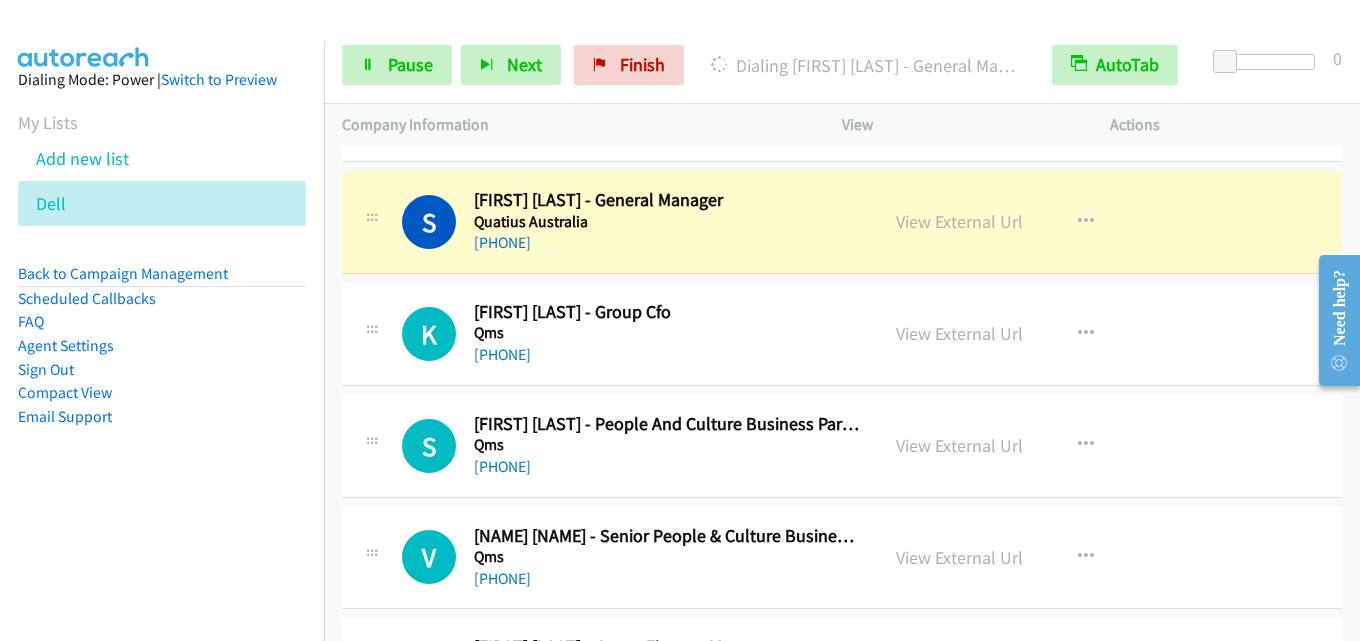scroll, scrollTop: 6700, scrollLeft: 0, axis: vertical 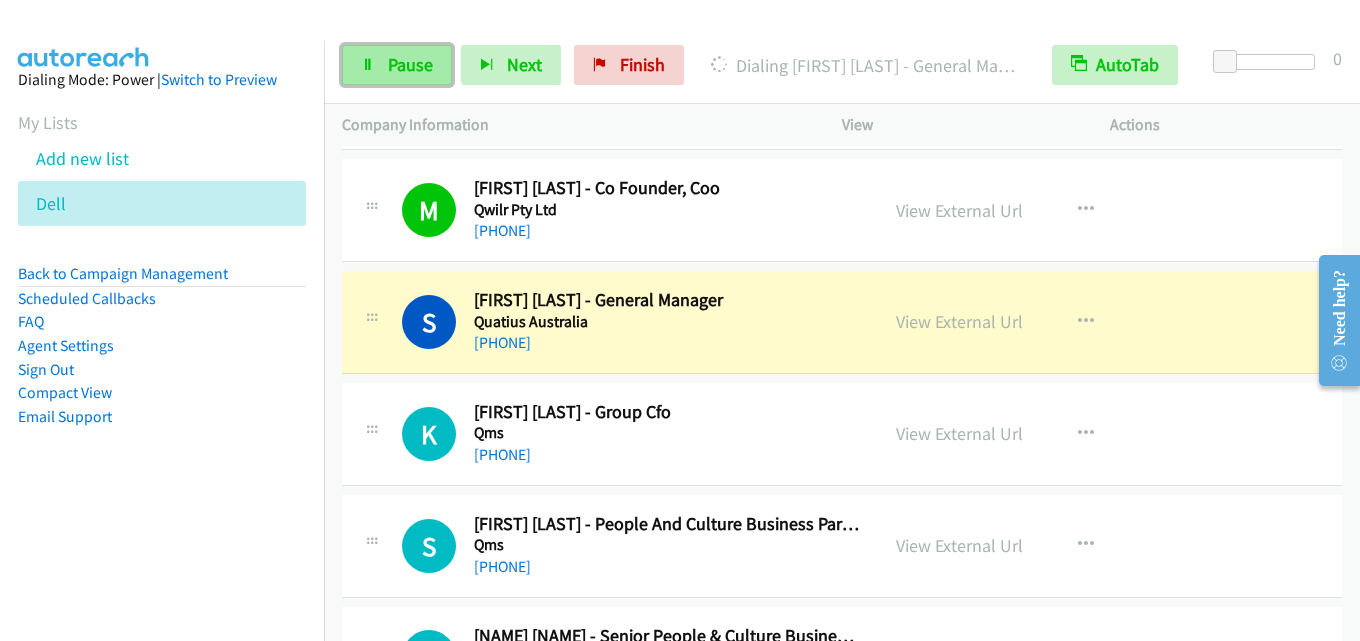 click on "Pause" at bounding box center [410, 64] 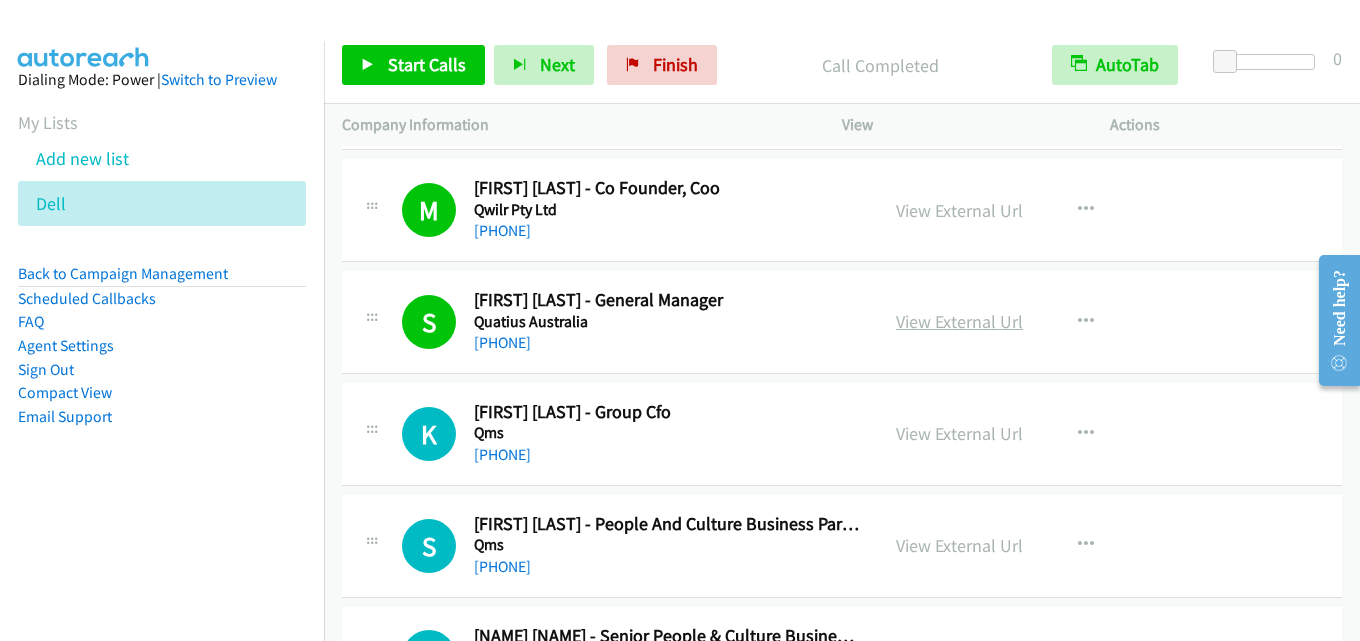click on "View External Url" at bounding box center [959, 321] 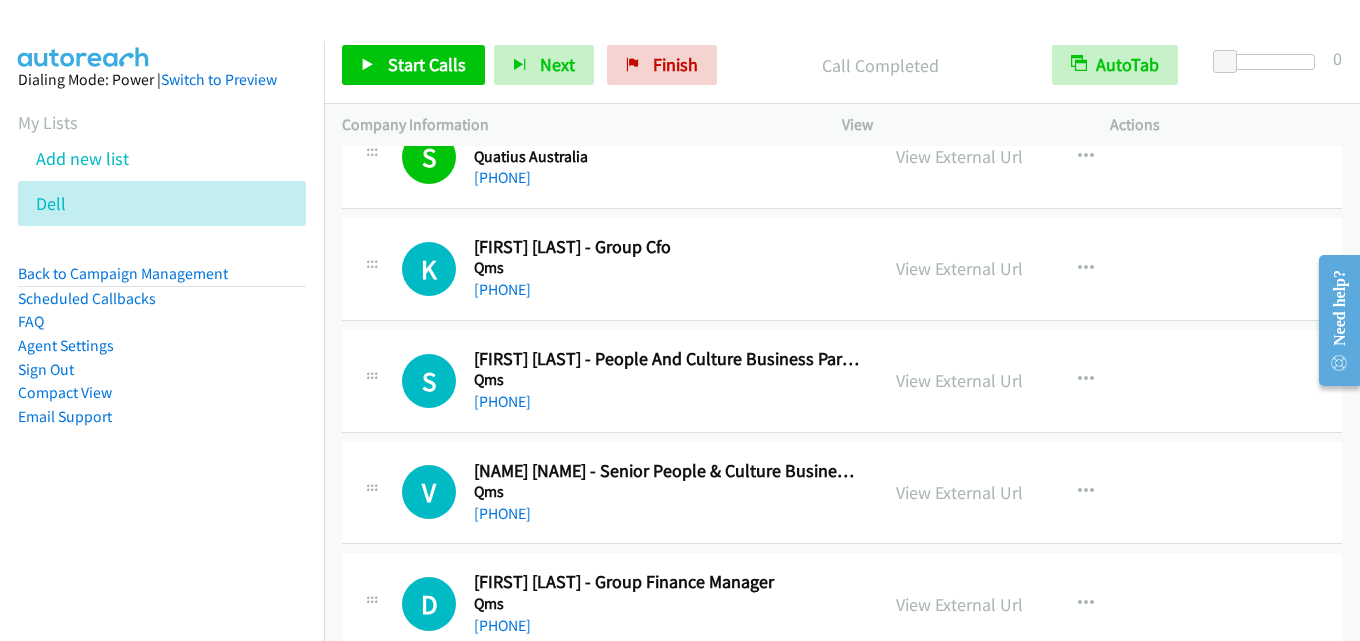 scroll, scrollTop: 6900, scrollLeft: 0, axis: vertical 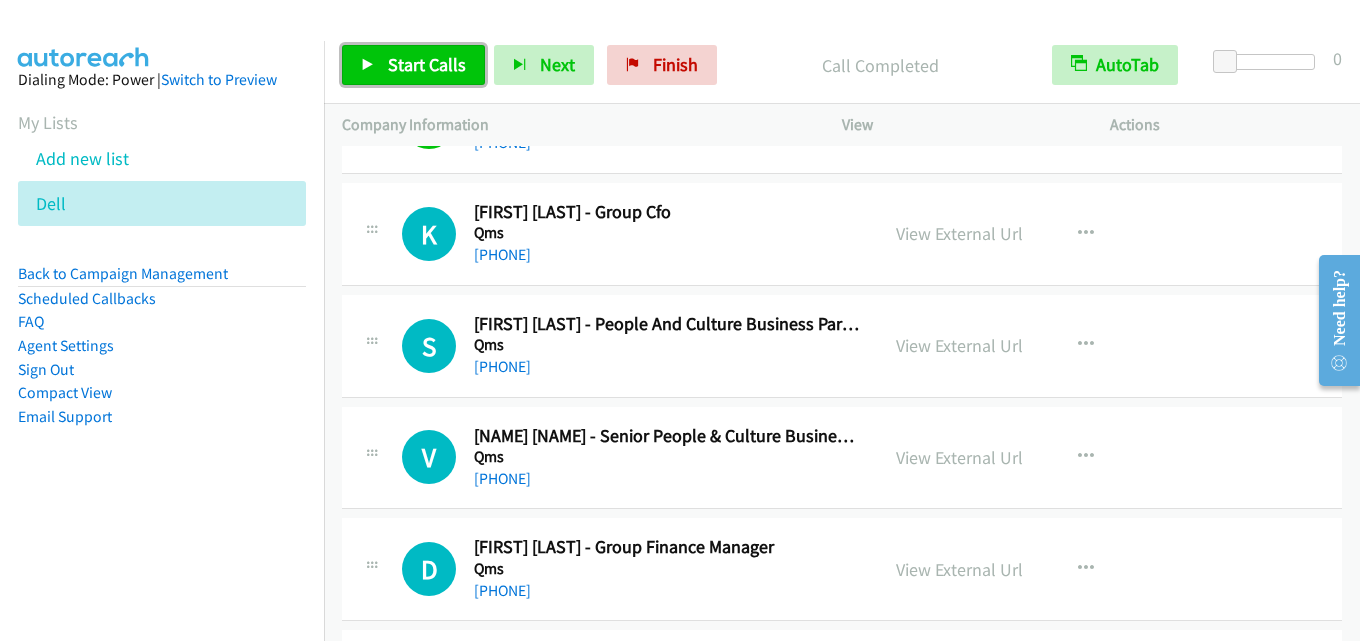drag, startPoint x: 402, startPoint y: 62, endPoint x: 443, endPoint y: 53, distance: 41.976185 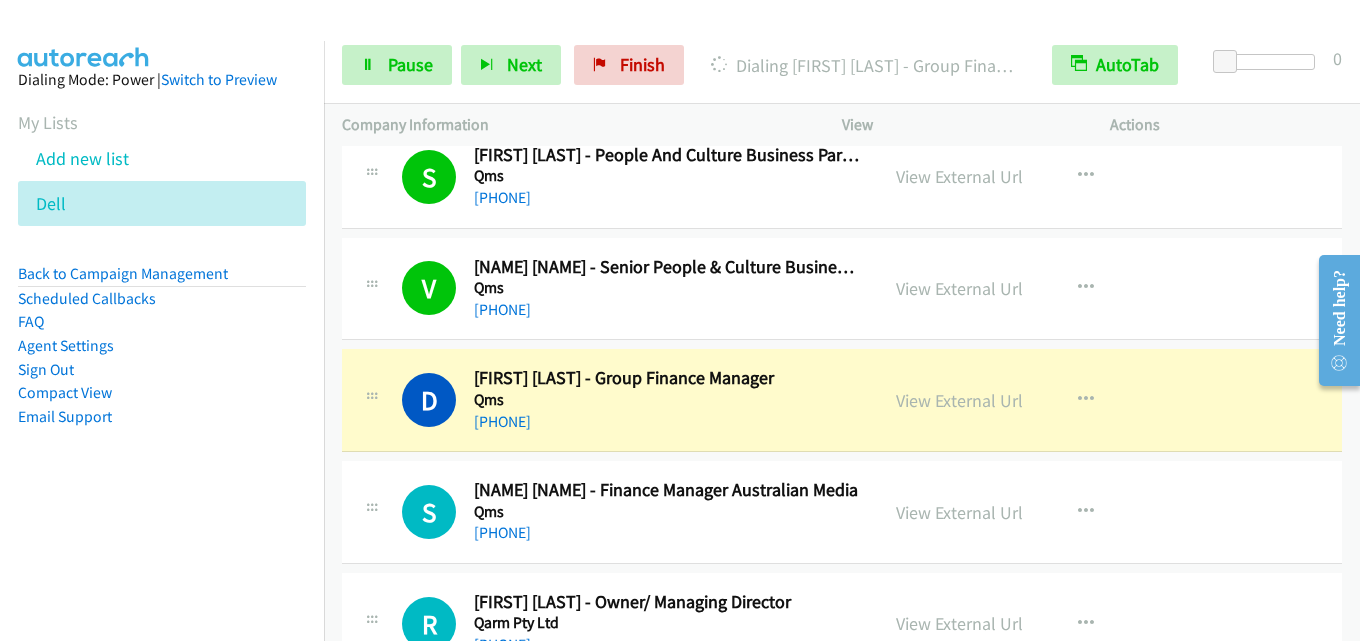 scroll, scrollTop: 7100, scrollLeft: 0, axis: vertical 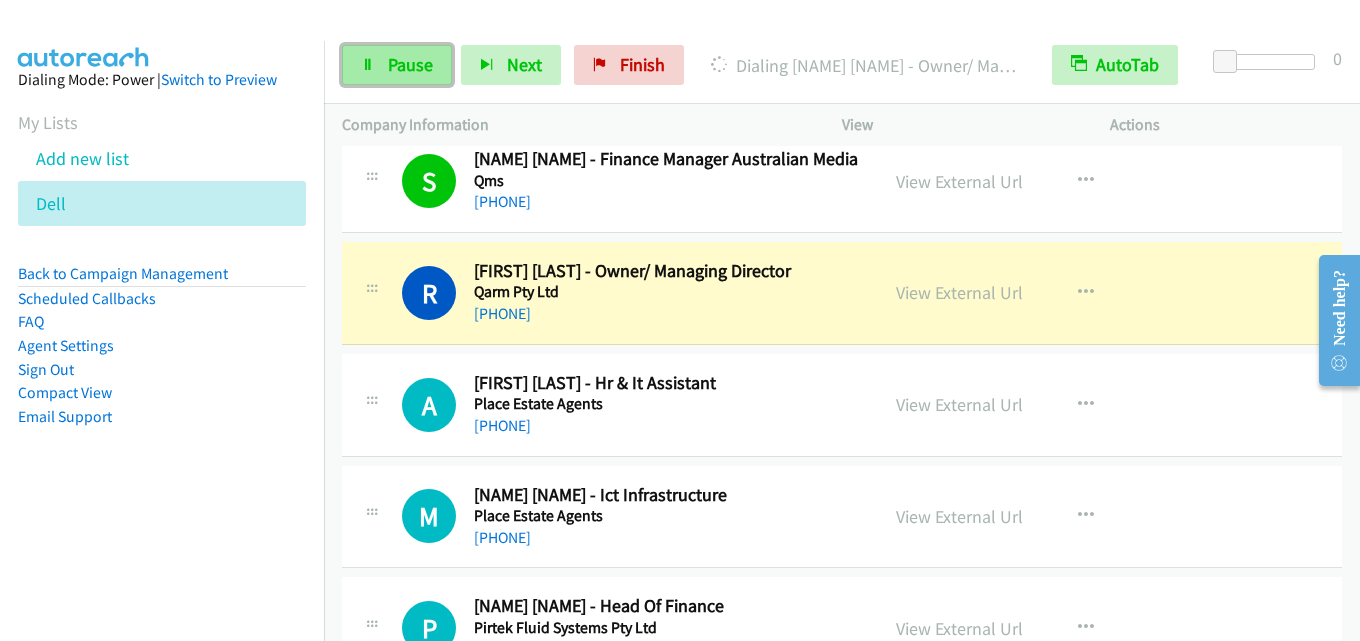 click on "Pause" at bounding box center [410, 64] 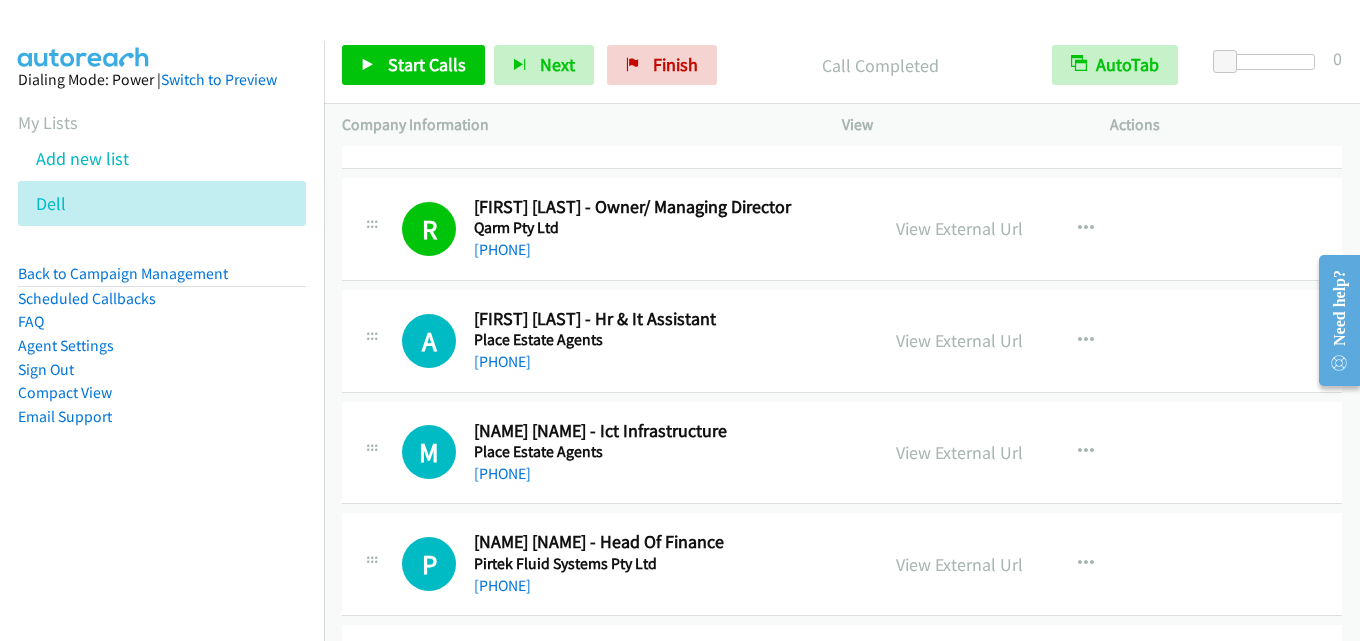 scroll, scrollTop: 7500, scrollLeft: 0, axis: vertical 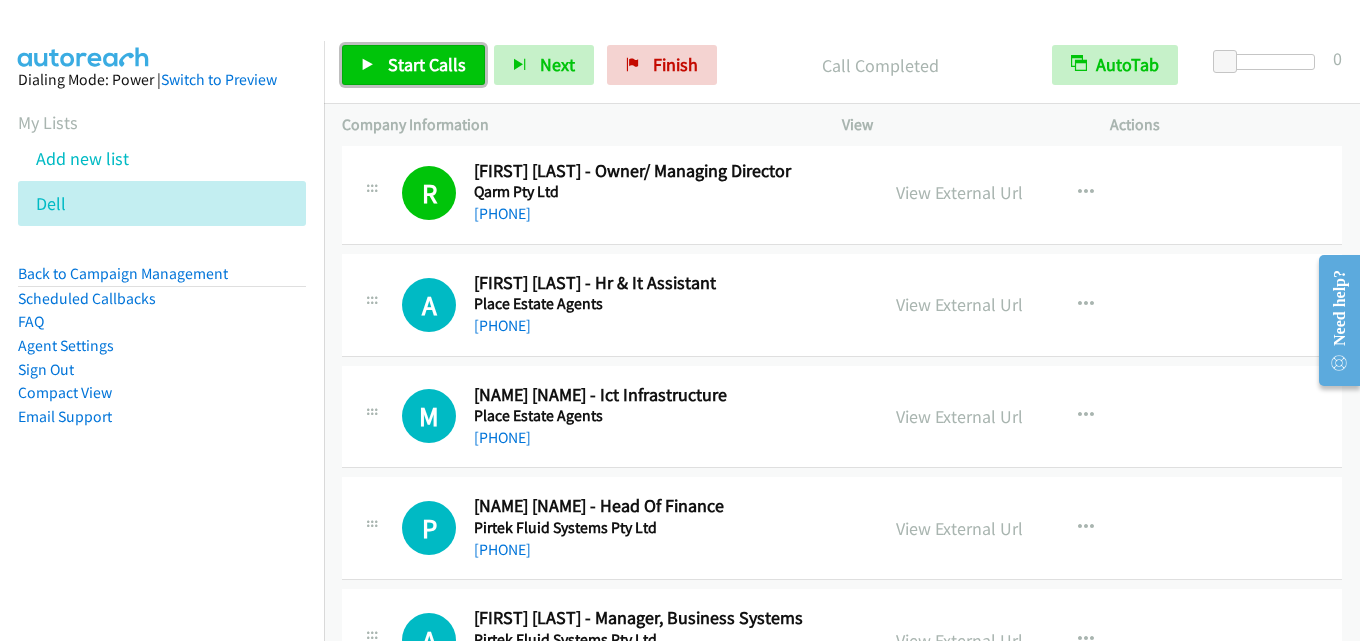 click on "Start Calls" at bounding box center (427, 64) 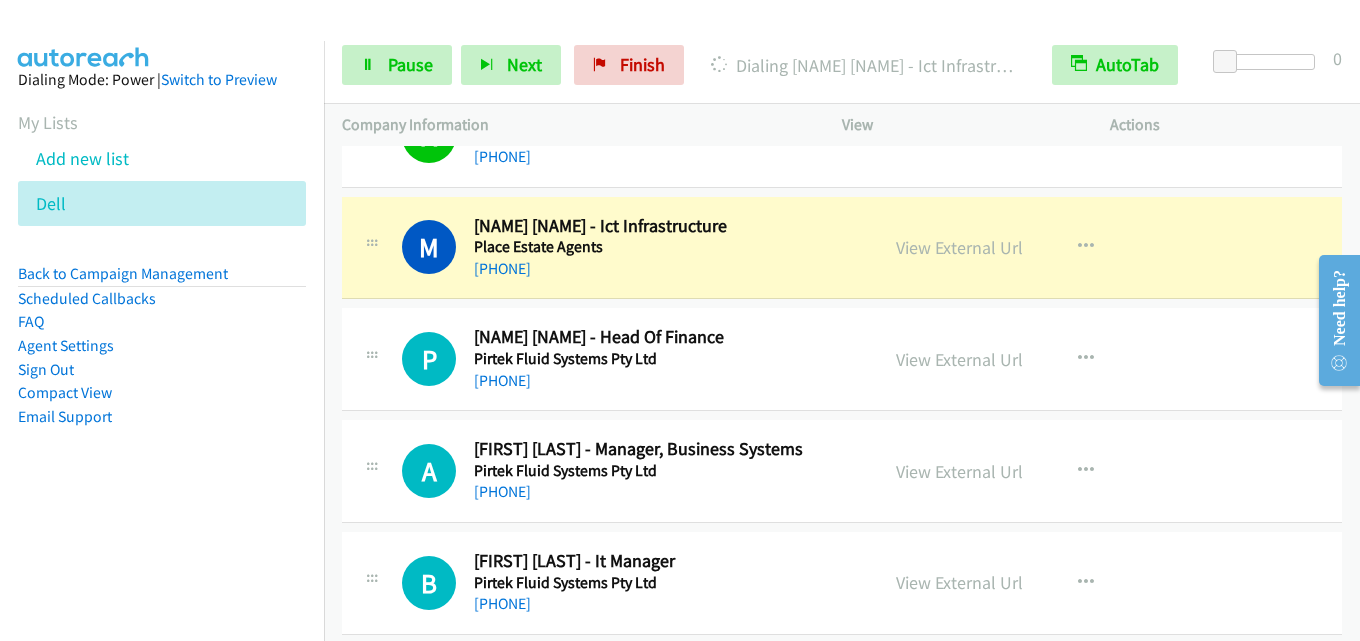 scroll, scrollTop: 7700, scrollLeft: 0, axis: vertical 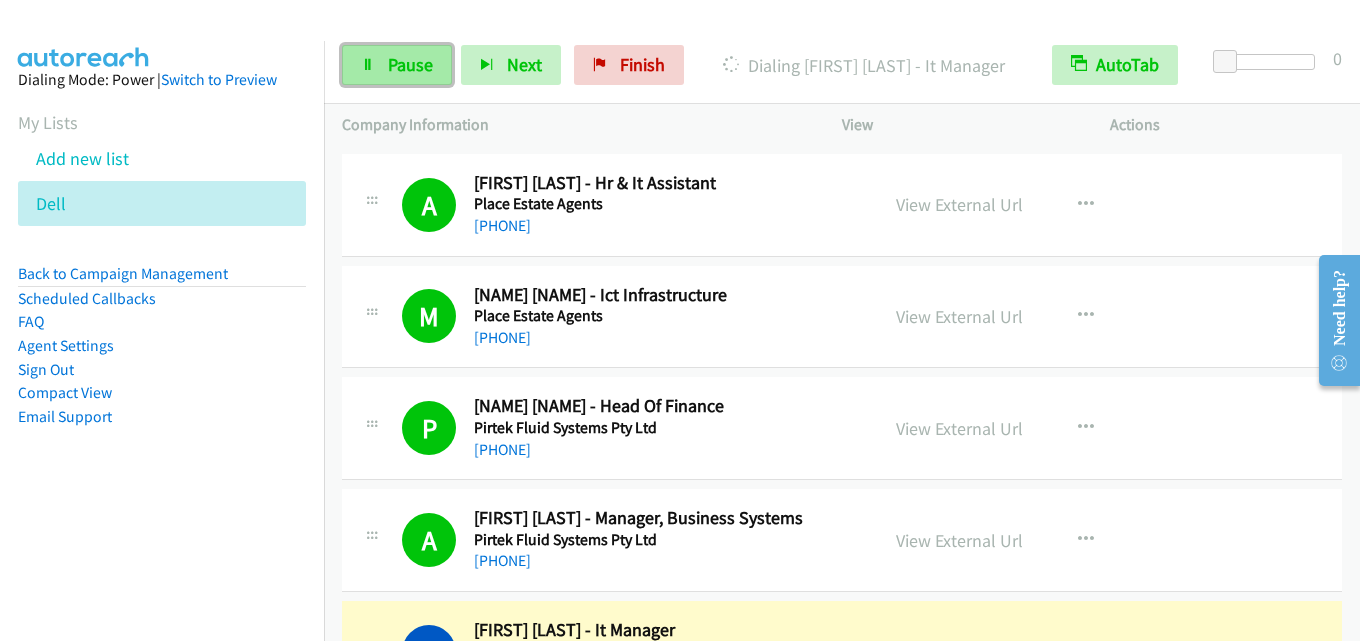 click on "Pause" at bounding box center (410, 64) 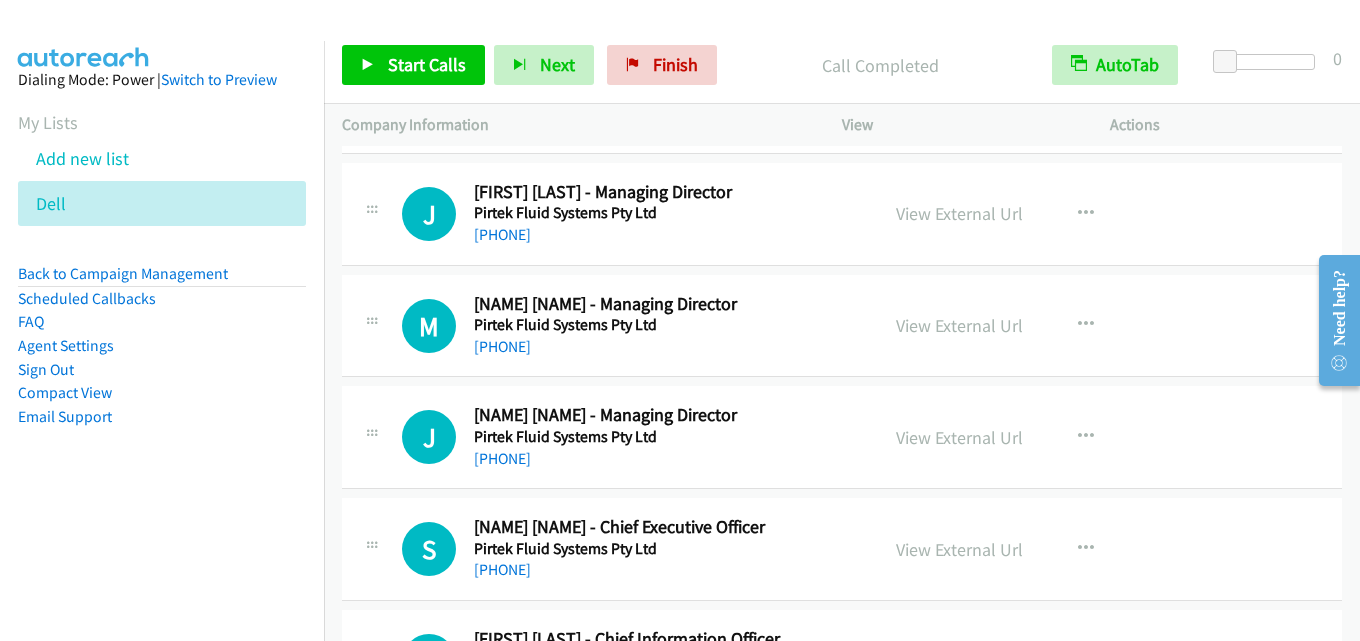 scroll, scrollTop: 8100, scrollLeft: 0, axis: vertical 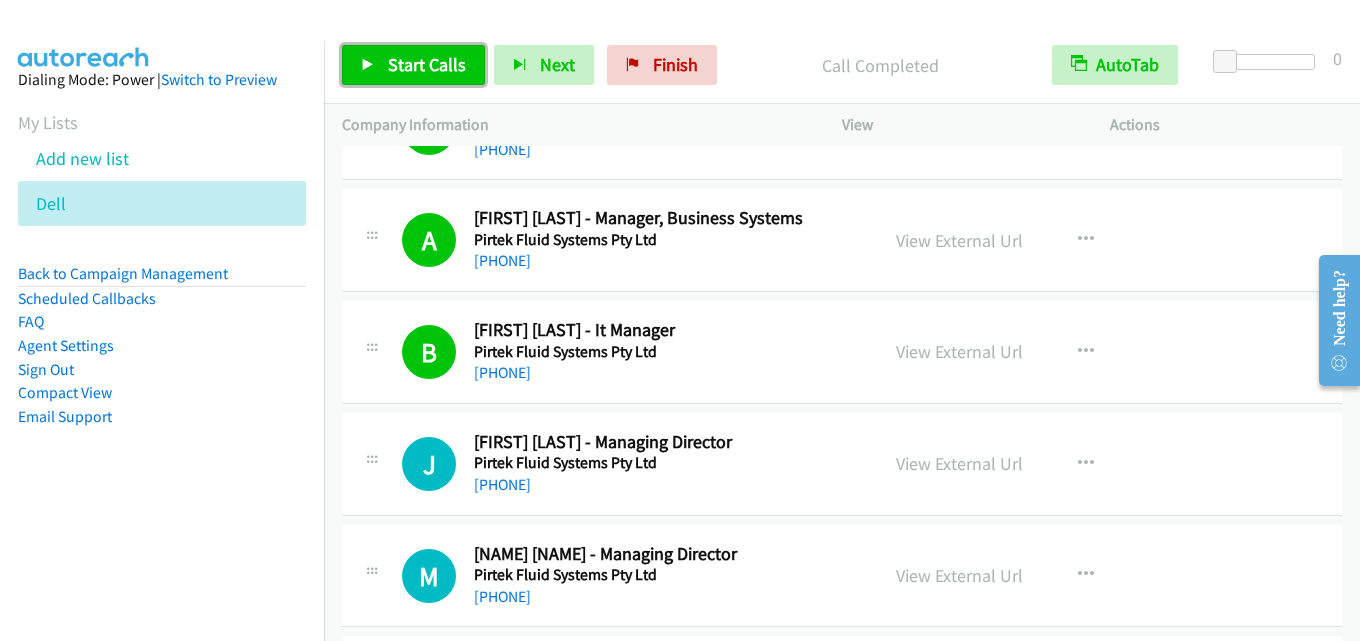 click on "Start Calls" at bounding box center (427, 64) 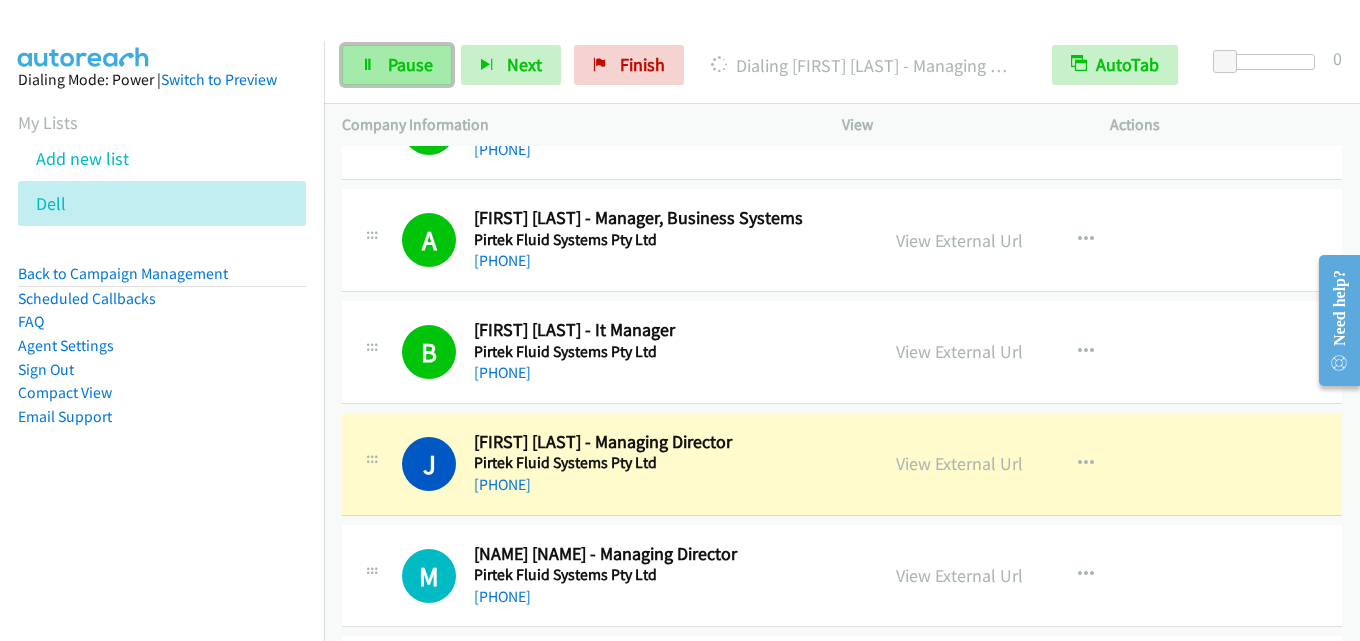 click on "Pause" at bounding box center (410, 64) 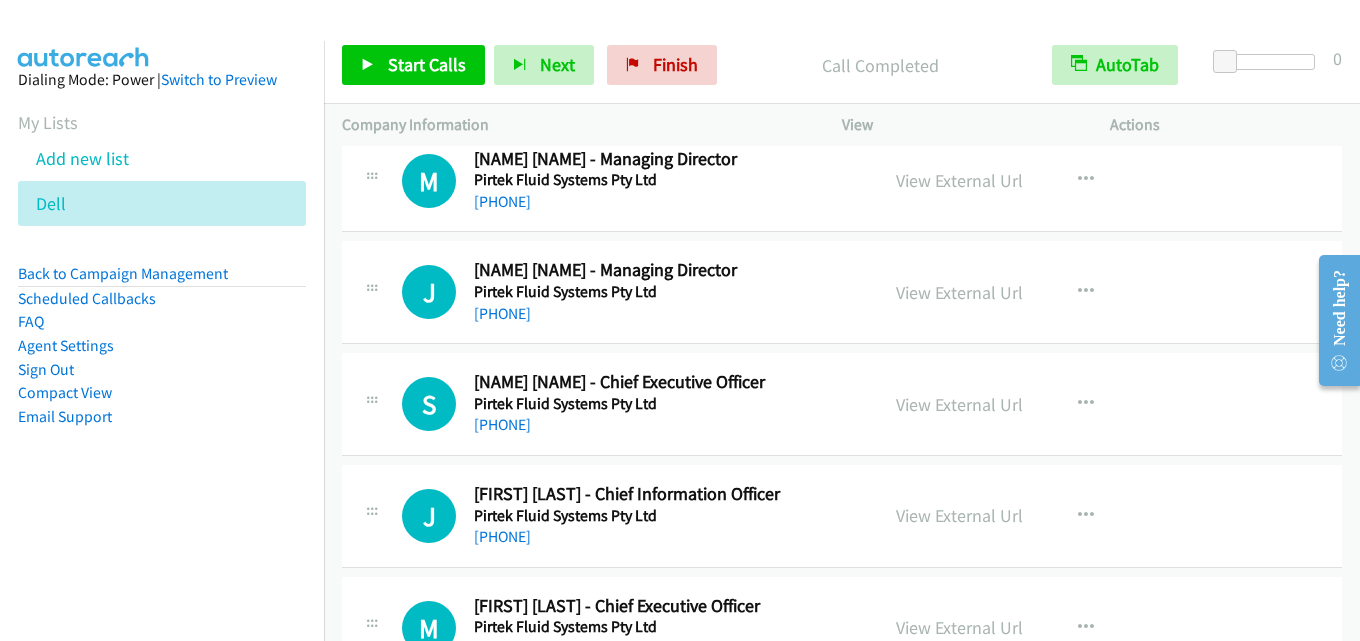 scroll, scrollTop: 8300, scrollLeft: 0, axis: vertical 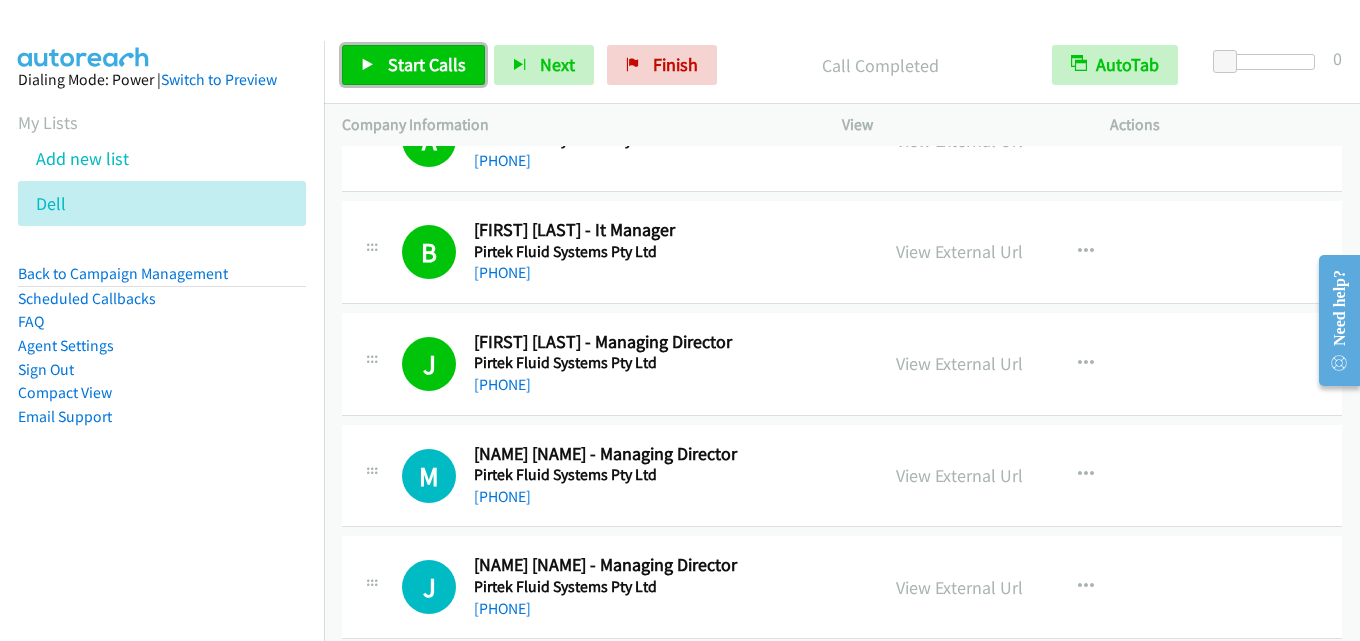 click on "Start Calls" at bounding box center [427, 64] 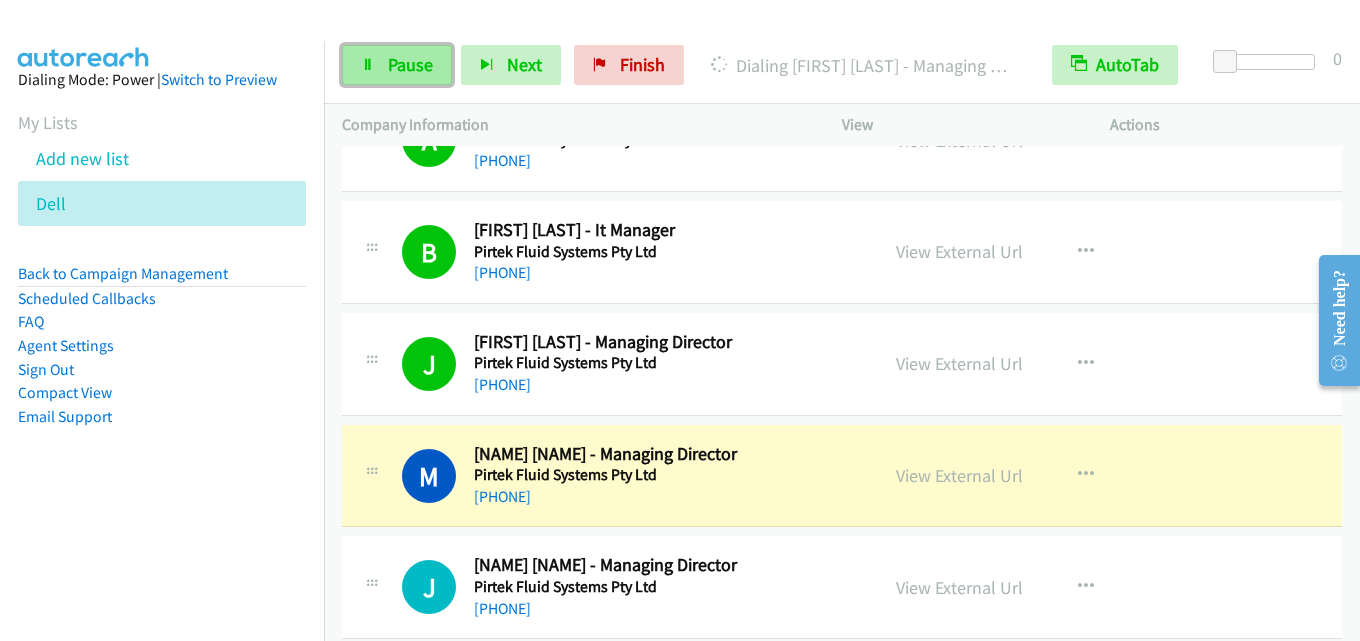 click on "Pause" at bounding box center [410, 64] 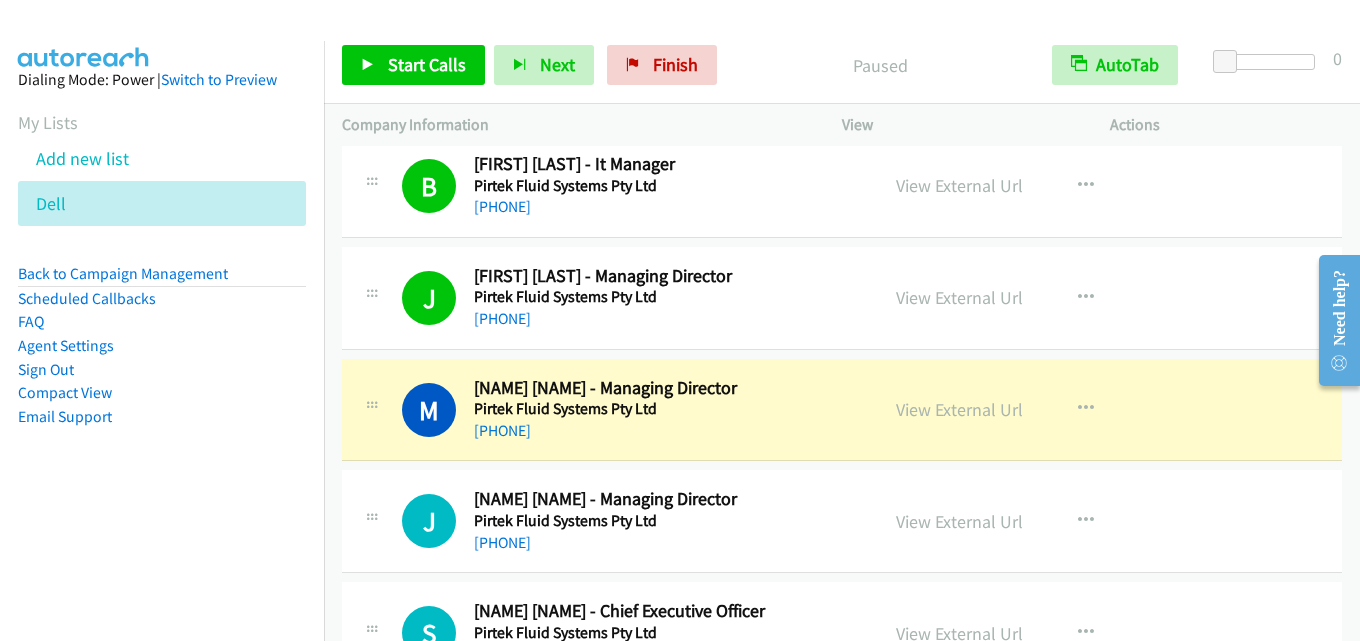 scroll, scrollTop: 8100, scrollLeft: 0, axis: vertical 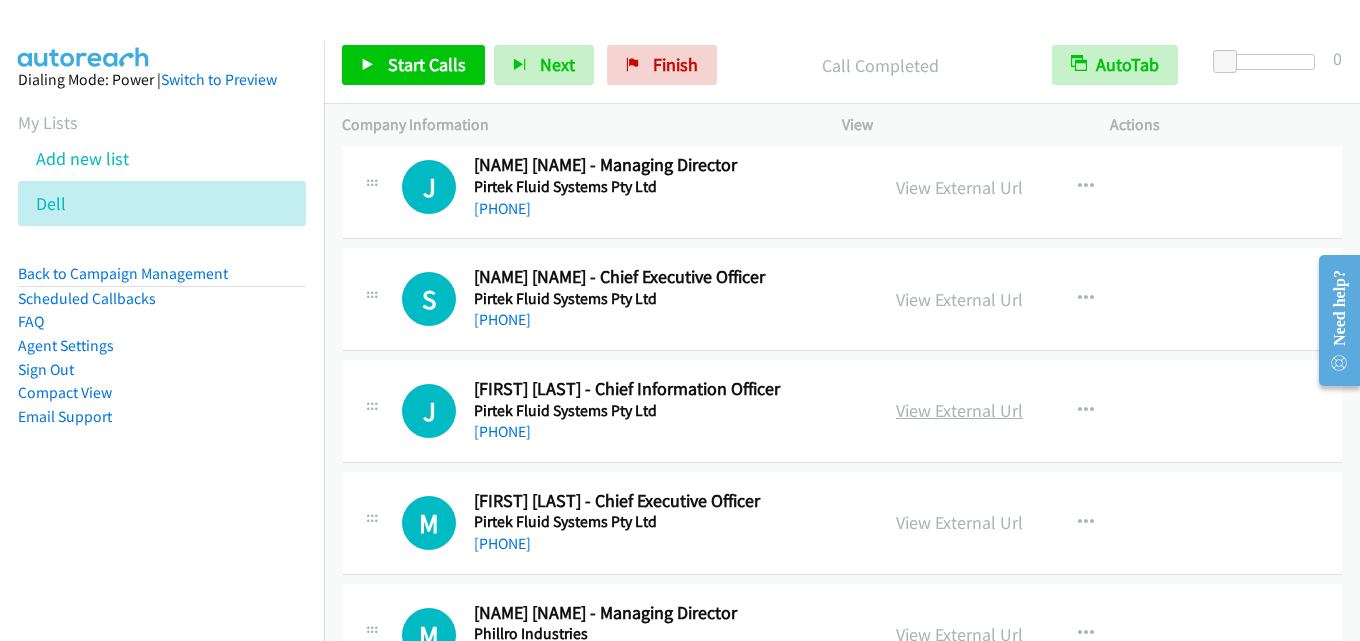 click on "View External Url" at bounding box center [959, 410] 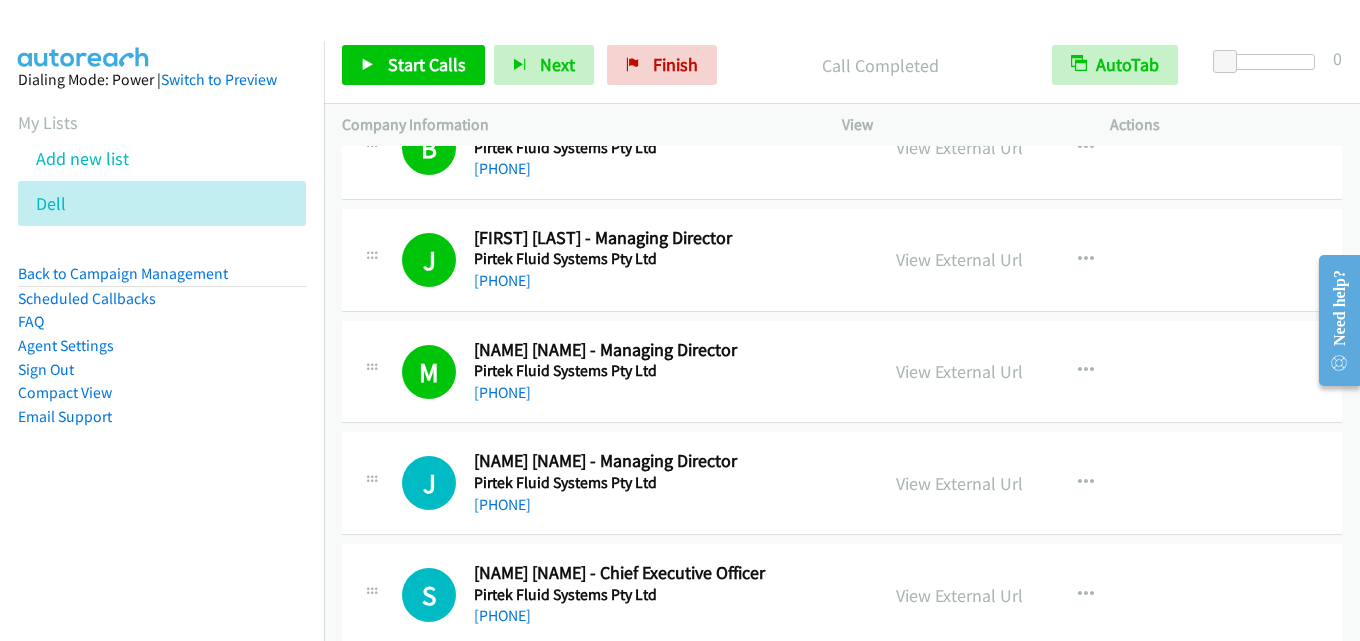 scroll, scrollTop: 8100, scrollLeft: 0, axis: vertical 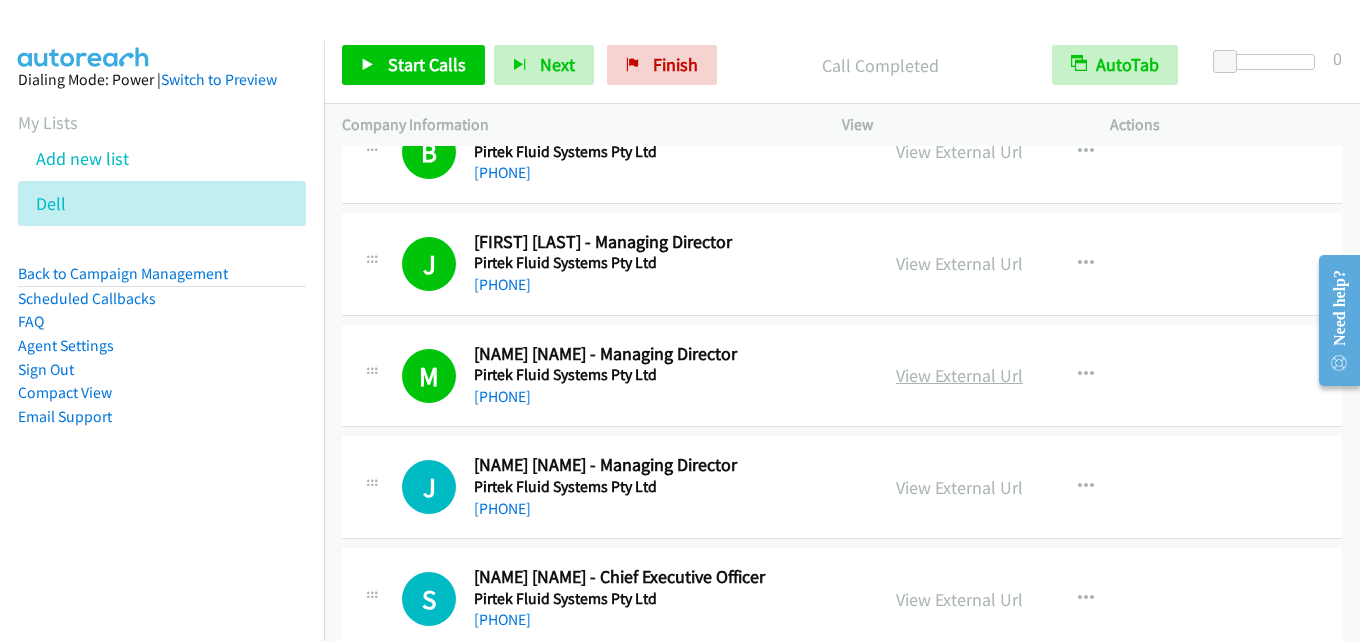 click on "View External Url" at bounding box center [959, 375] 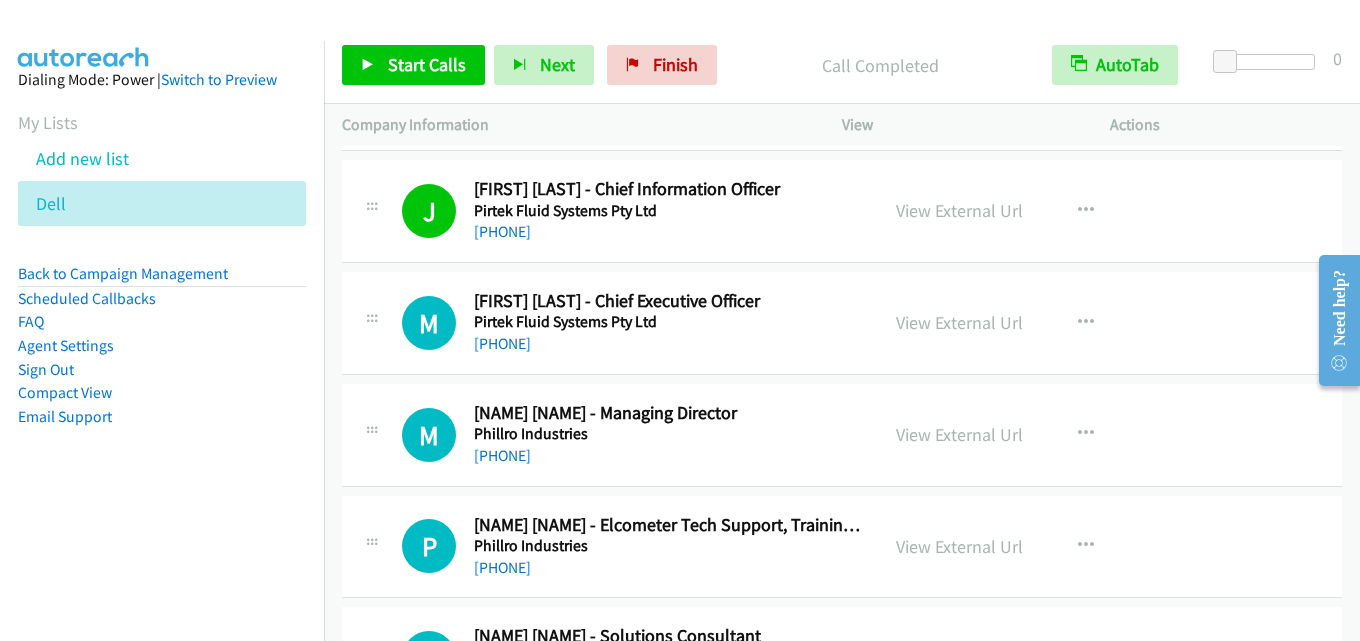 scroll, scrollTop: 8700, scrollLeft: 0, axis: vertical 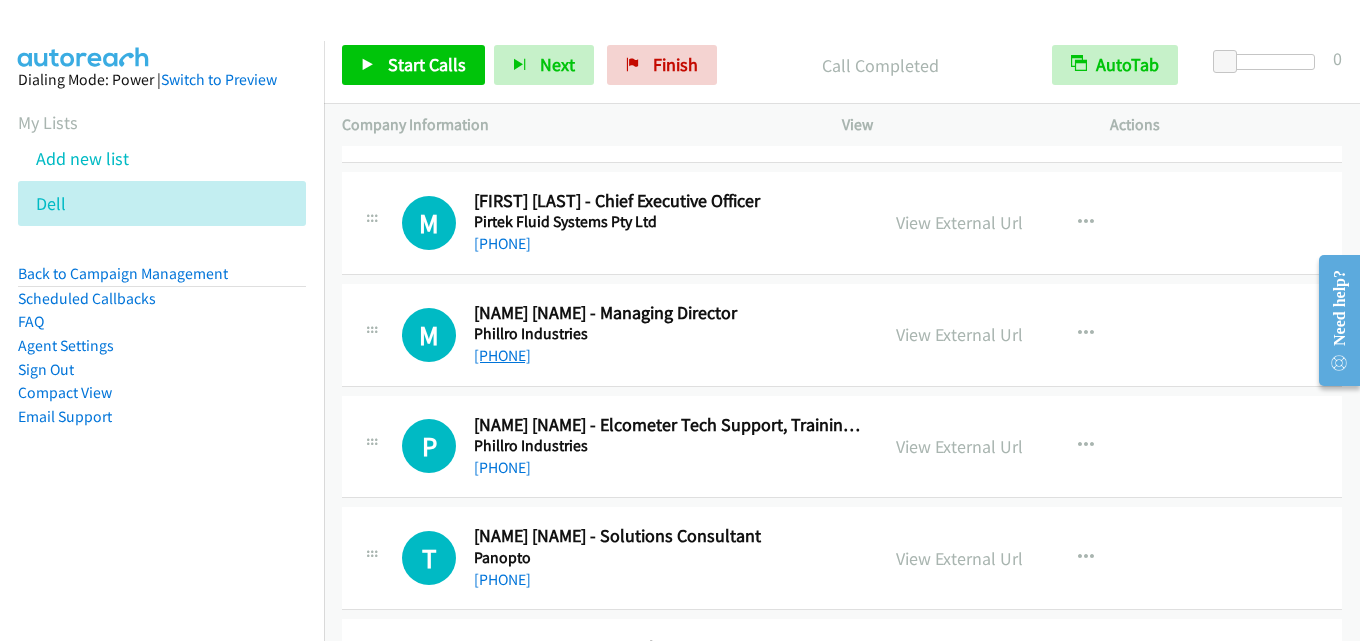 click on "[PHONE]" at bounding box center [502, 355] 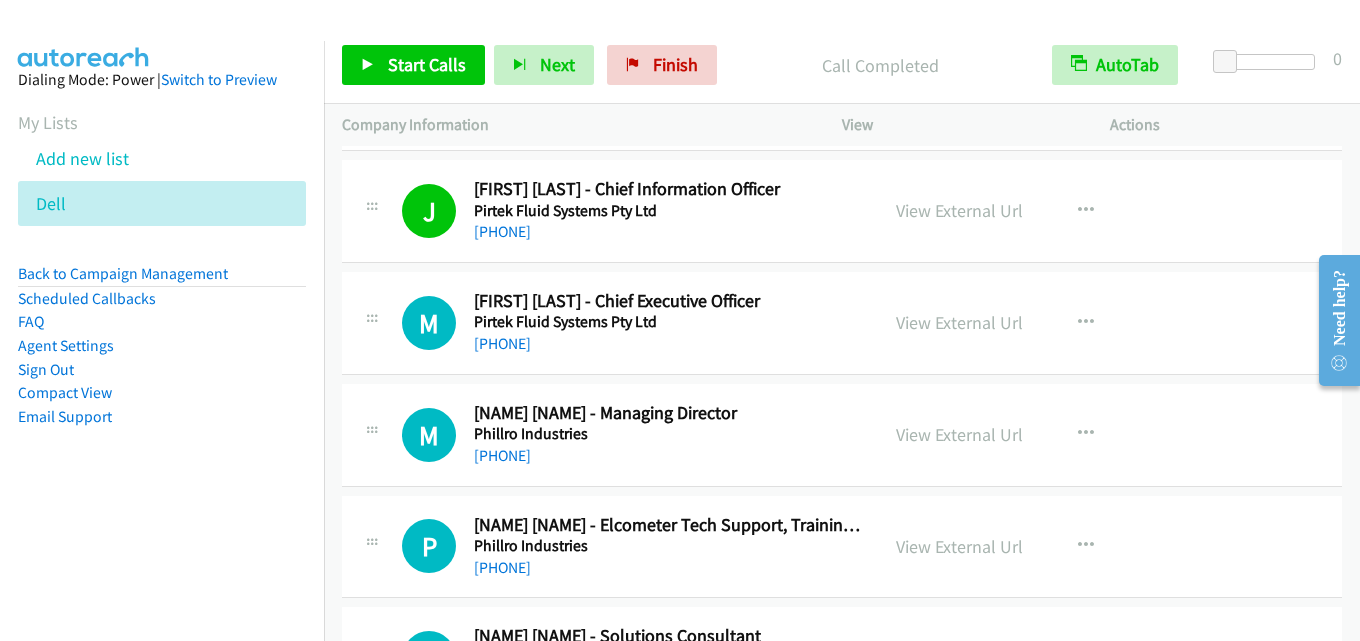 scroll, scrollTop: 8500, scrollLeft: 0, axis: vertical 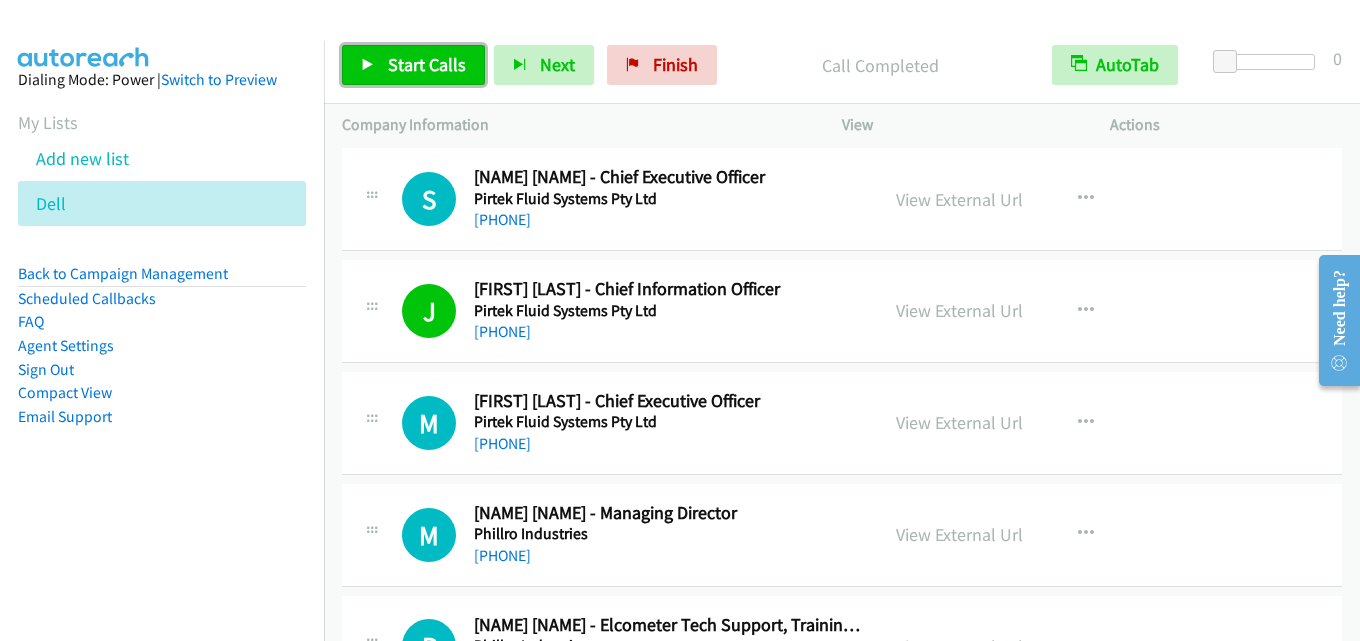 click on "Start Calls" at bounding box center (427, 64) 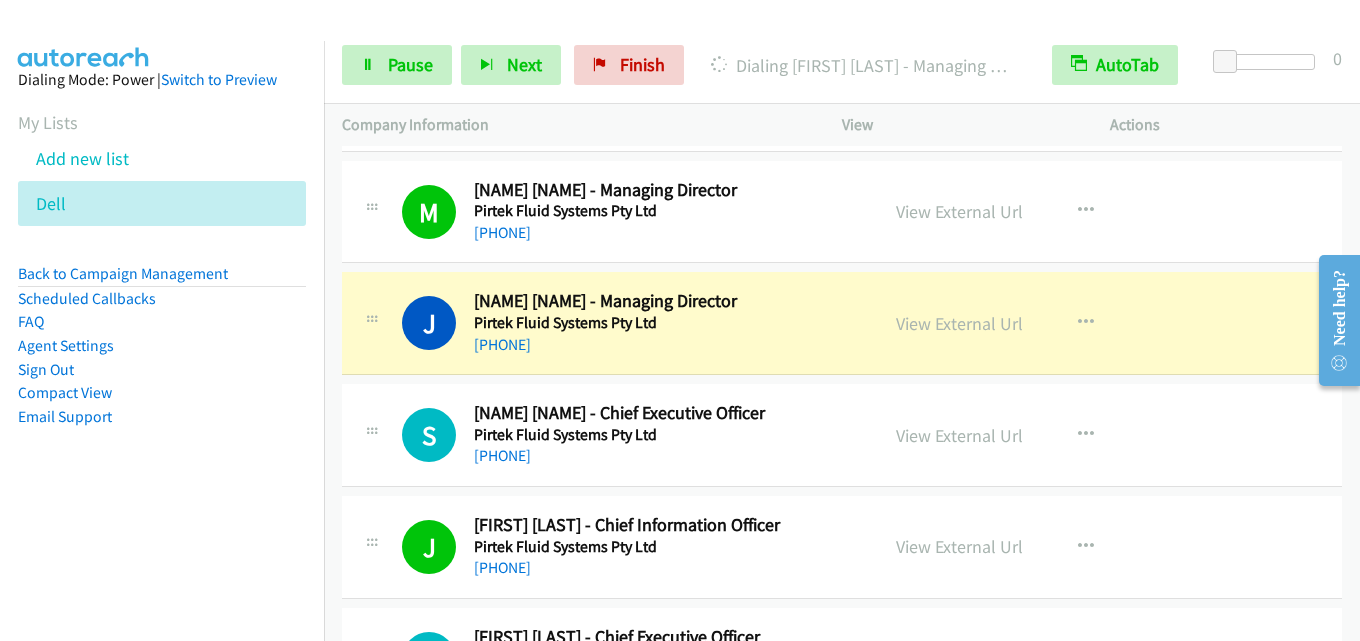 scroll, scrollTop: 8300, scrollLeft: 0, axis: vertical 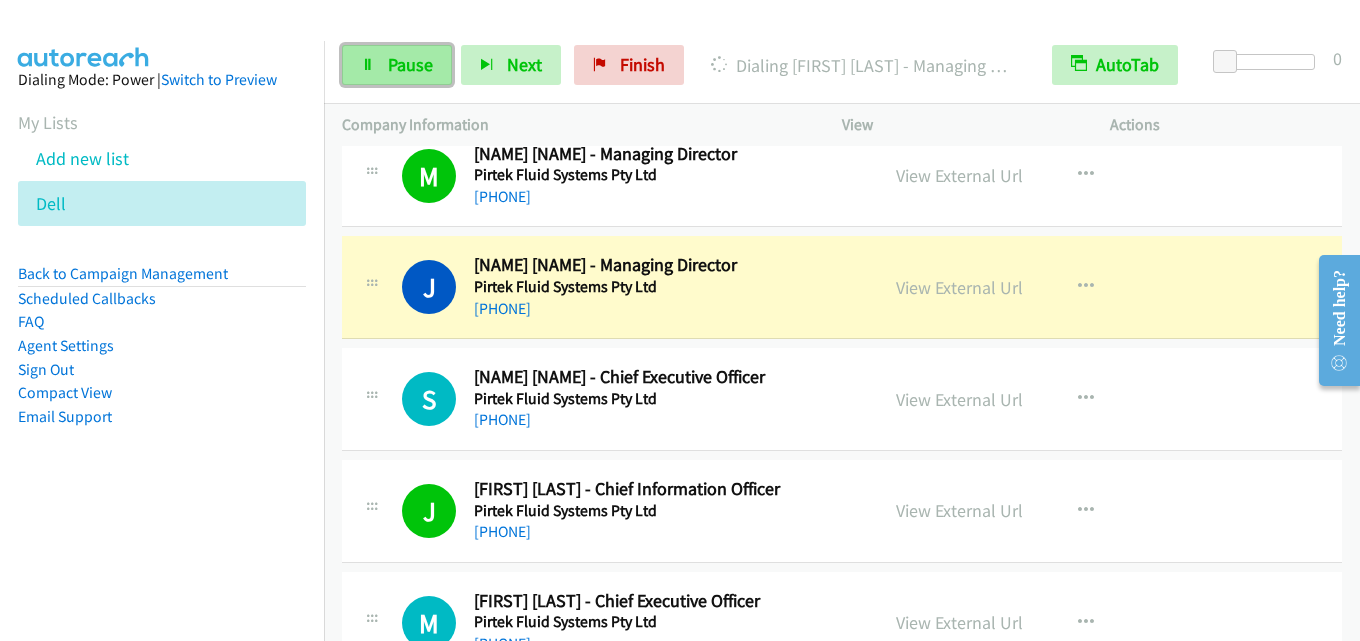 click on "Pause" at bounding box center [410, 64] 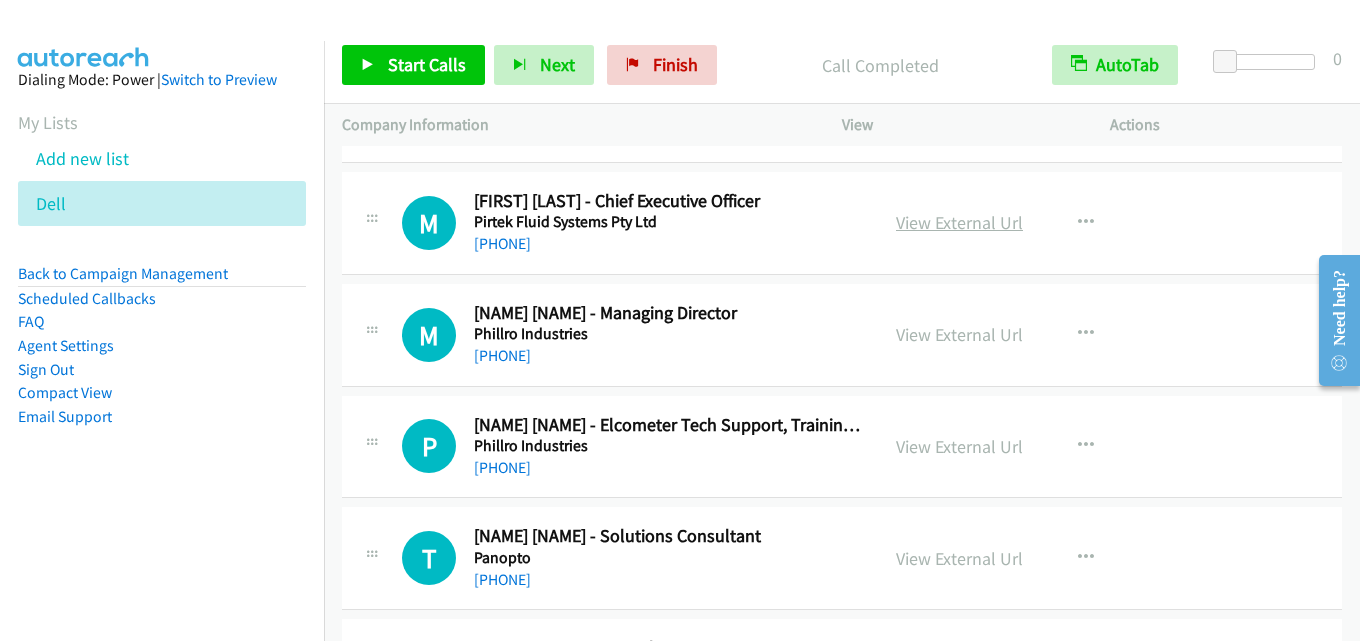 scroll, scrollTop: 8800, scrollLeft: 0, axis: vertical 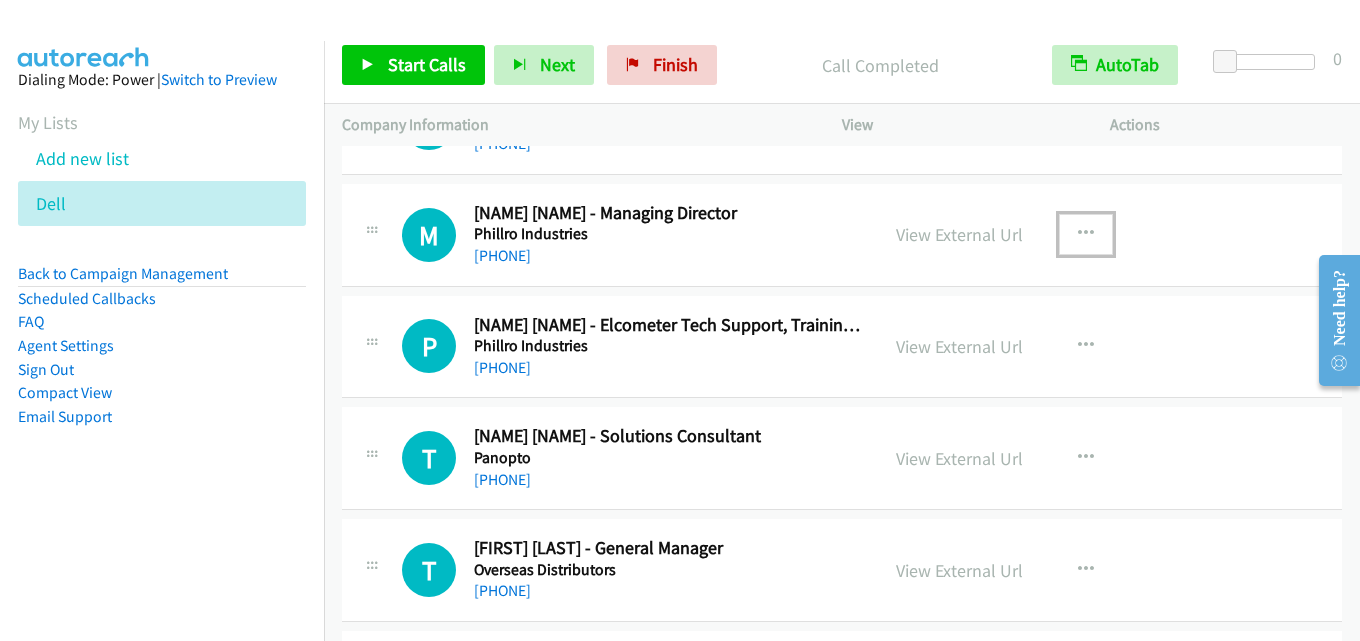 click at bounding box center (1086, 234) 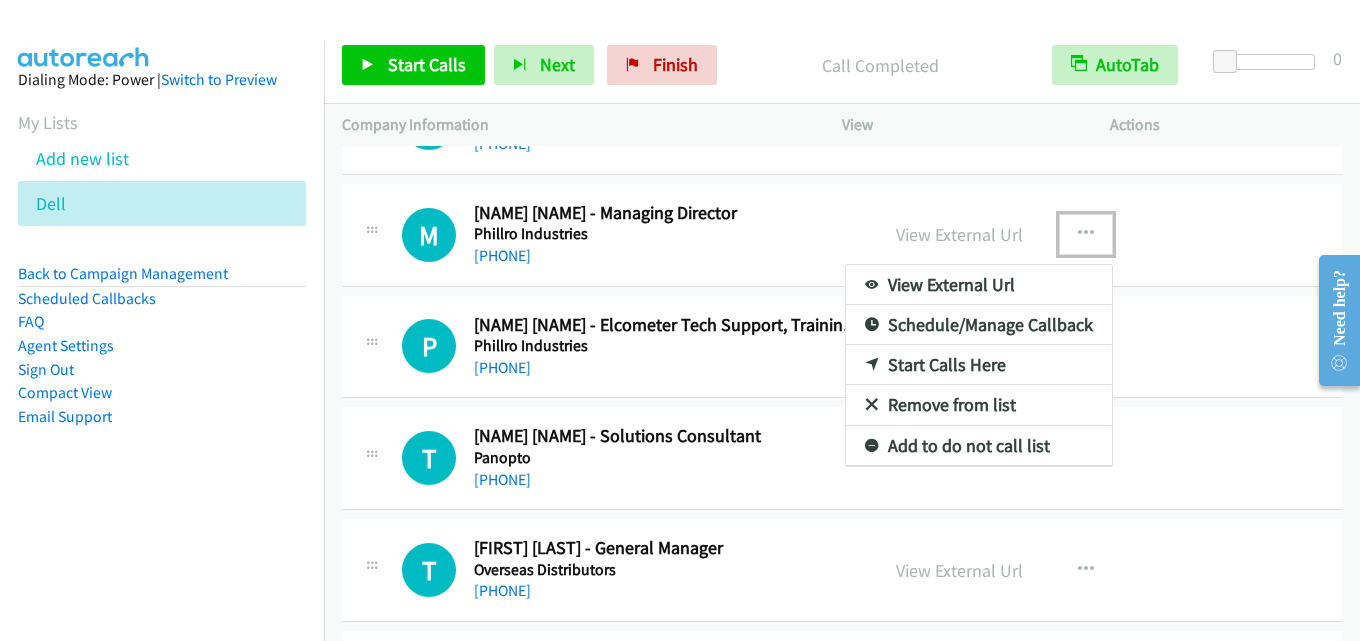click on "Start Calls Here" at bounding box center [979, 365] 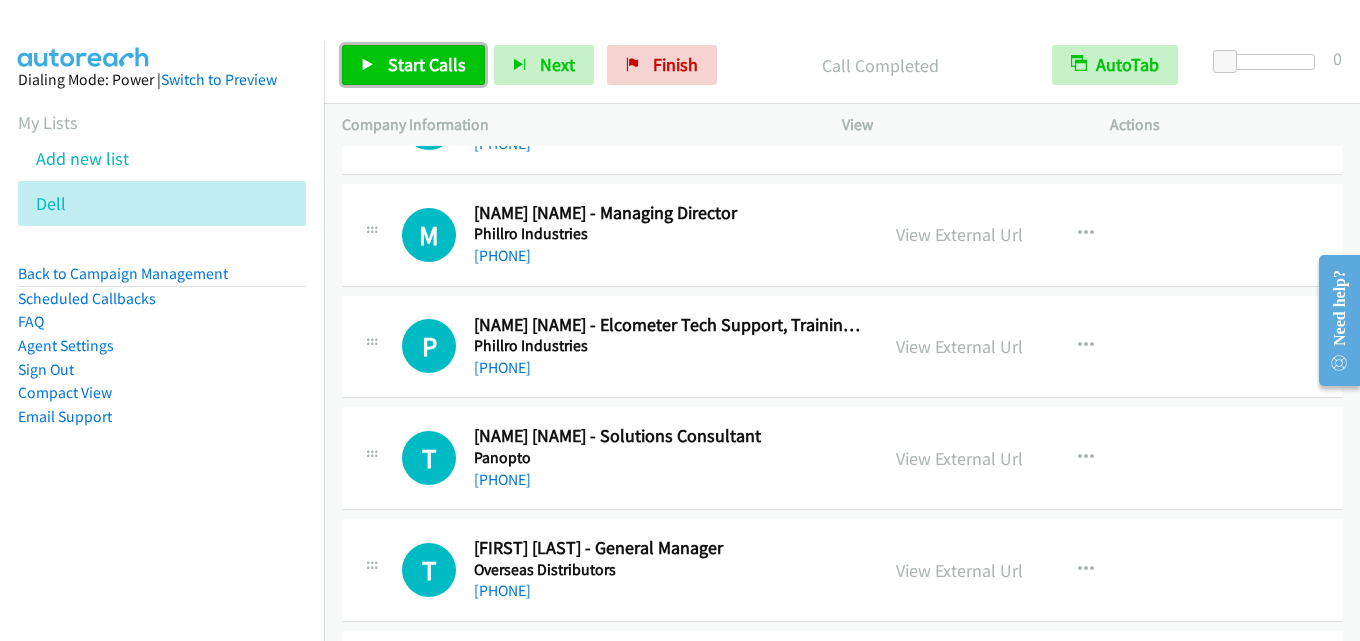 click on "Start Calls" at bounding box center (427, 64) 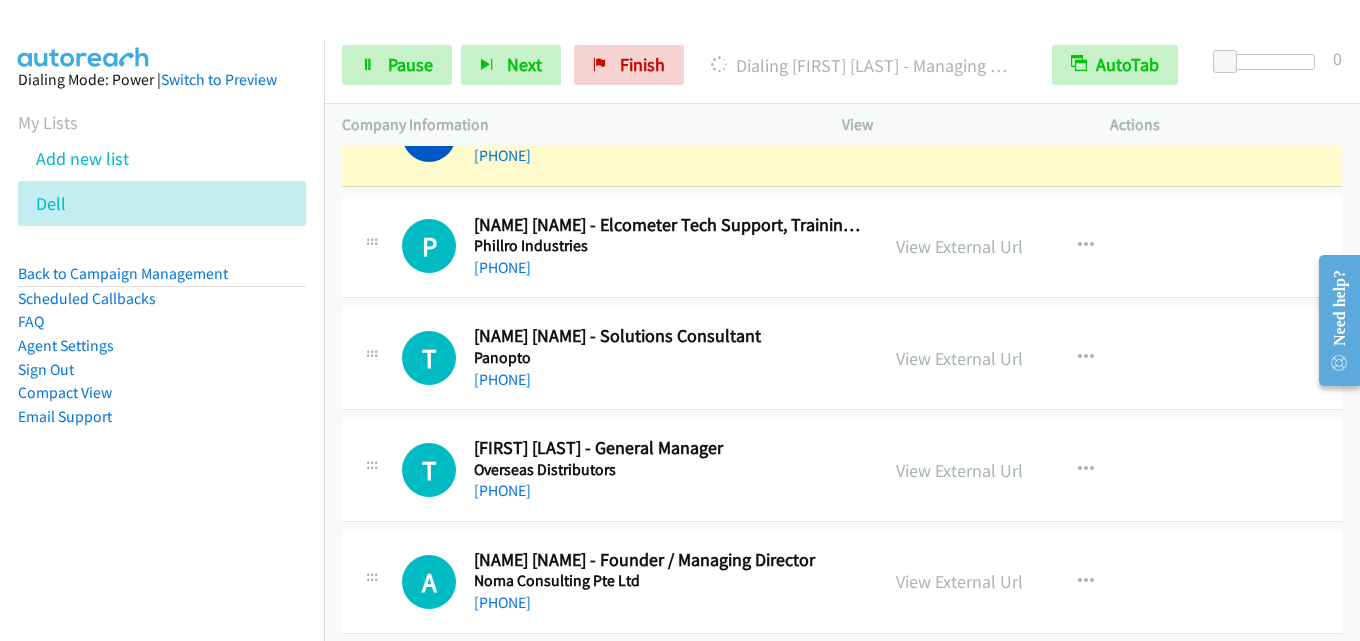 scroll, scrollTop: 8800, scrollLeft: 0, axis: vertical 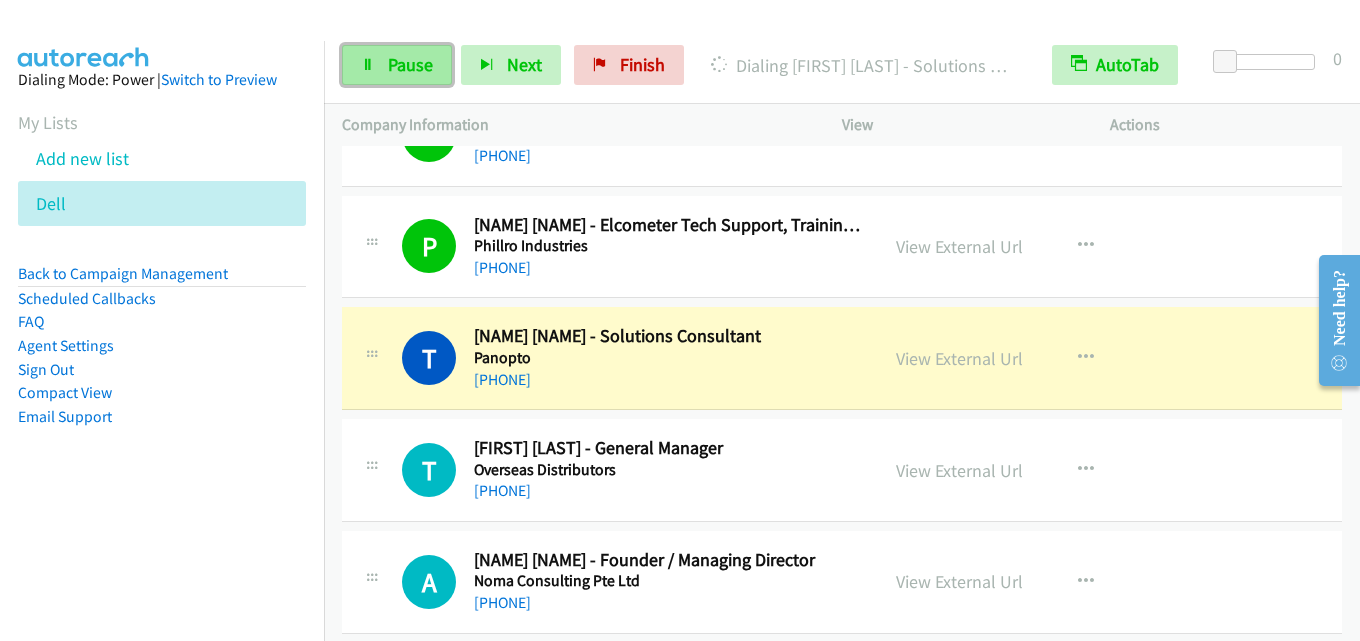 click on "Pause" at bounding box center (410, 64) 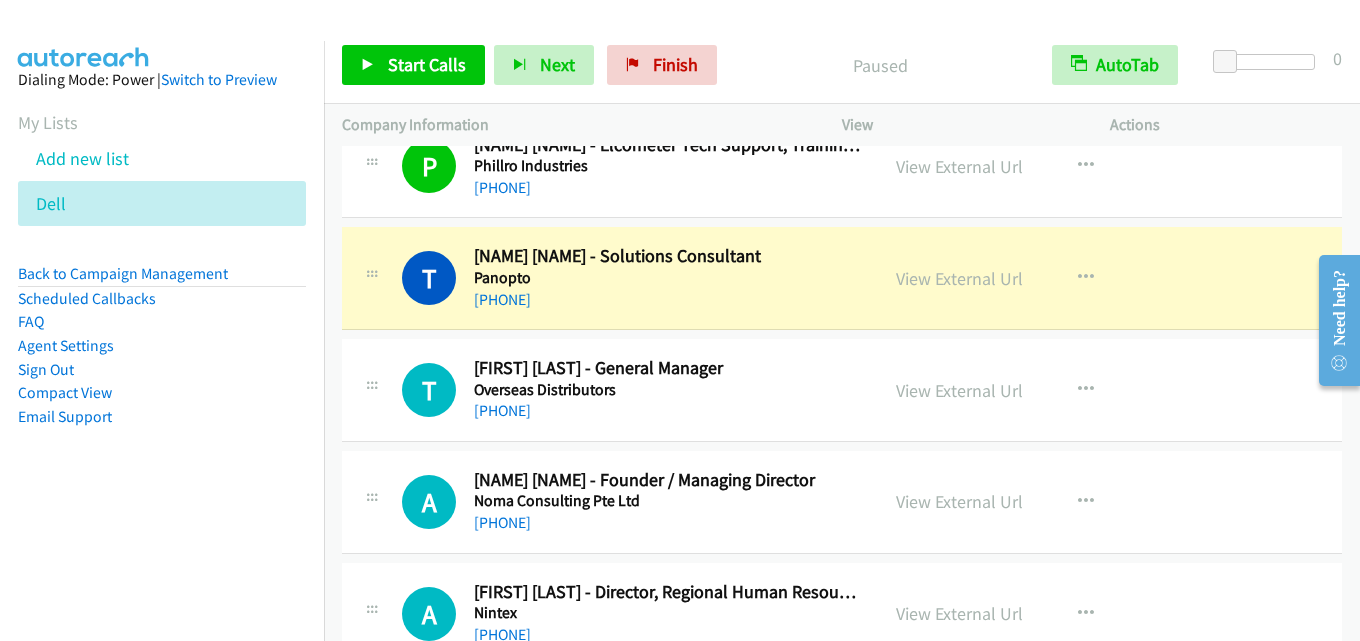 scroll, scrollTop: 9000, scrollLeft: 0, axis: vertical 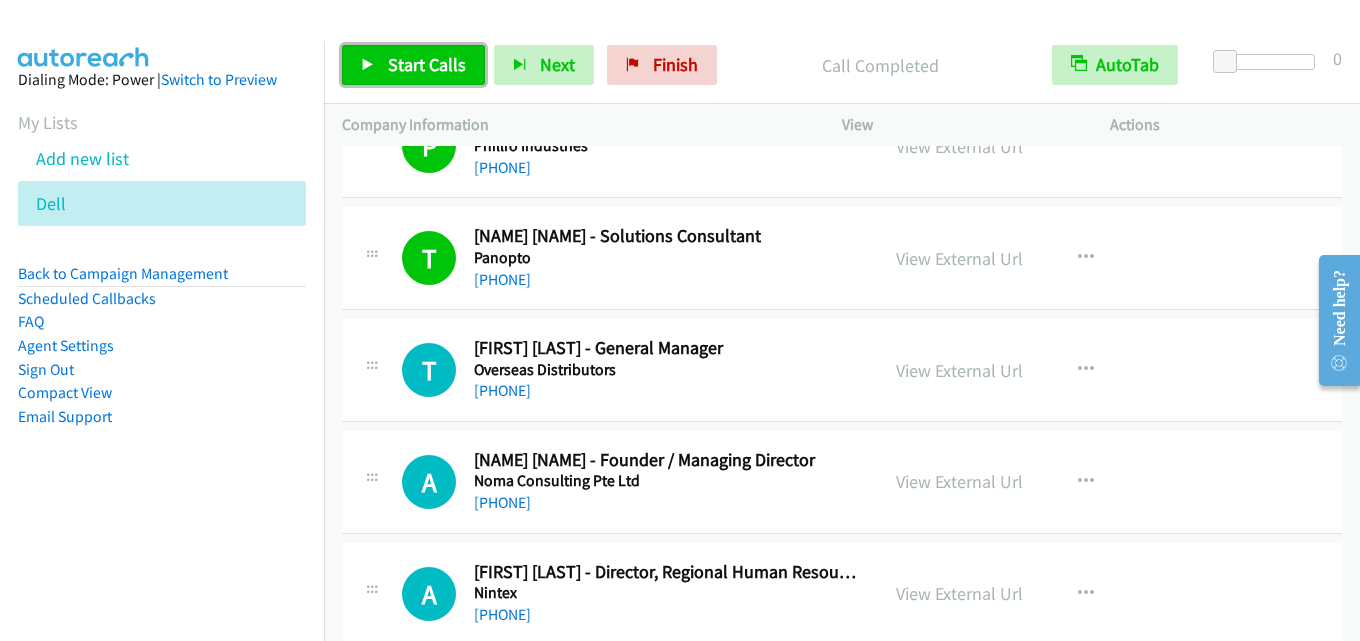 click on "Start Calls" at bounding box center [427, 64] 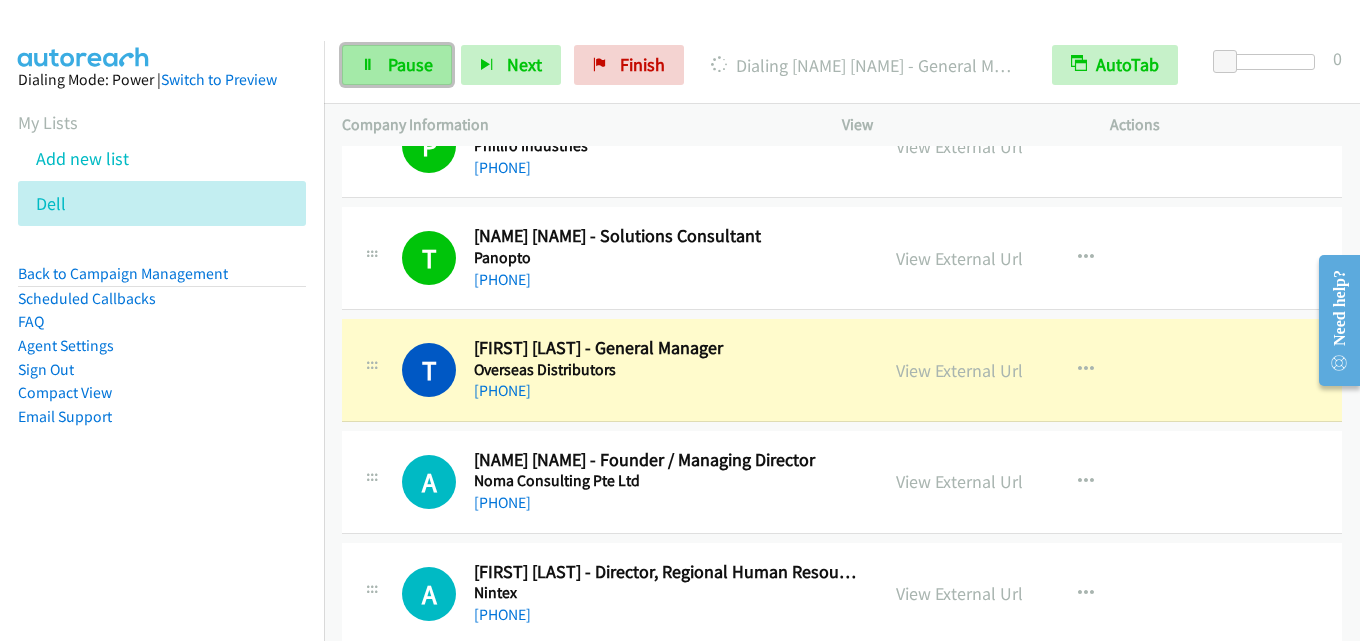 click on "Pause" at bounding box center [410, 64] 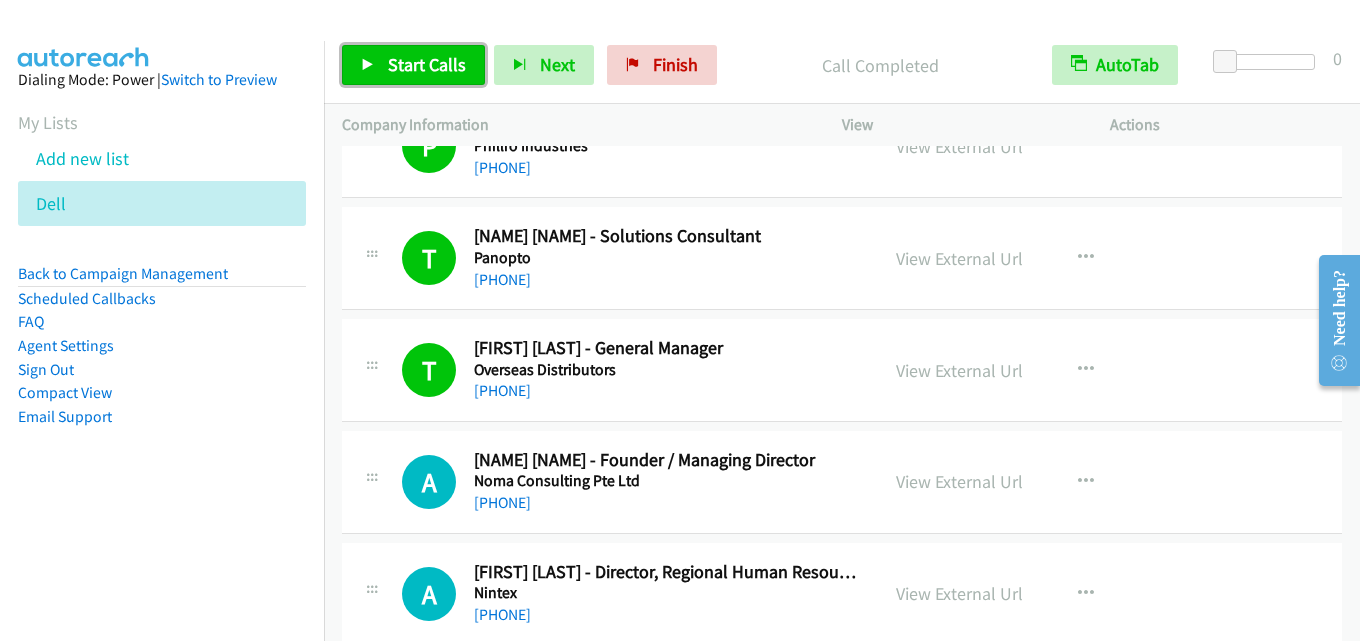 click on "Start Calls" at bounding box center (427, 64) 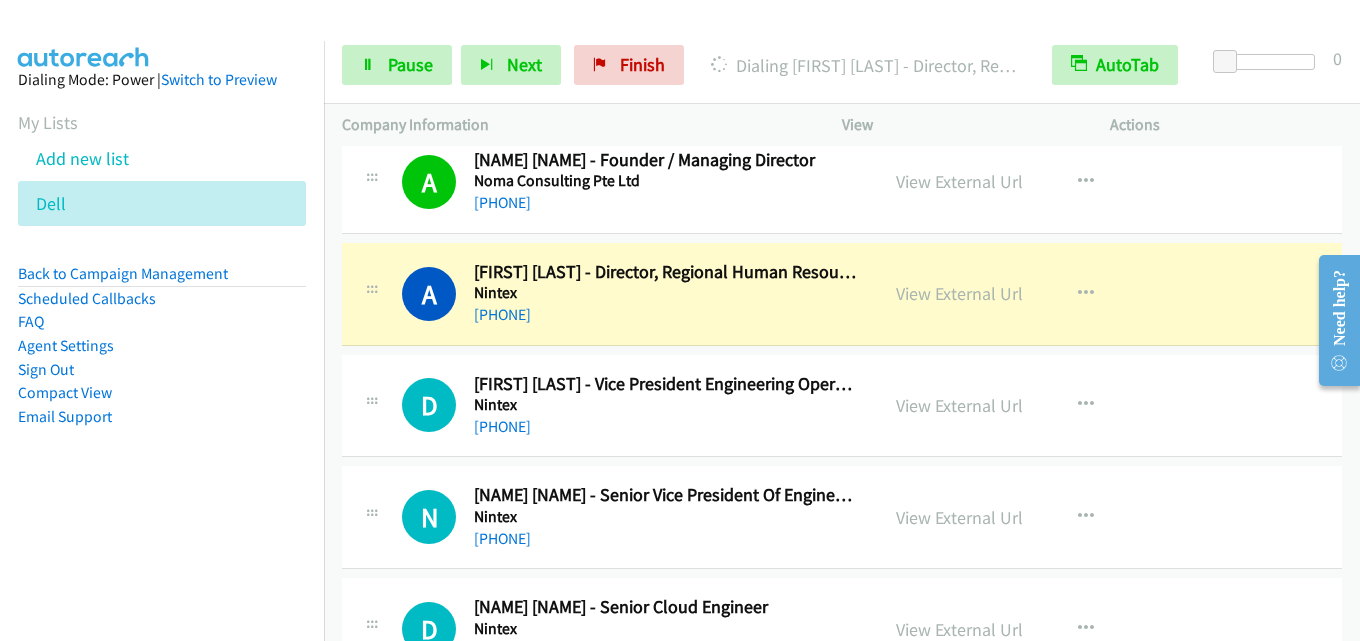 scroll, scrollTop: 9400, scrollLeft: 0, axis: vertical 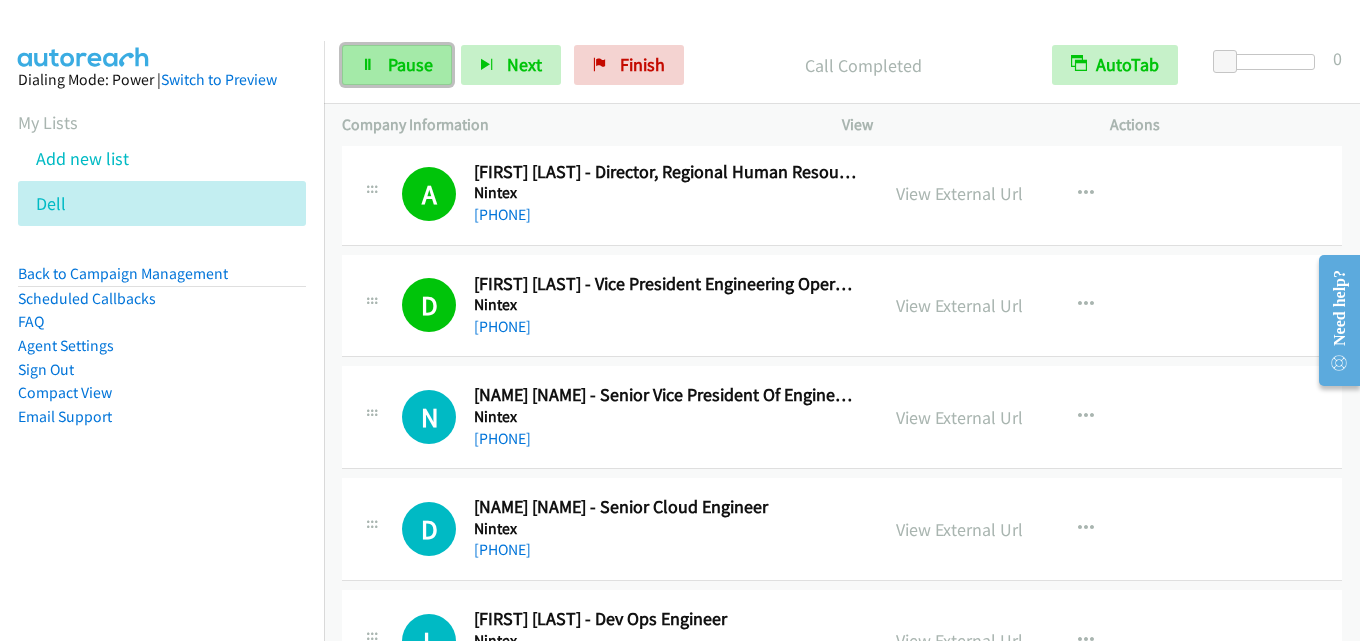 click on "Pause" at bounding box center (410, 64) 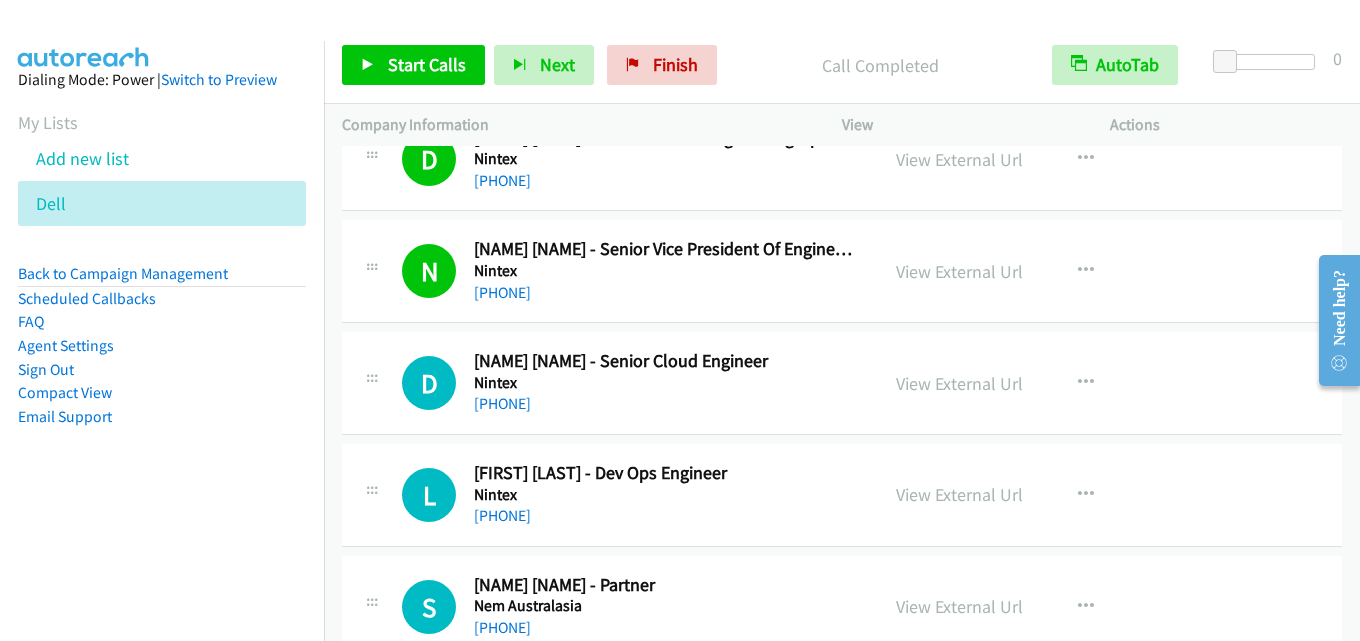 scroll, scrollTop: 9600, scrollLeft: 0, axis: vertical 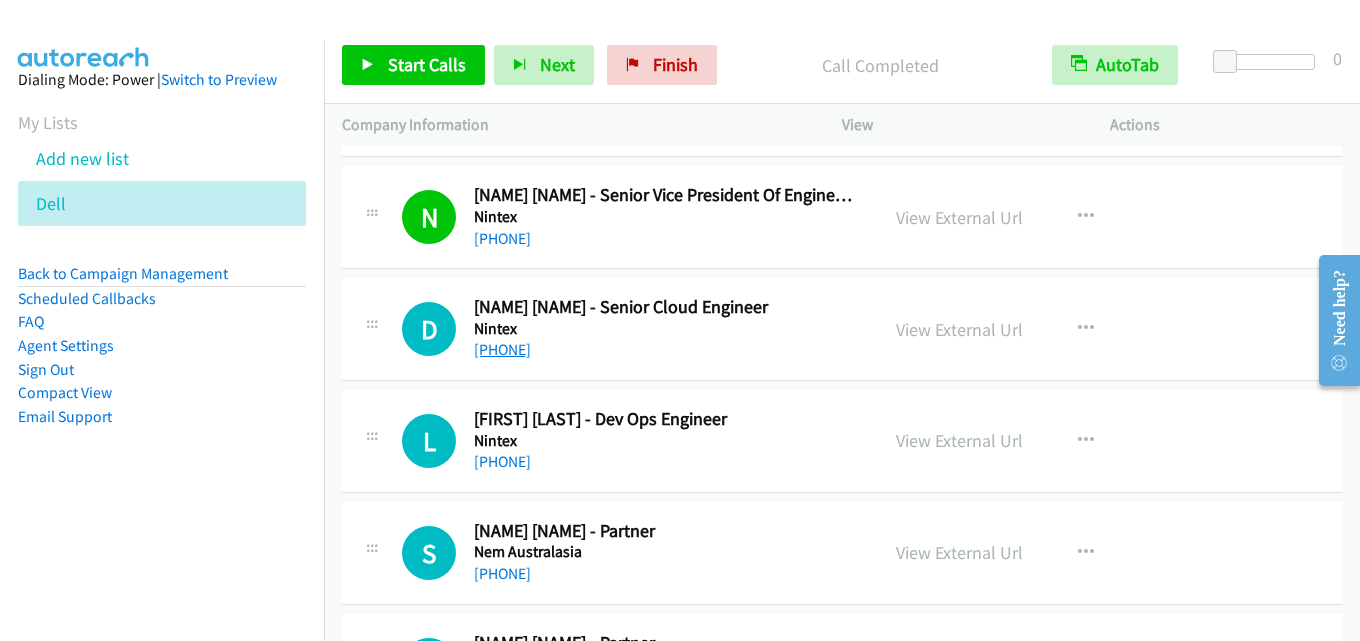 click on "[PHONE]" at bounding box center (502, 349) 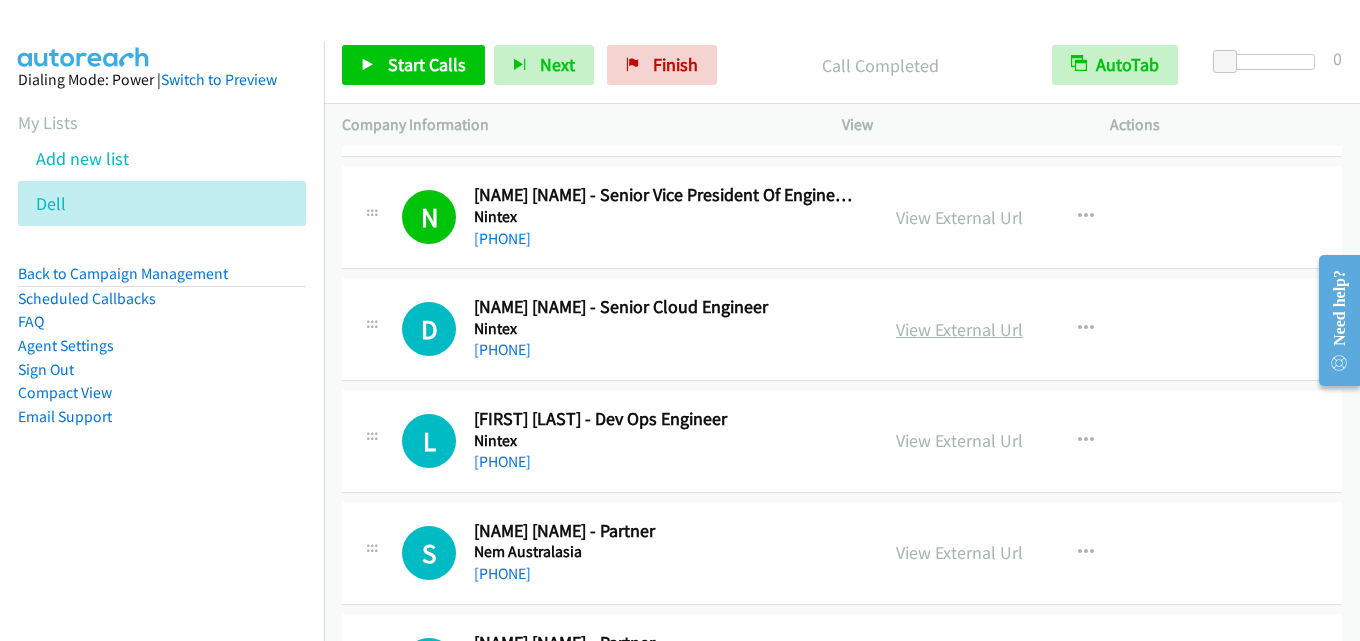 click on "View External Url" at bounding box center (959, 329) 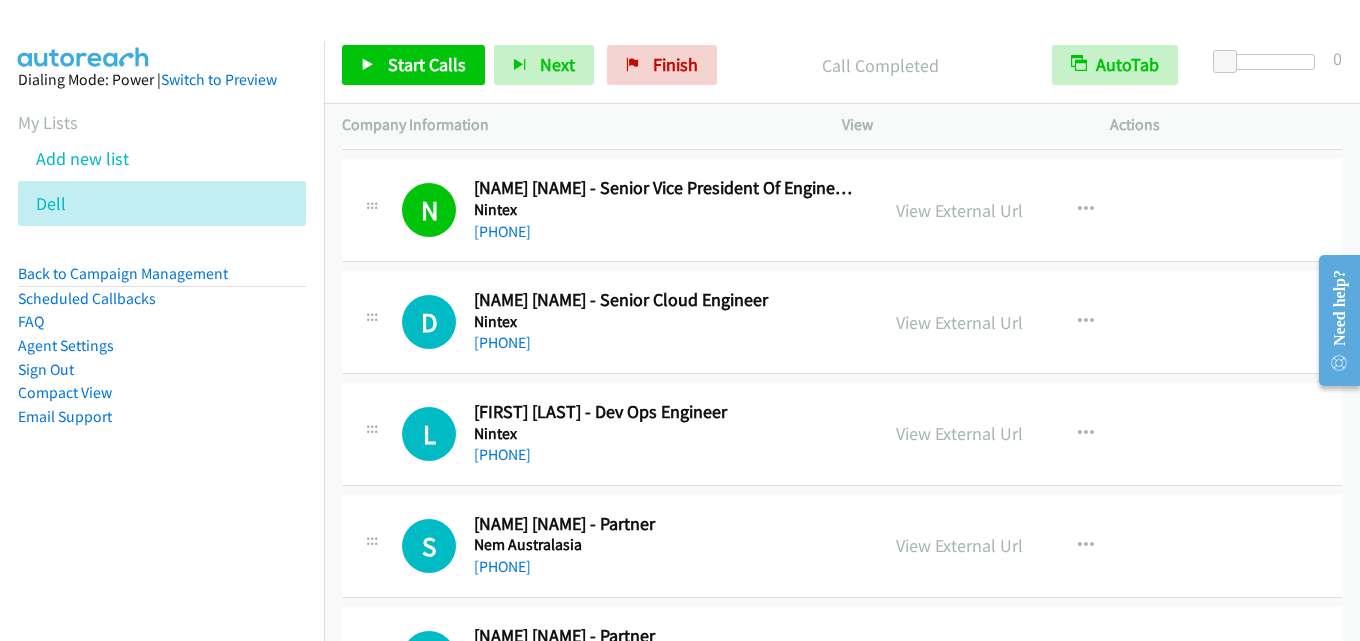 scroll, scrollTop: 9600, scrollLeft: 0, axis: vertical 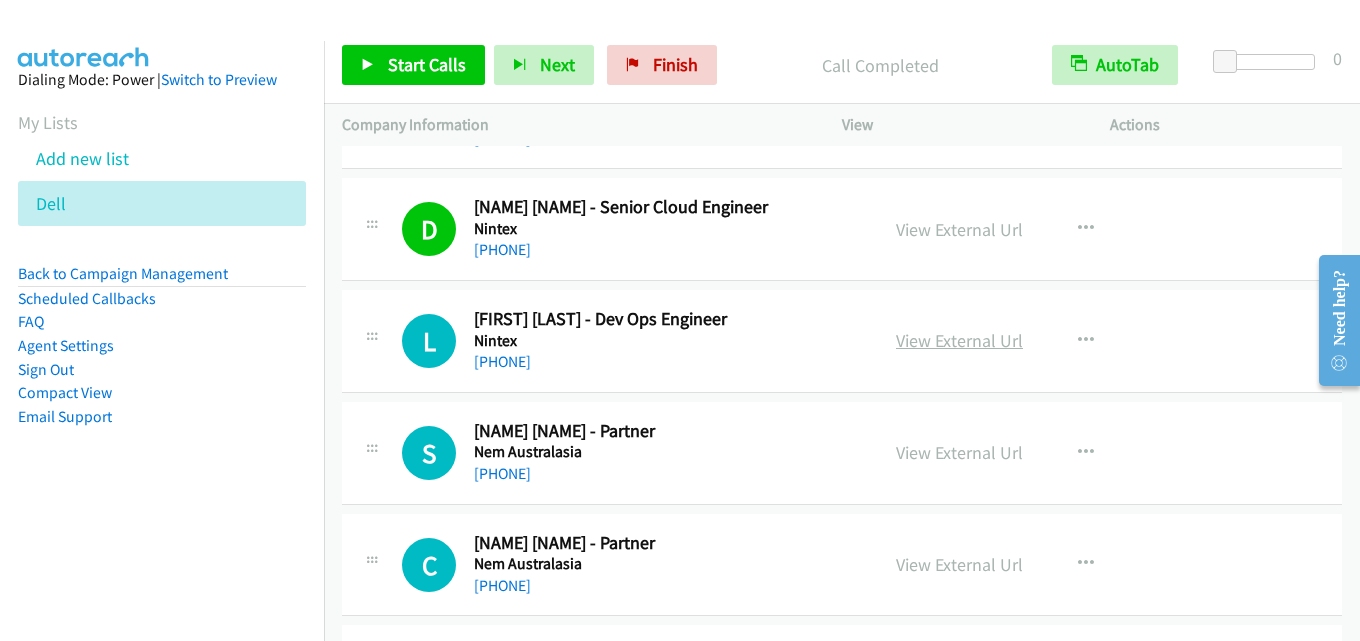 click on "View External Url" at bounding box center [959, 340] 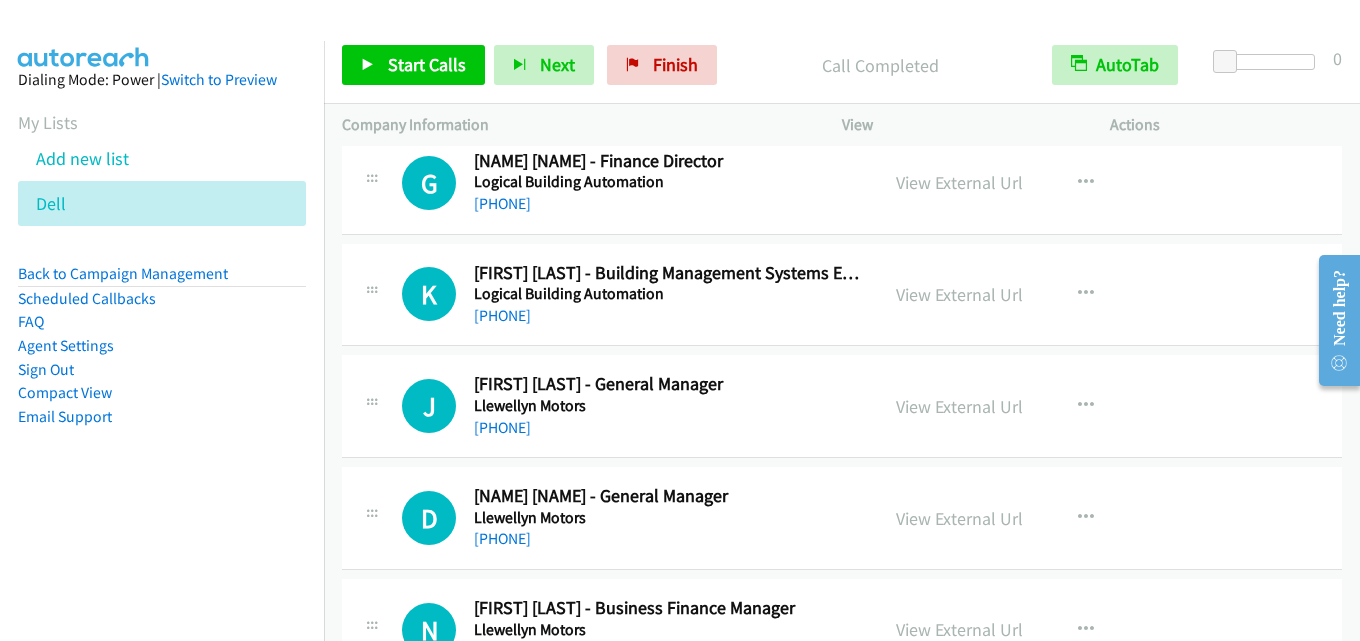 scroll, scrollTop: 11300, scrollLeft: 0, axis: vertical 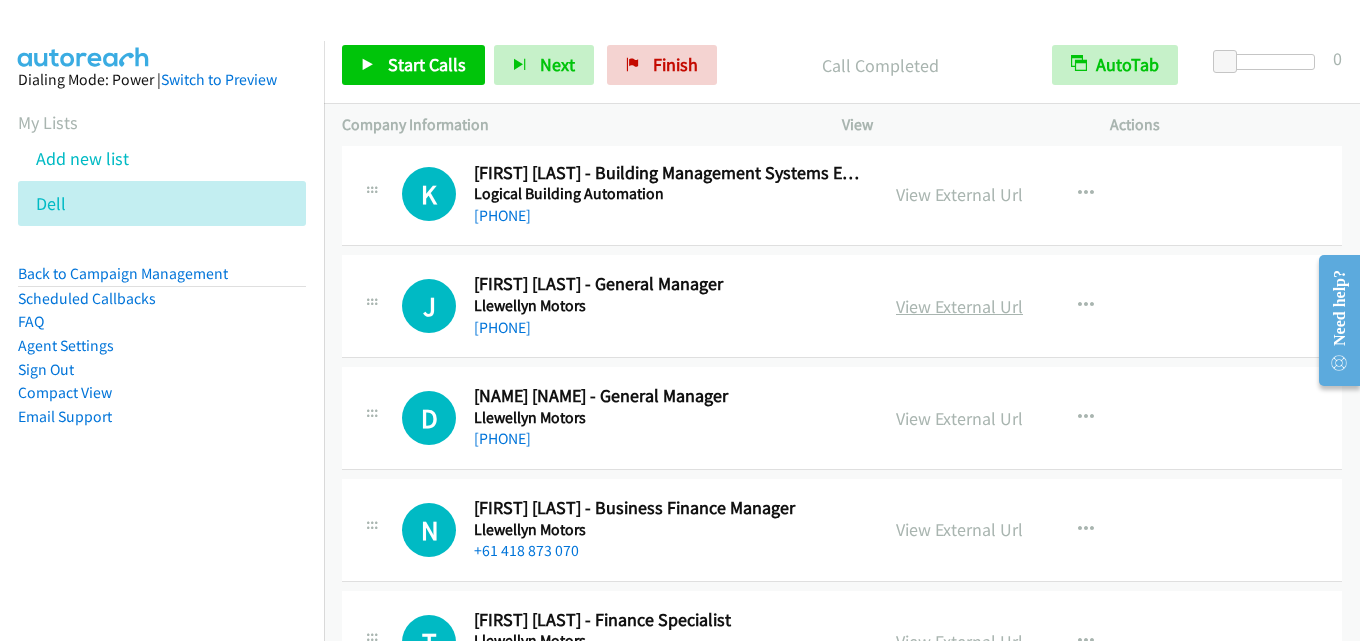 click on "View External Url" at bounding box center [959, 306] 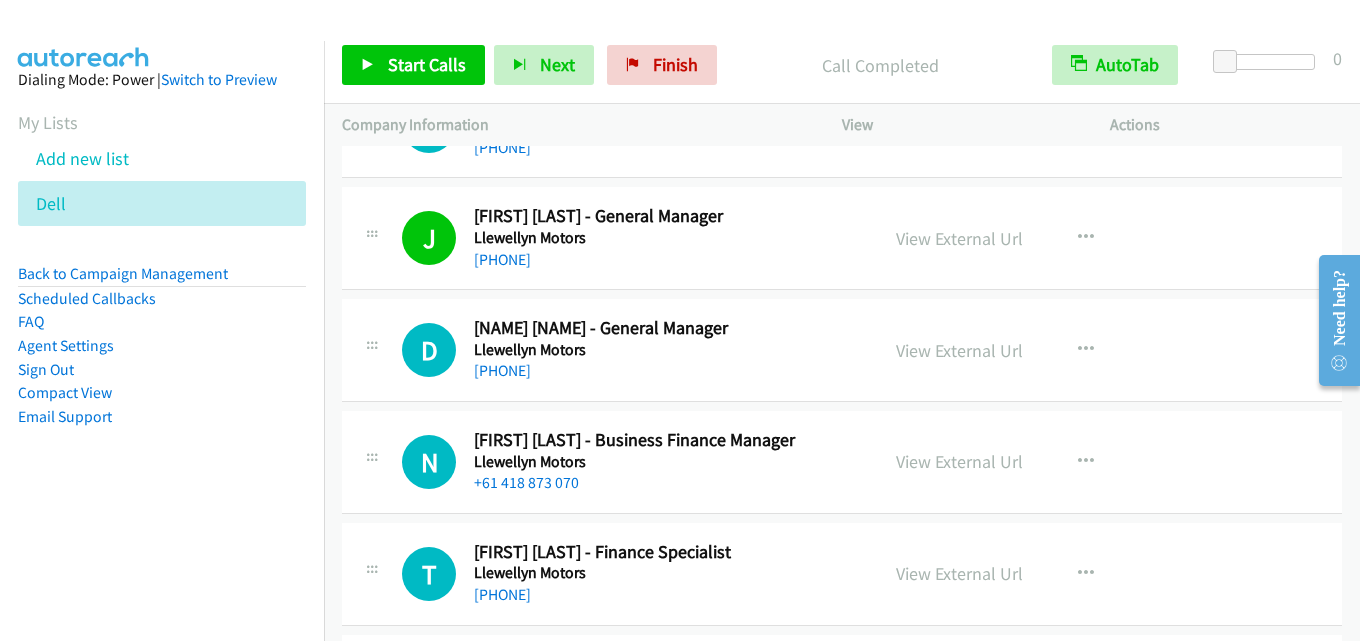 scroll, scrollTop: 11400, scrollLeft: 0, axis: vertical 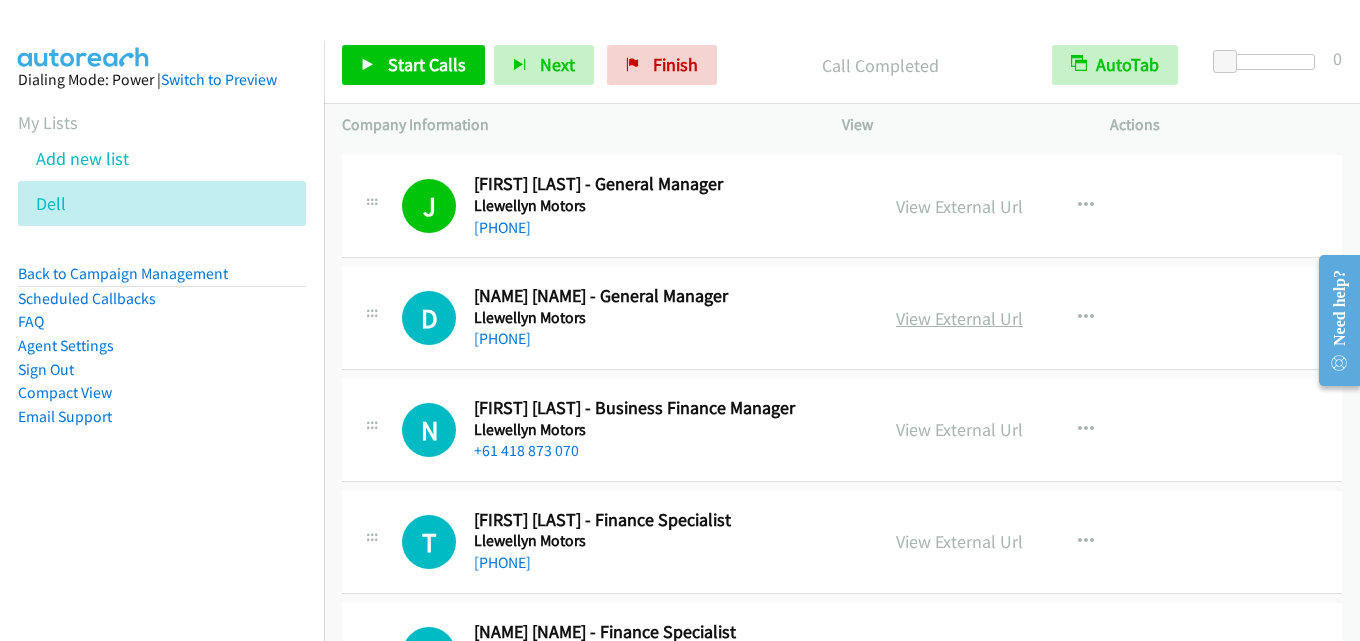 click on "View External Url" at bounding box center (959, 318) 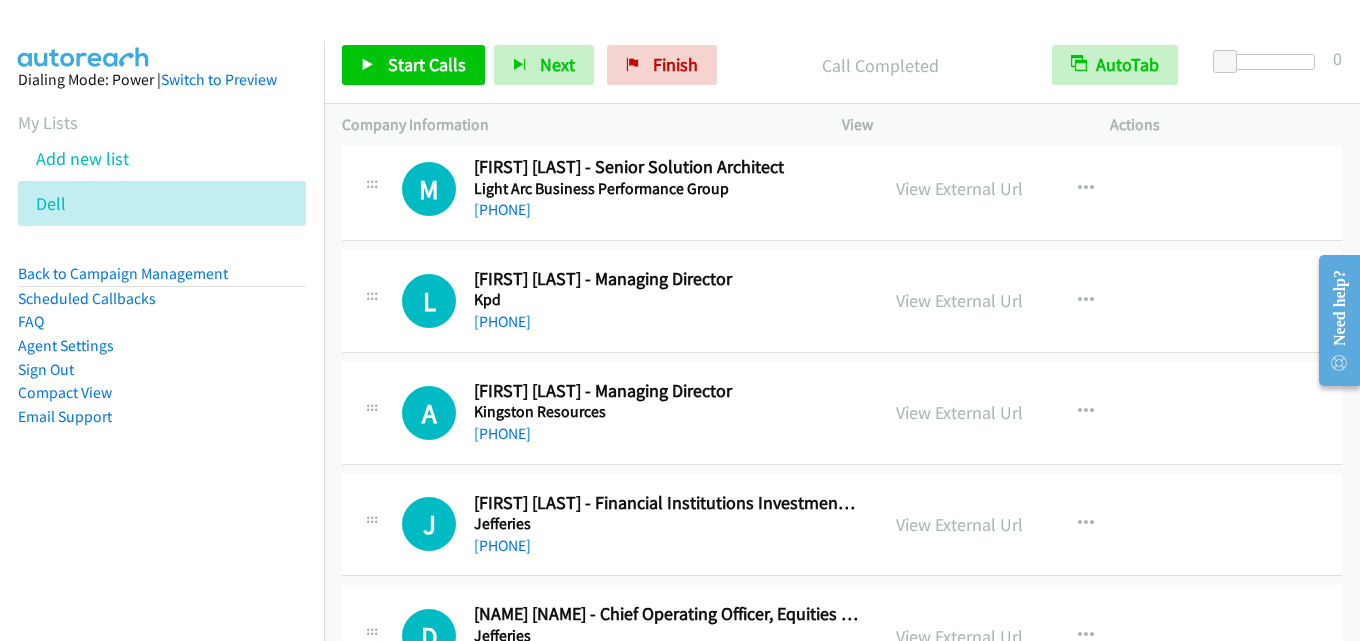 scroll, scrollTop: 12100, scrollLeft: 0, axis: vertical 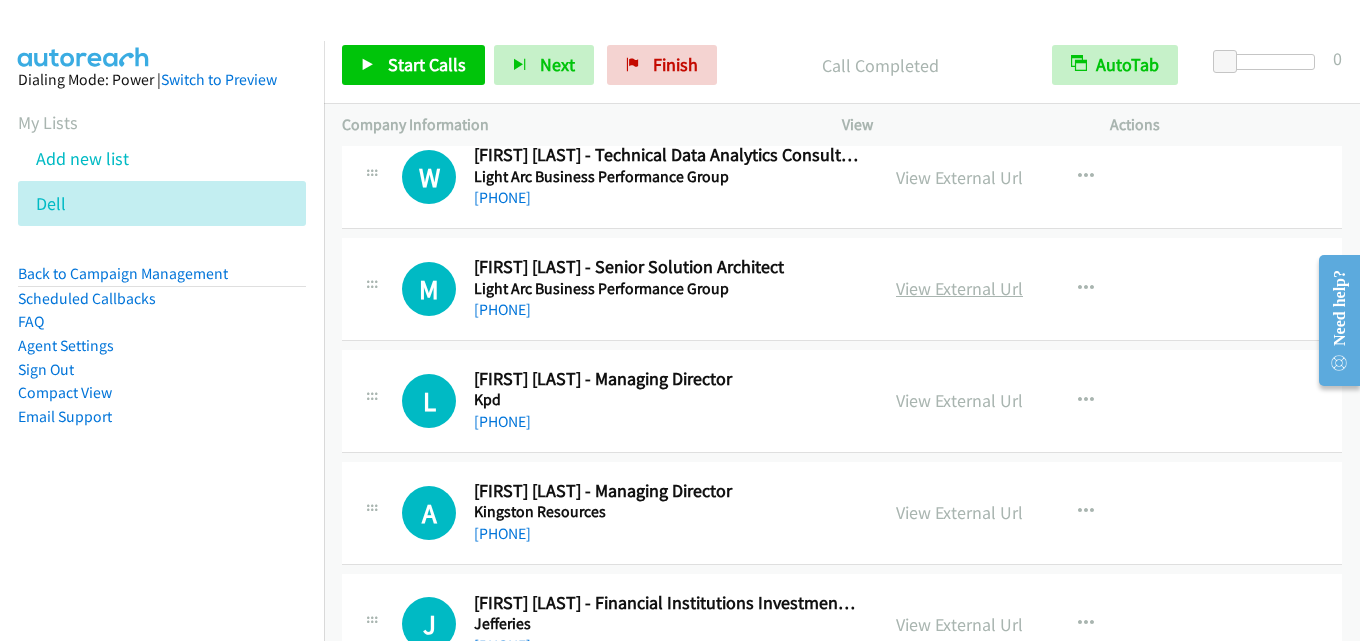 click on "View External Url" at bounding box center [959, 288] 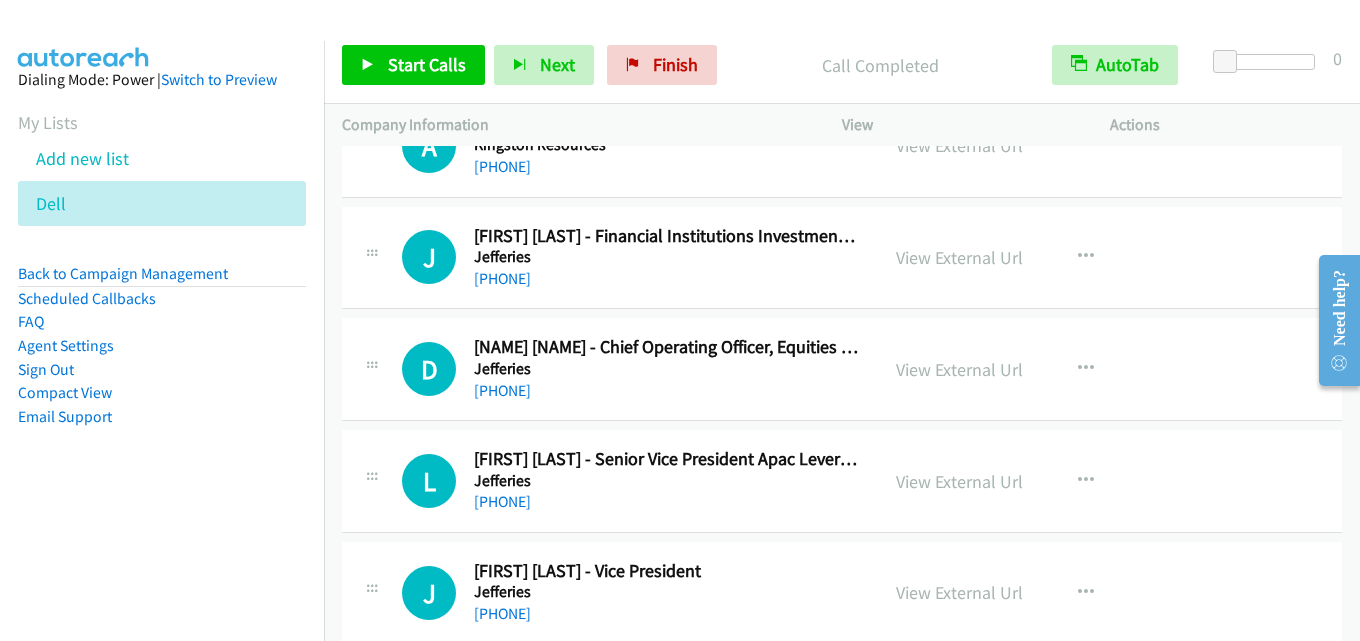 scroll, scrollTop: 12500, scrollLeft: 0, axis: vertical 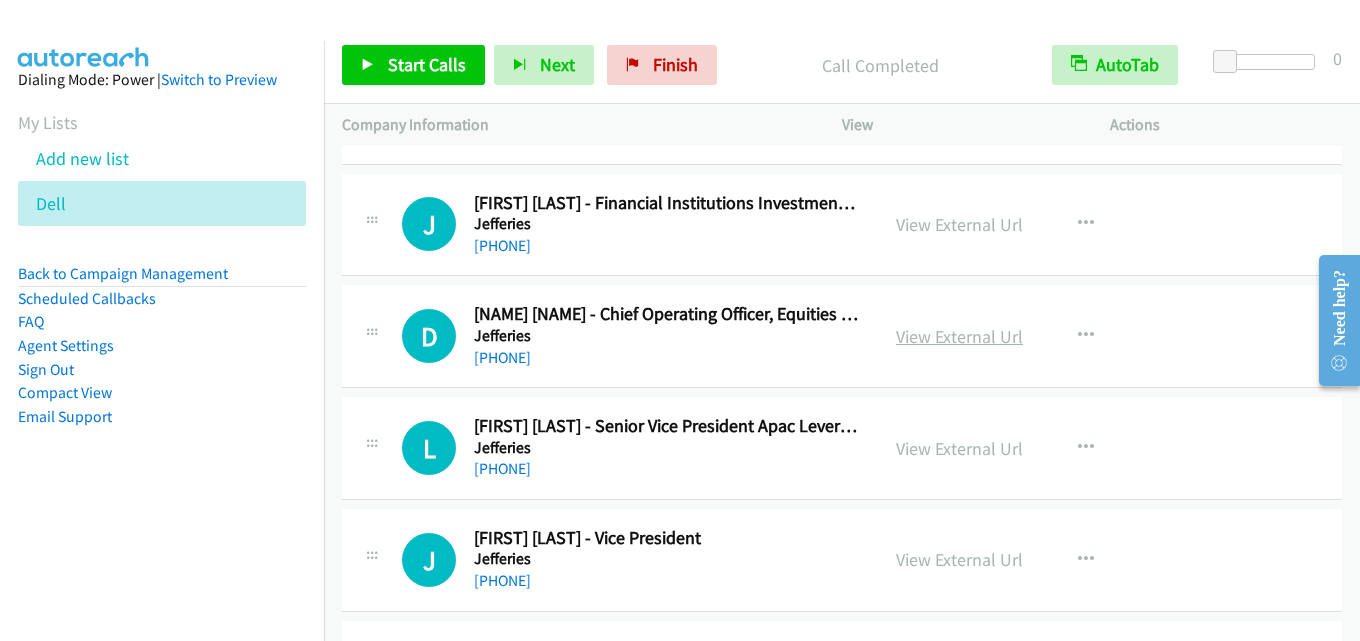 click on "View External Url" at bounding box center (959, 336) 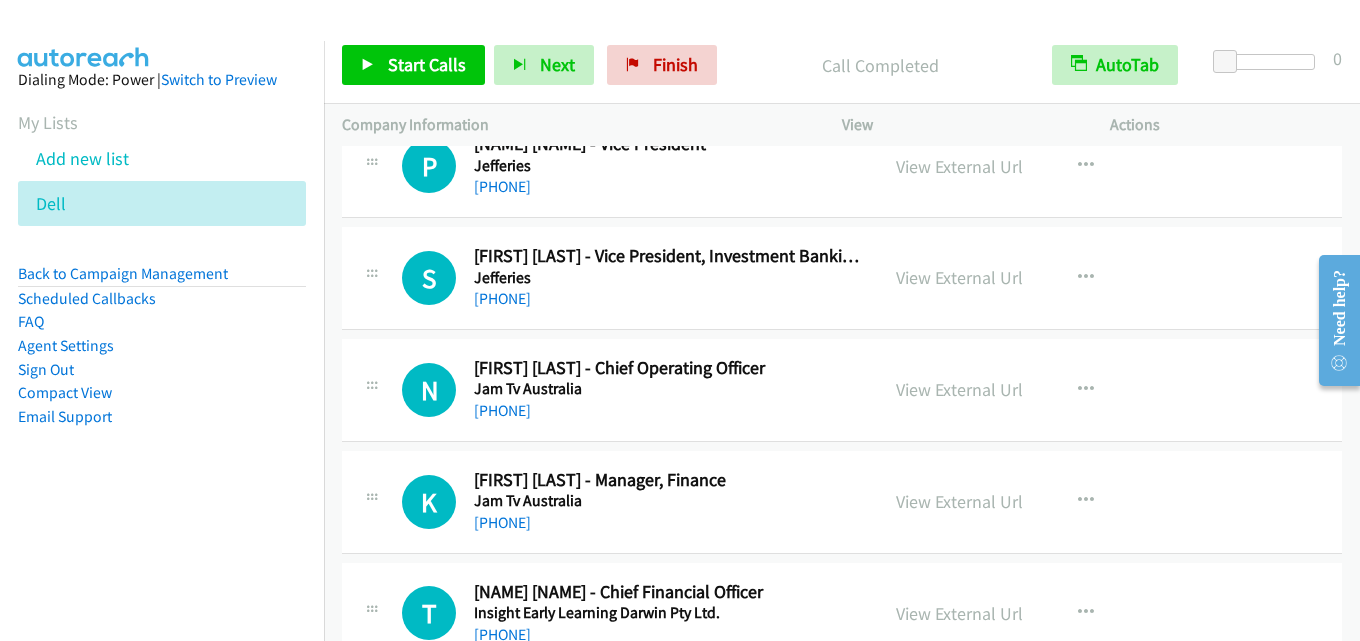 scroll, scrollTop: 14000, scrollLeft: 0, axis: vertical 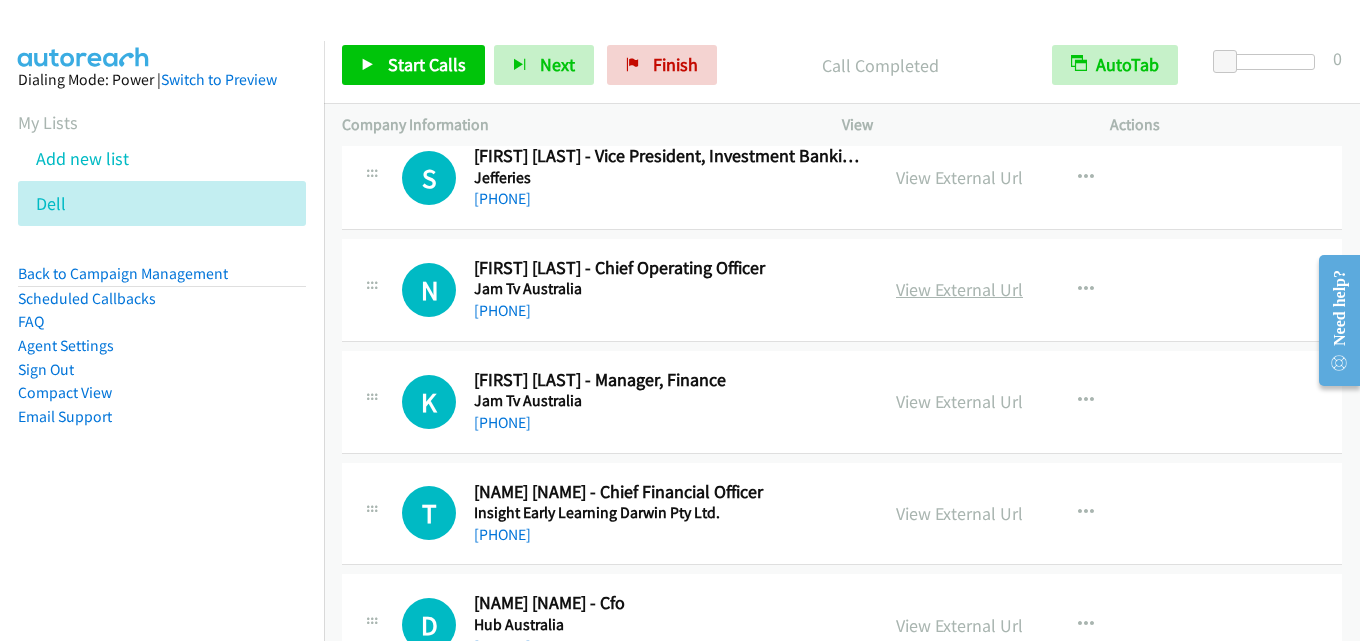click on "View External Url" at bounding box center (959, 289) 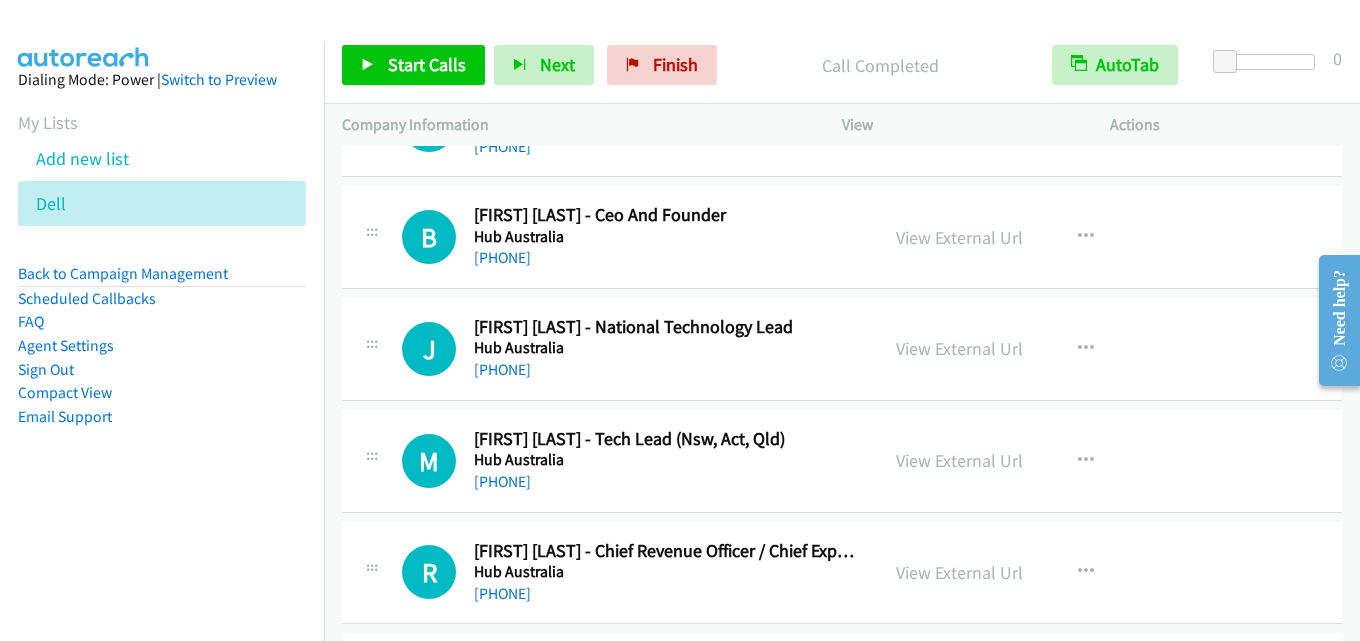 scroll, scrollTop: 14600, scrollLeft: 0, axis: vertical 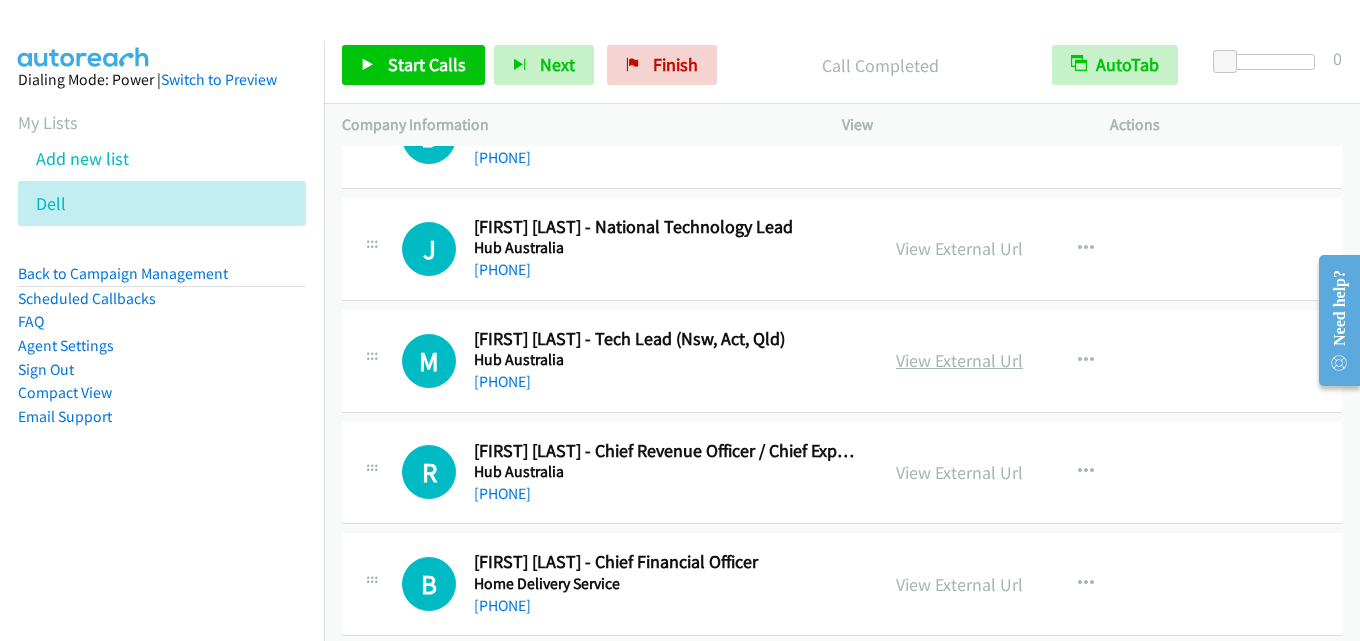 click on "View External Url" at bounding box center [959, 360] 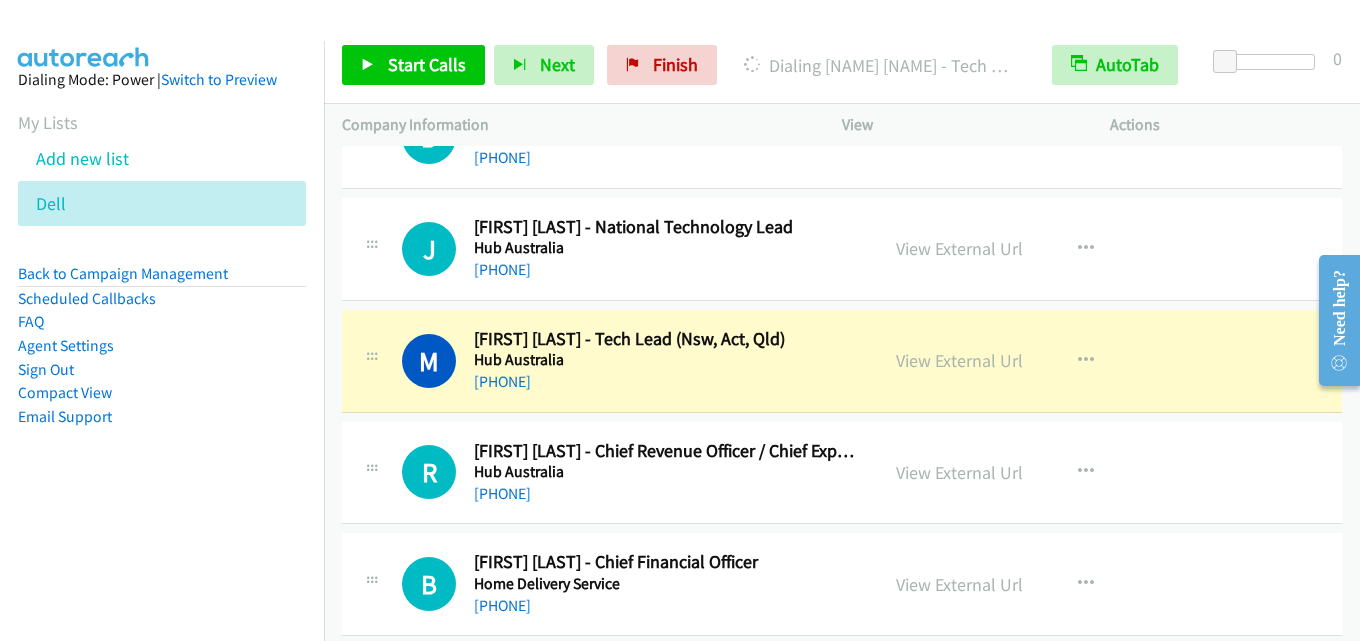 scroll, scrollTop: 14700, scrollLeft: 0, axis: vertical 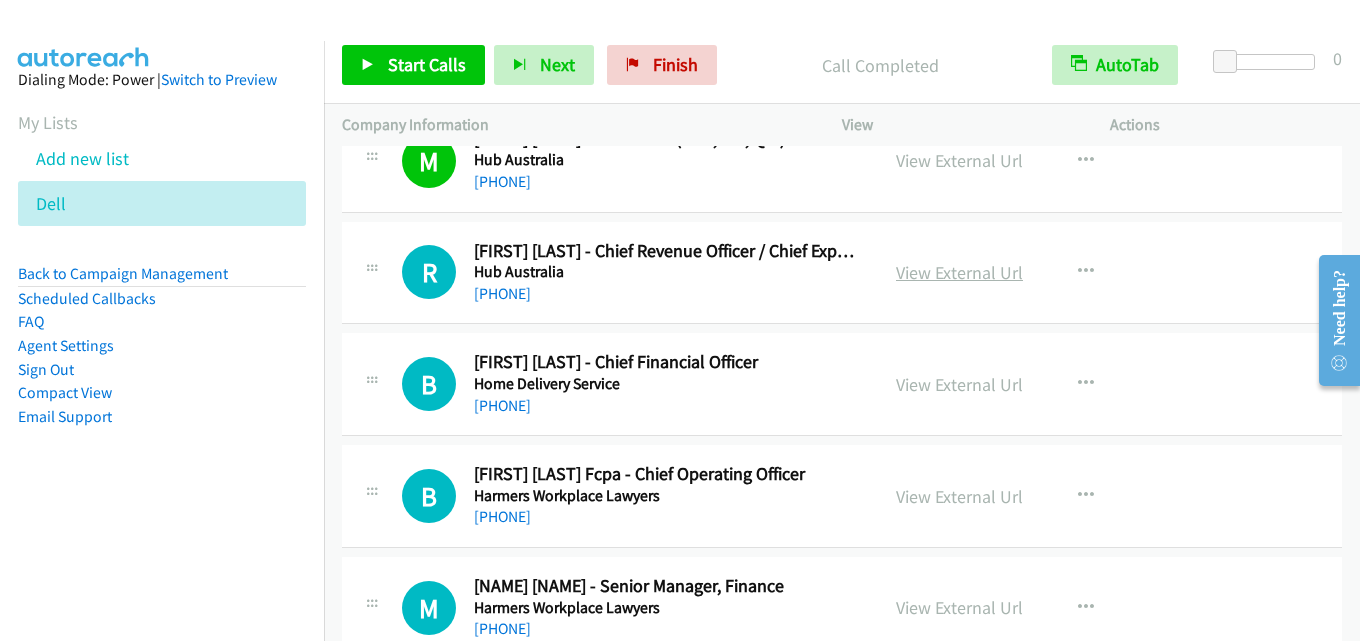 click on "View External Url" at bounding box center [959, 272] 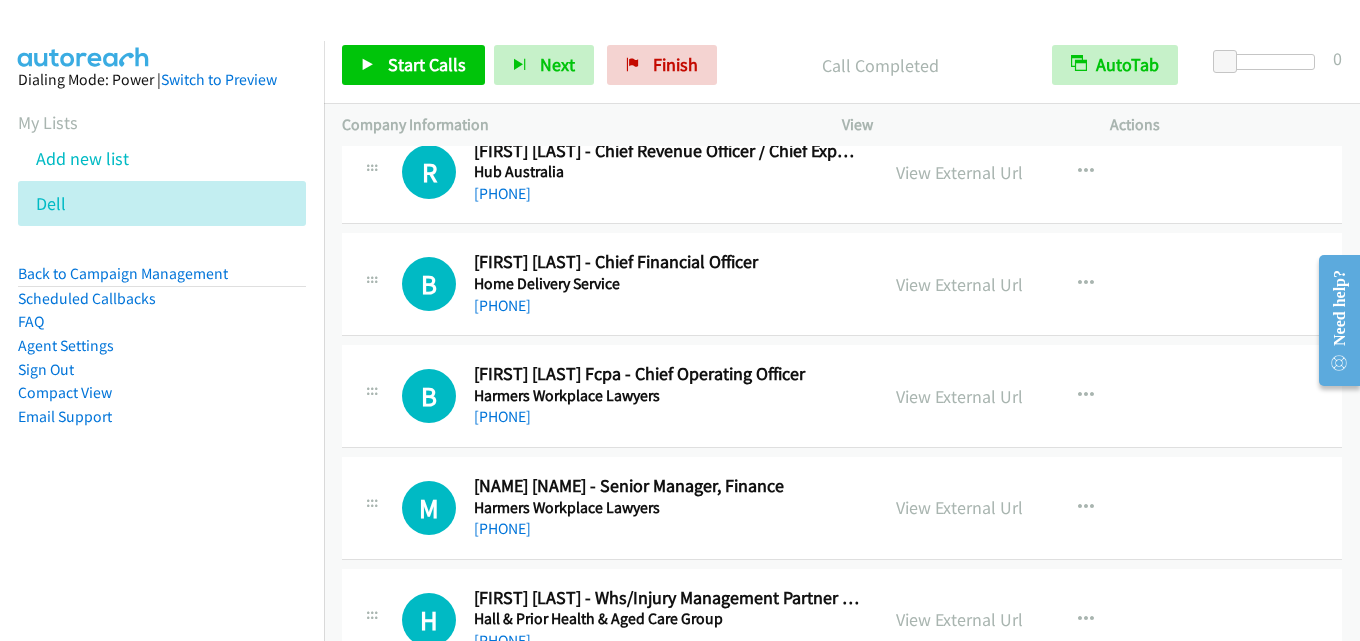 scroll, scrollTop: 15000, scrollLeft: 0, axis: vertical 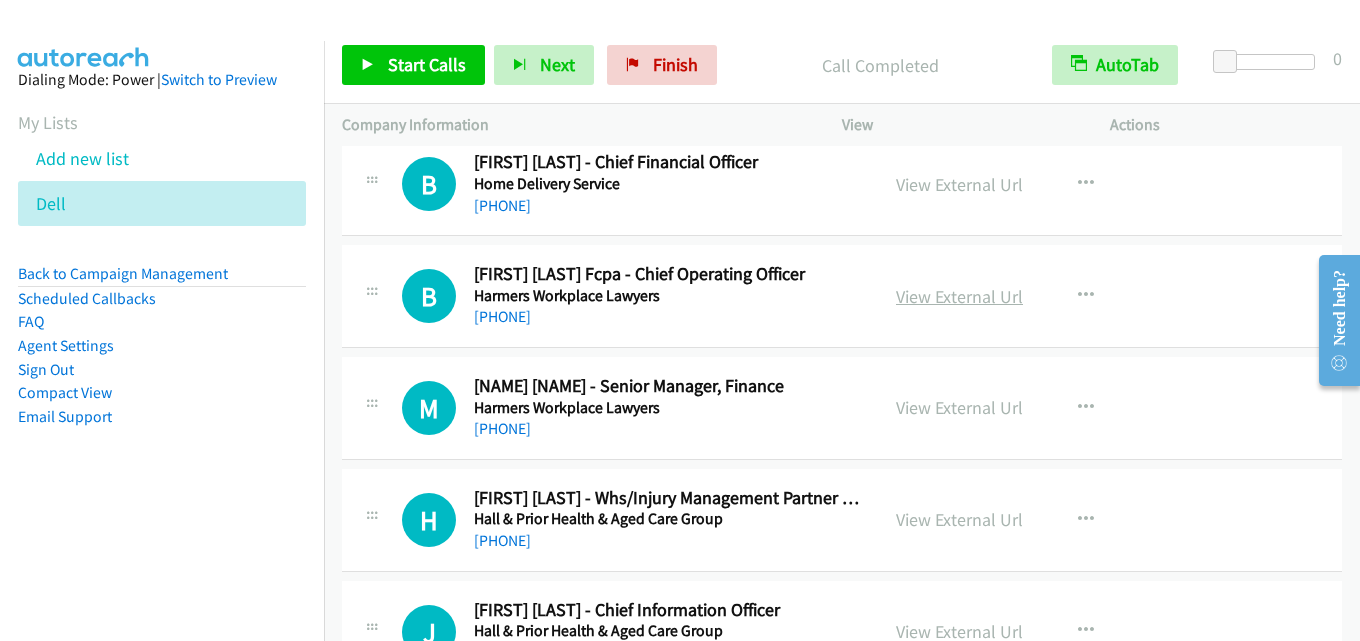 click on "View External Url" at bounding box center (959, 296) 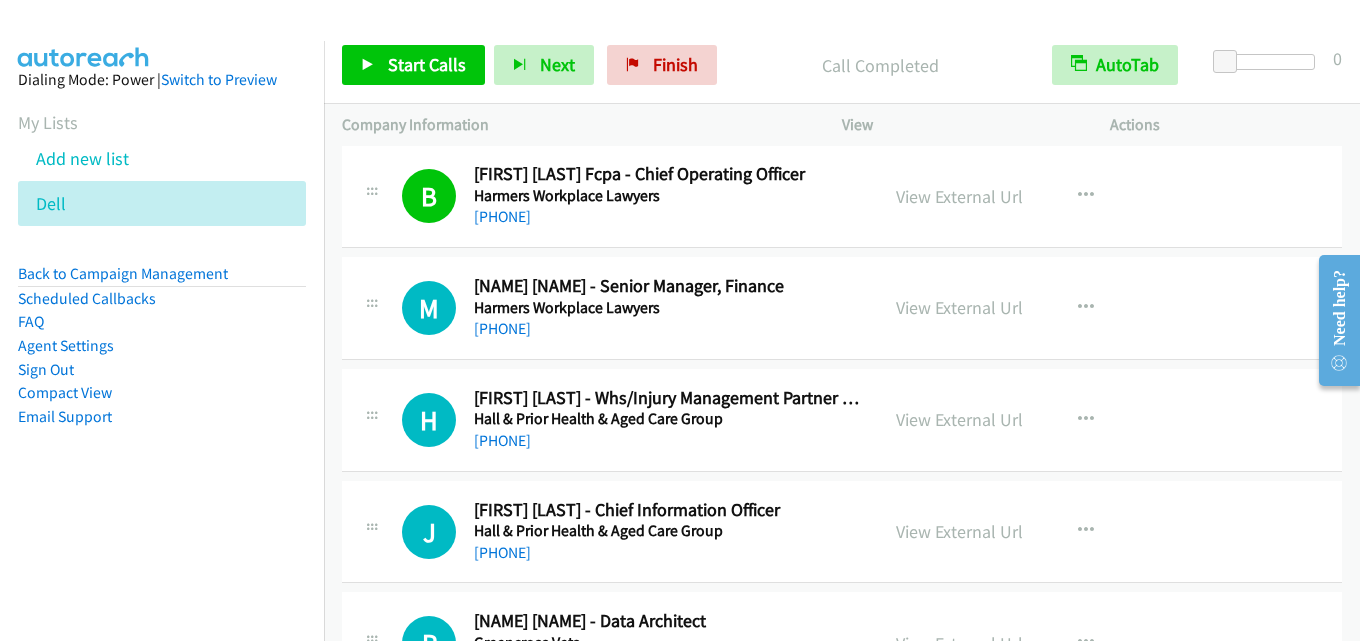 scroll, scrollTop: 15200, scrollLeft: 0, axis: vertical 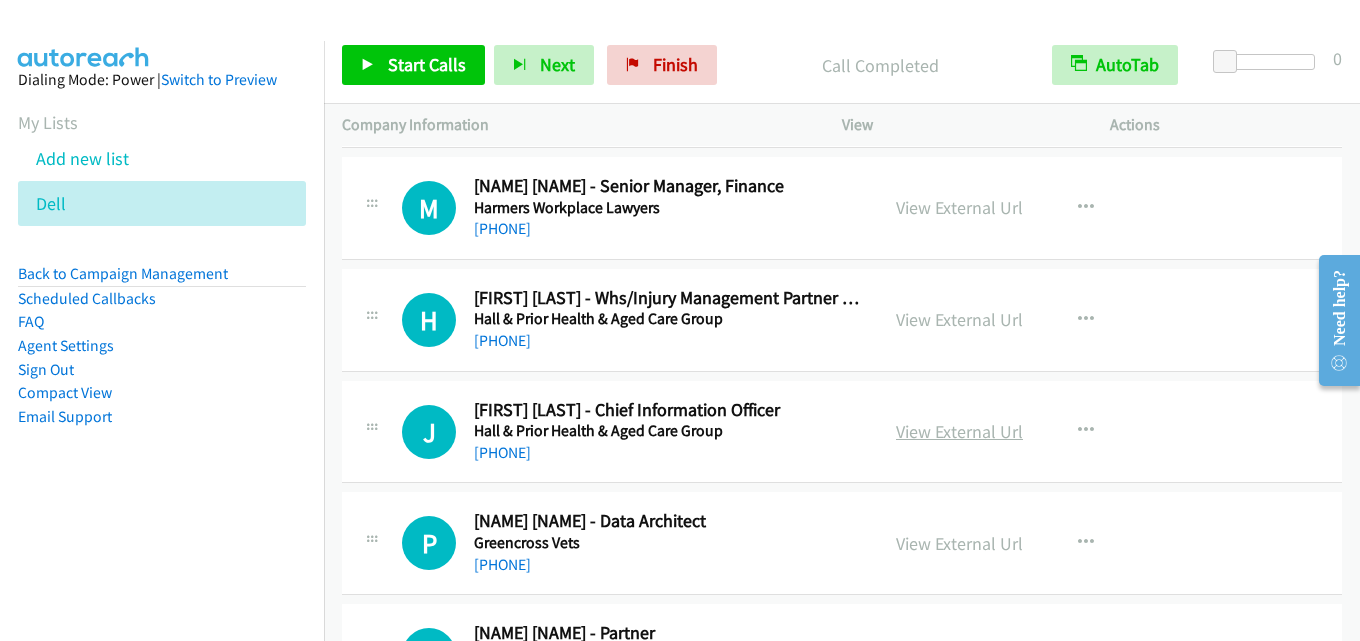 click on "View External Url" at bounding box center (959, 431) 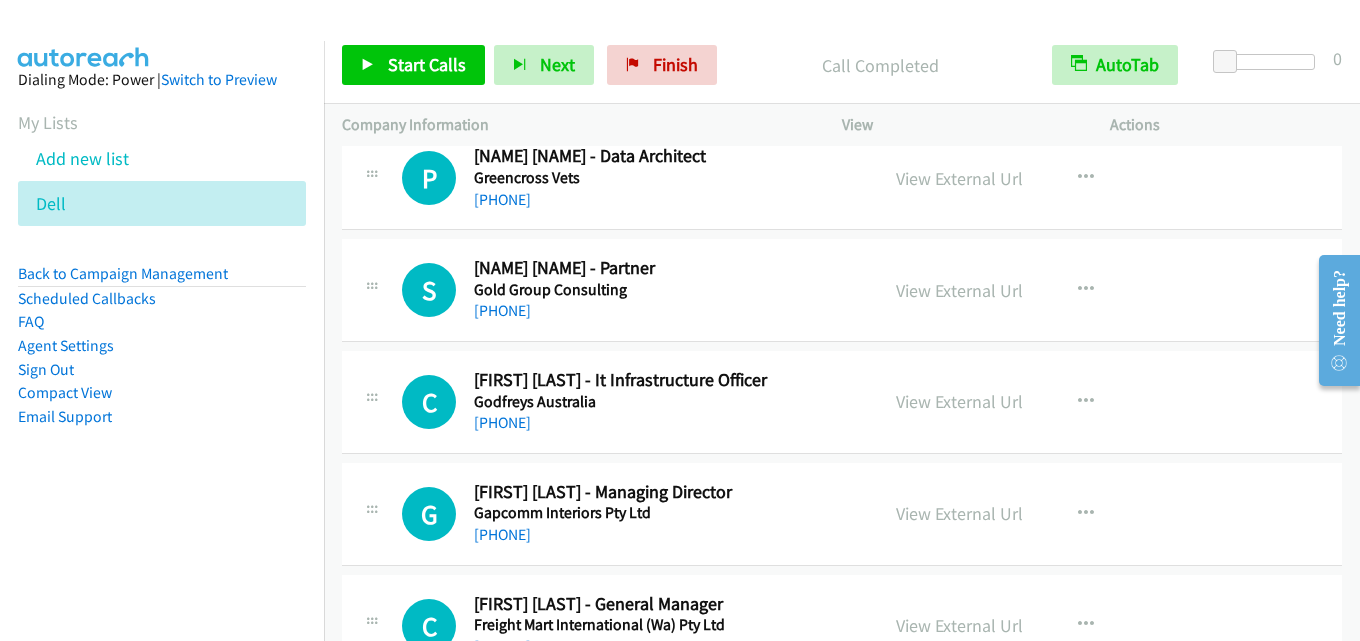 scroll, scrollTop: 15600, scrollLeft: 0, axis: vertical 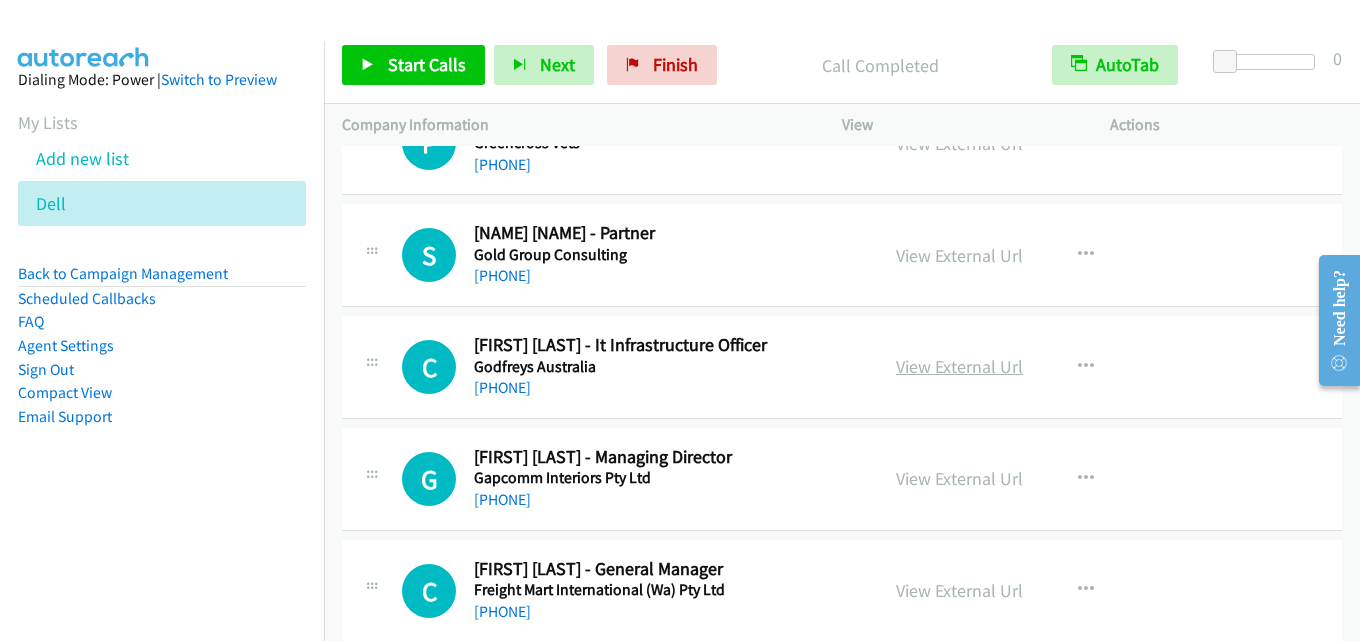 click on "View External Url" at bounding box center [959, 366] 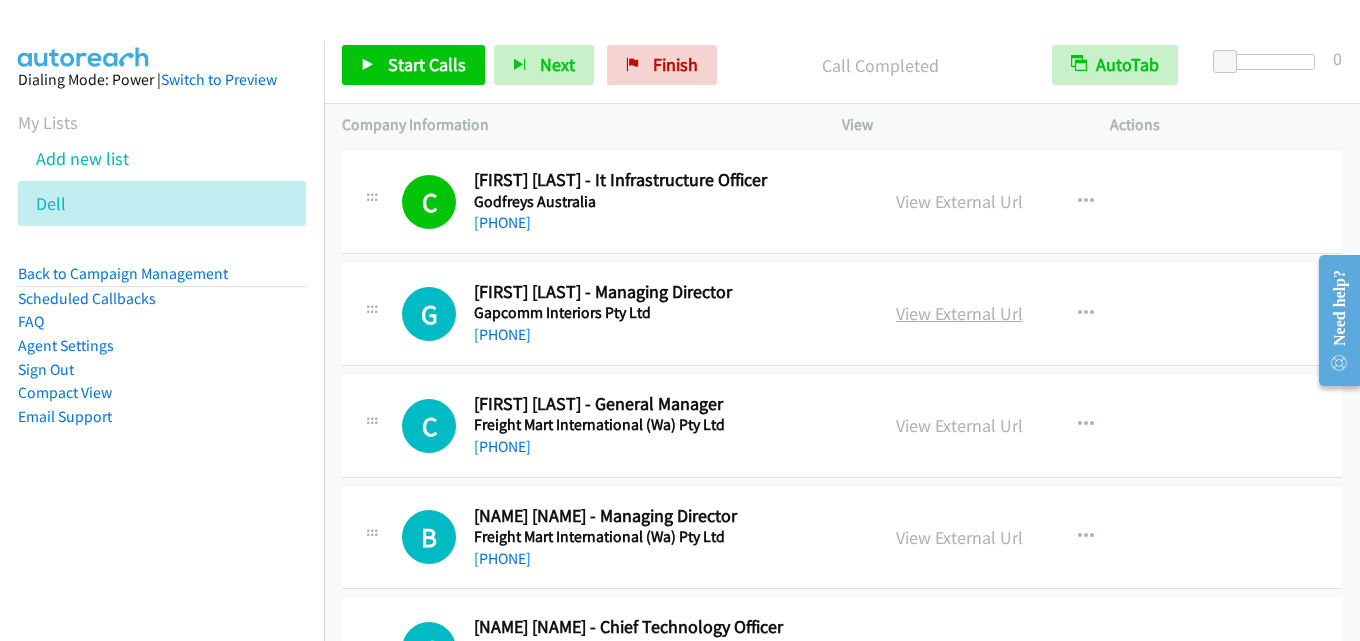 scroll, scrollTop: 15800, scrollLeft: 0, axis: vertical 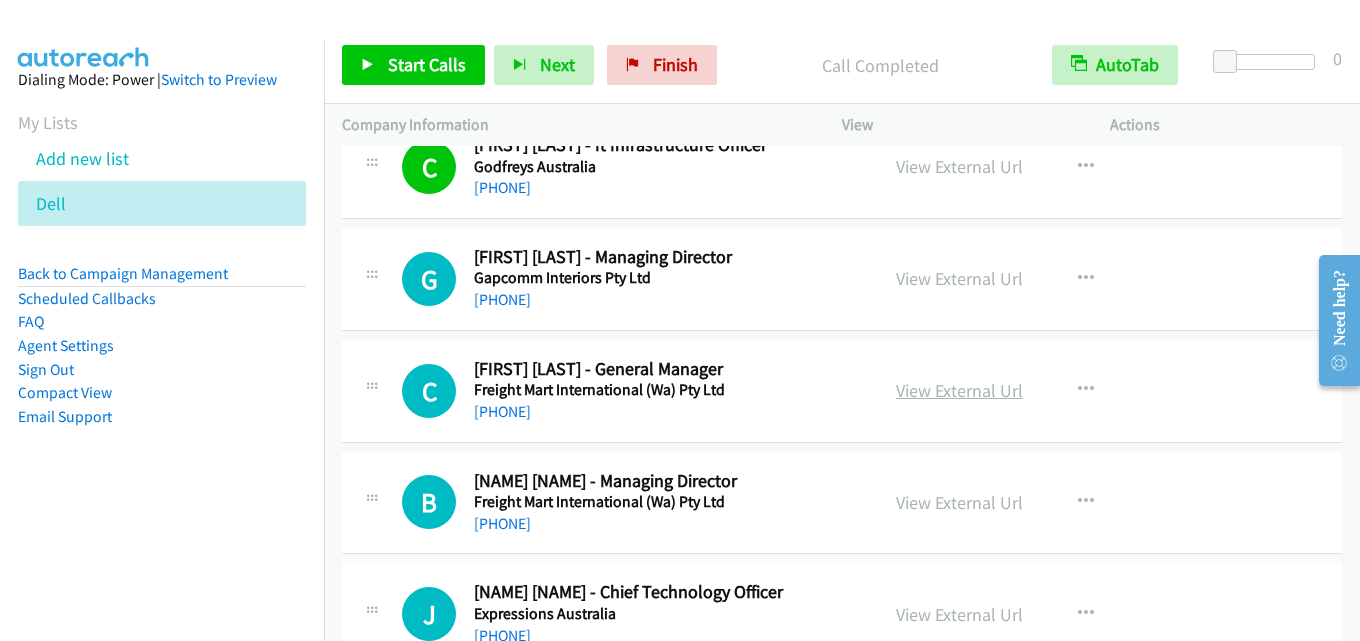 click on "View External Url" at bounding box center (959, 390) 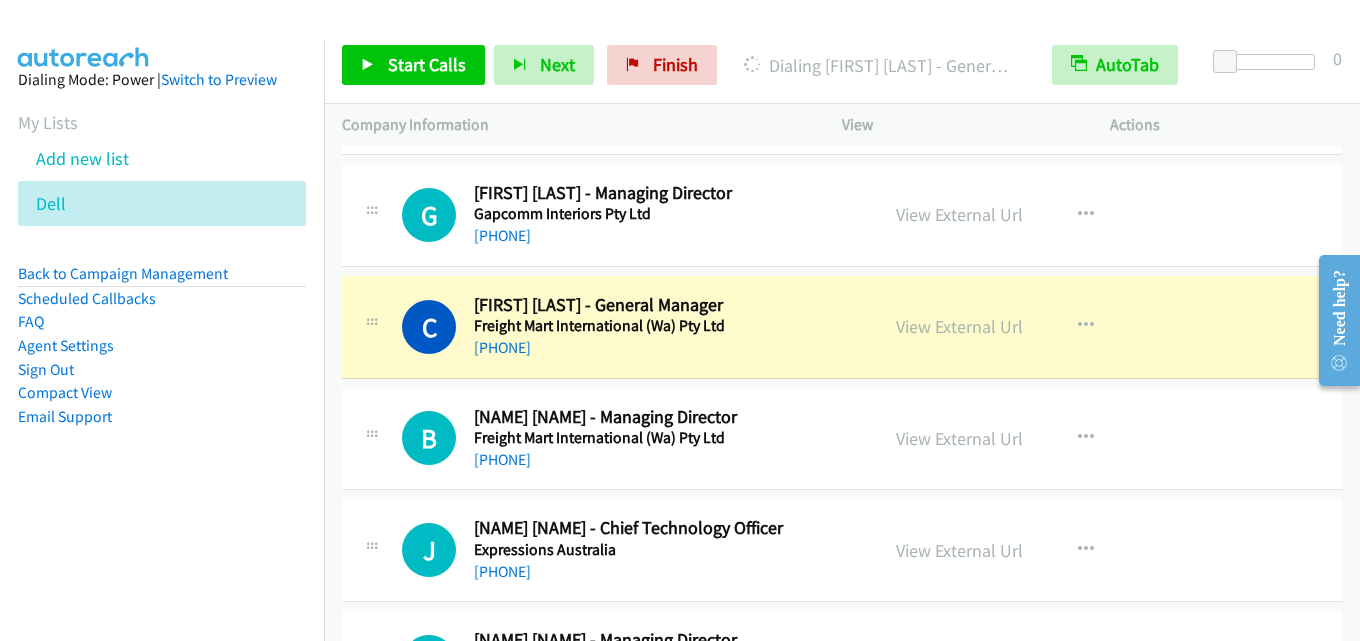 scroll, scrollTop: 15900, scrollLeft: 0, axis: vertical 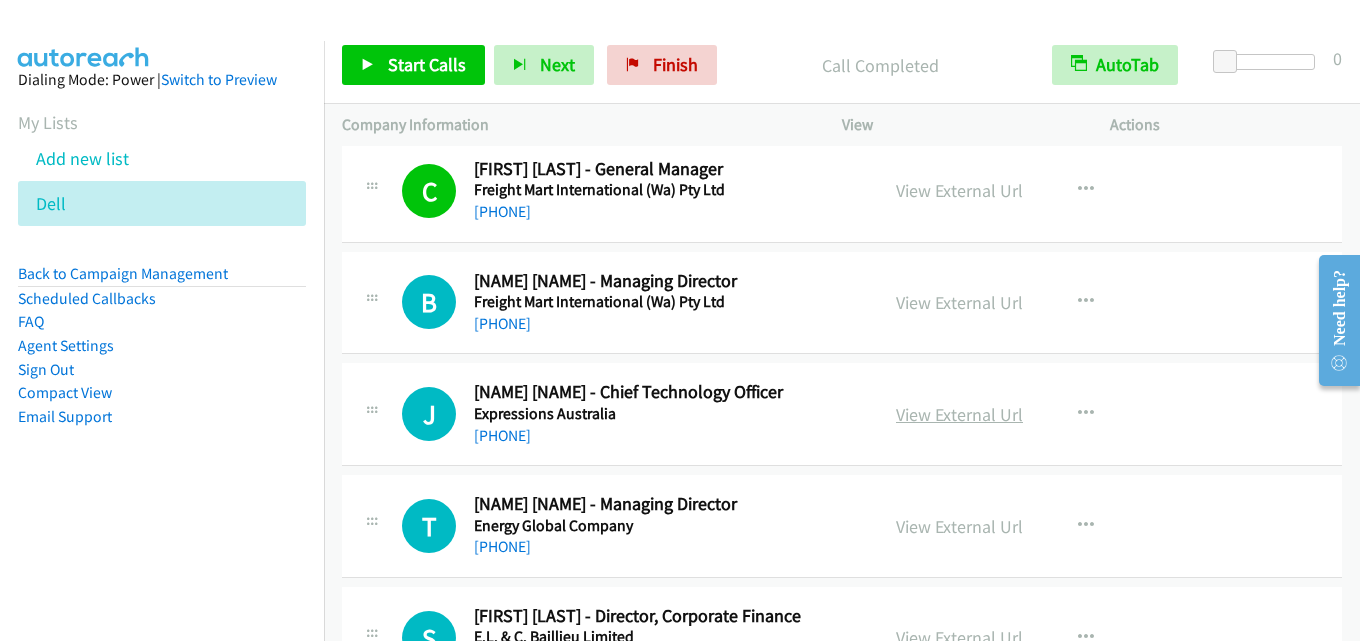 click on "View External Url" at bounding box center (959, 414) 